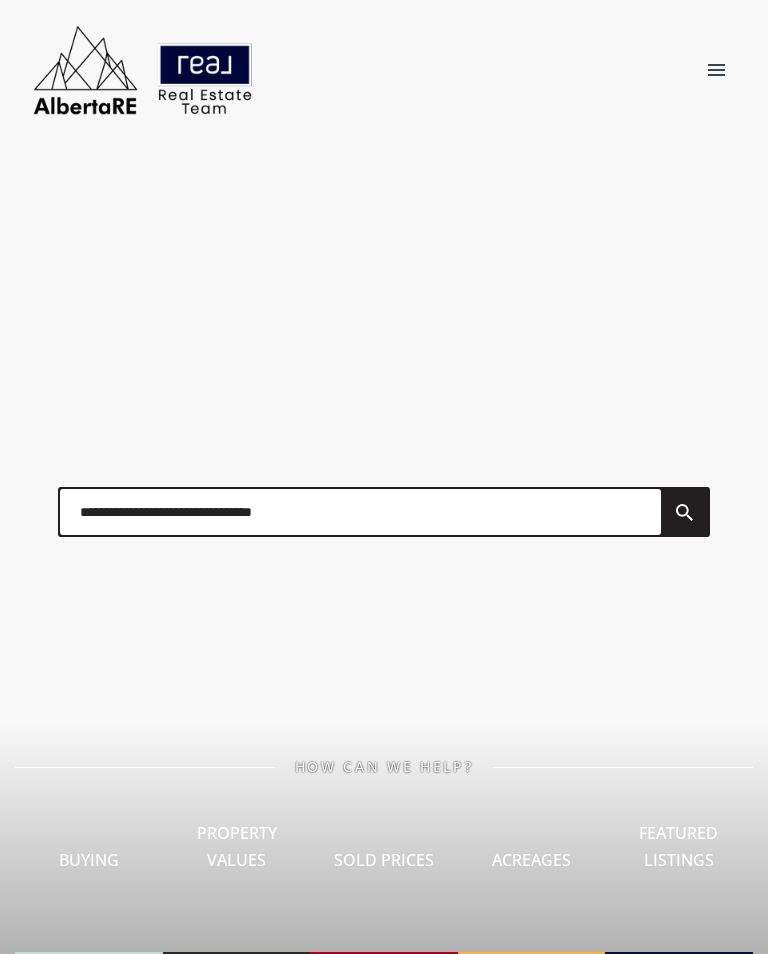 scroll, scrollTop: 0, scrollLeft: 0, axis: both 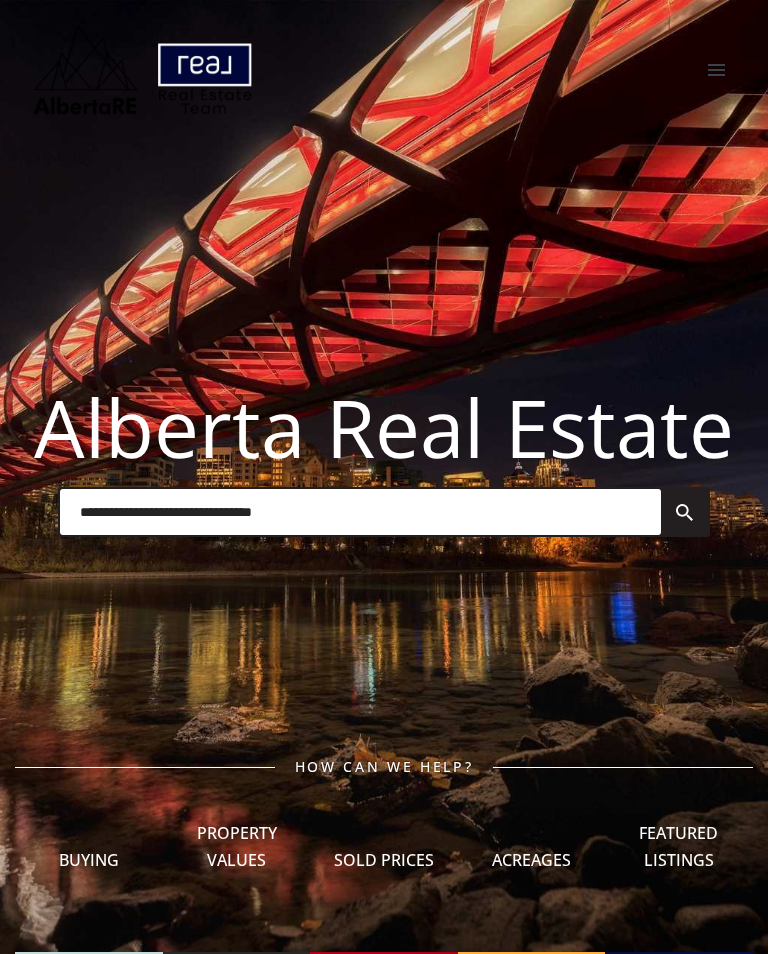 click on "Sold Prices
I Can See Sold Prices ?
Really! You can see all sold properties going back 2 full years. See the sold price, interior photos, and how long it took to sell.
(Requires Login or Sign up)" at bounding box center (384, 865) 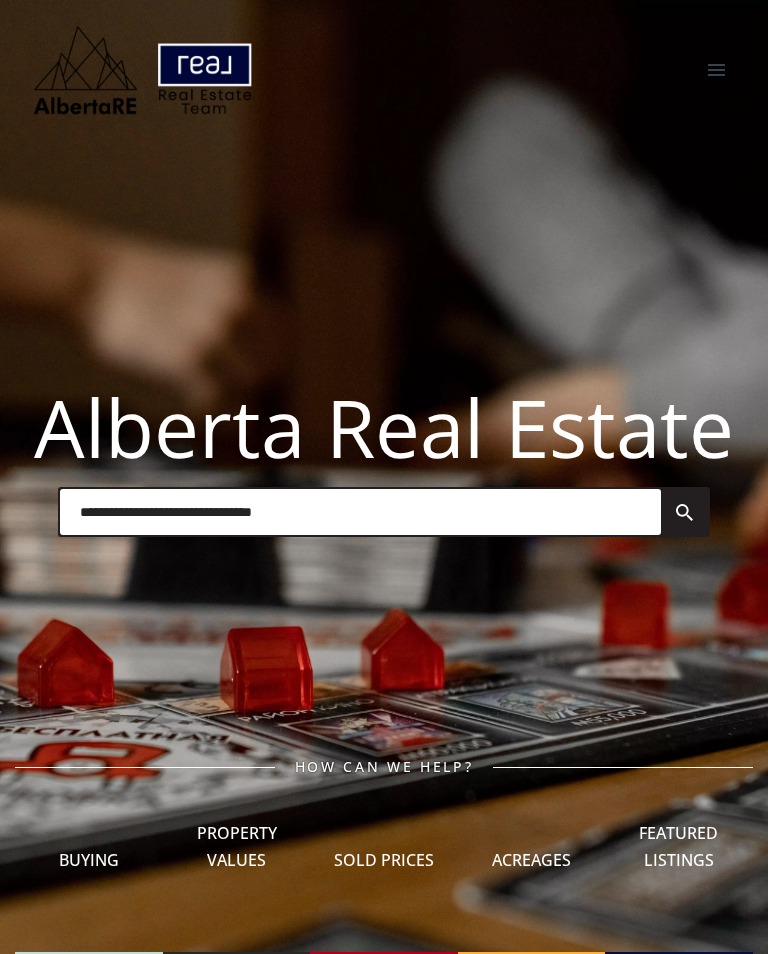 click on "Sold Prices
I Can See Sold Prices ?
Really! You can see all sold properties going back 2 full years. See the sold price, interior photos, and how long it took to sell.
(Requires Login or Sign up)" at bounding box center (384, 865) 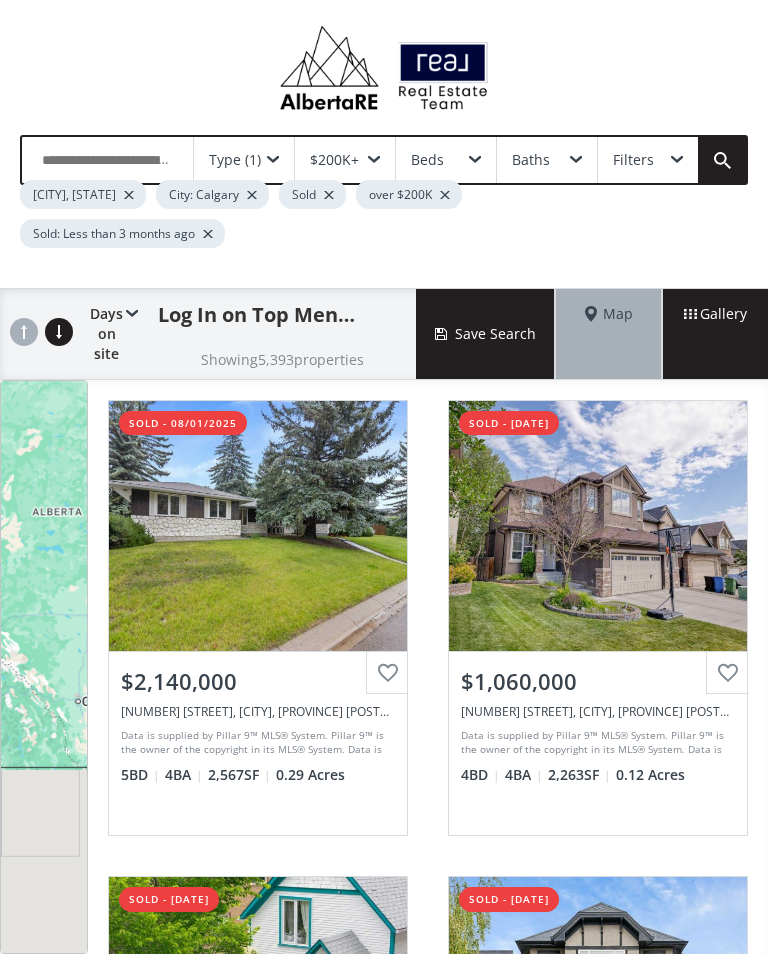 scroll, scrollTop: 0, scrollLeft: 0, axis: both 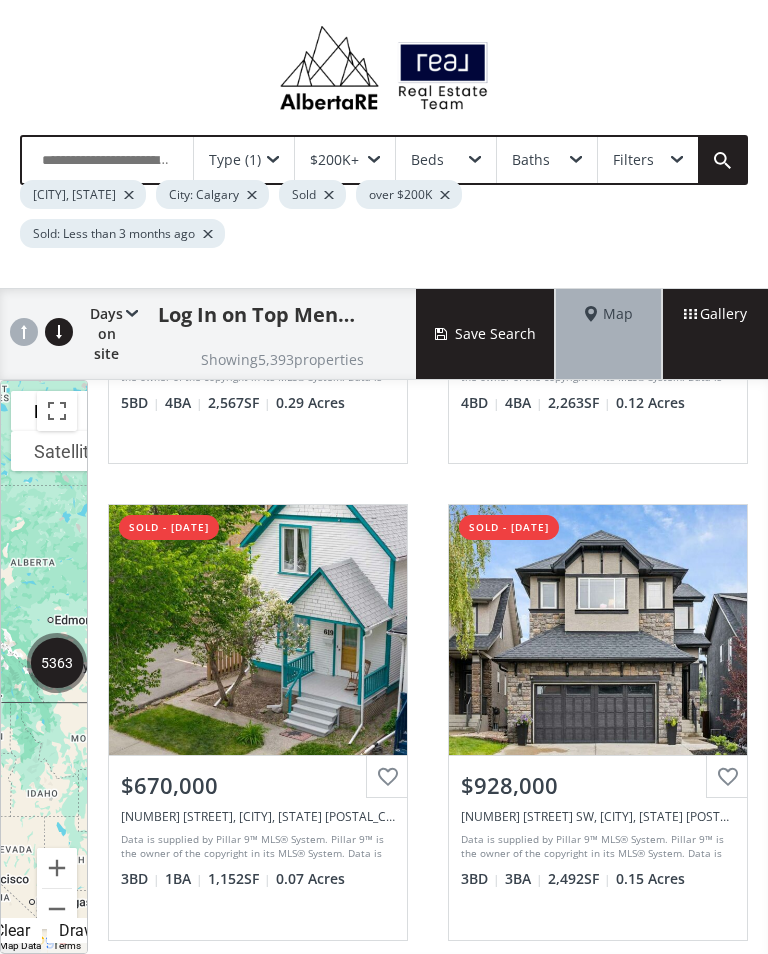 click on "View Photos & Details" at bounding box center [258, 630] 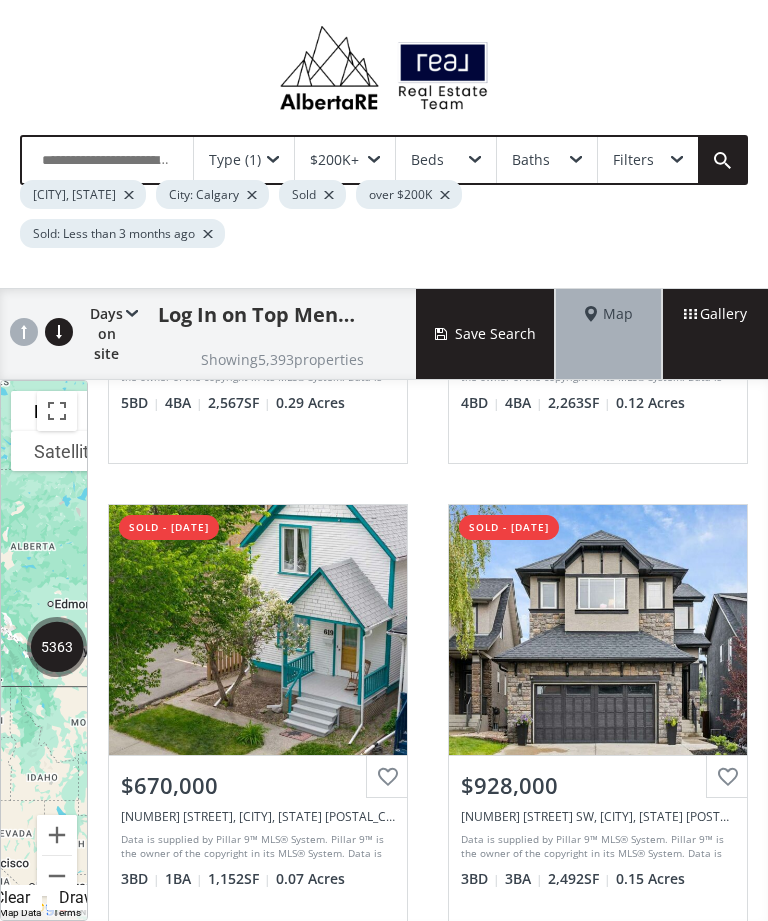 click at bounding box center (57, 411) 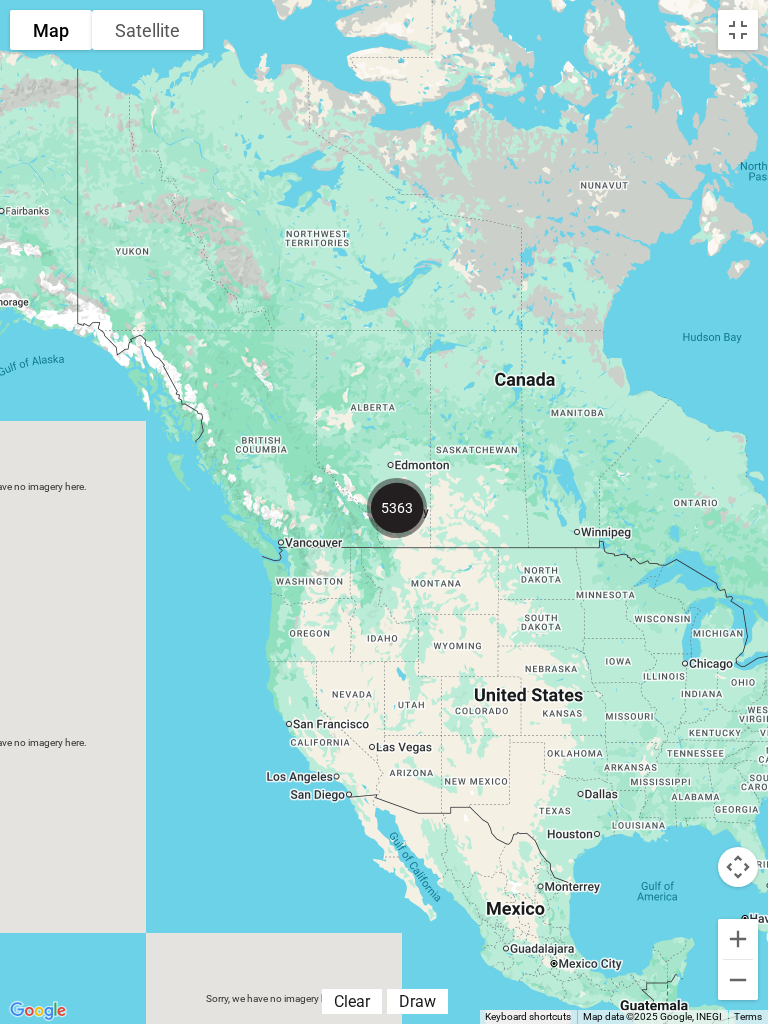 click at bounding box center [738, 30] 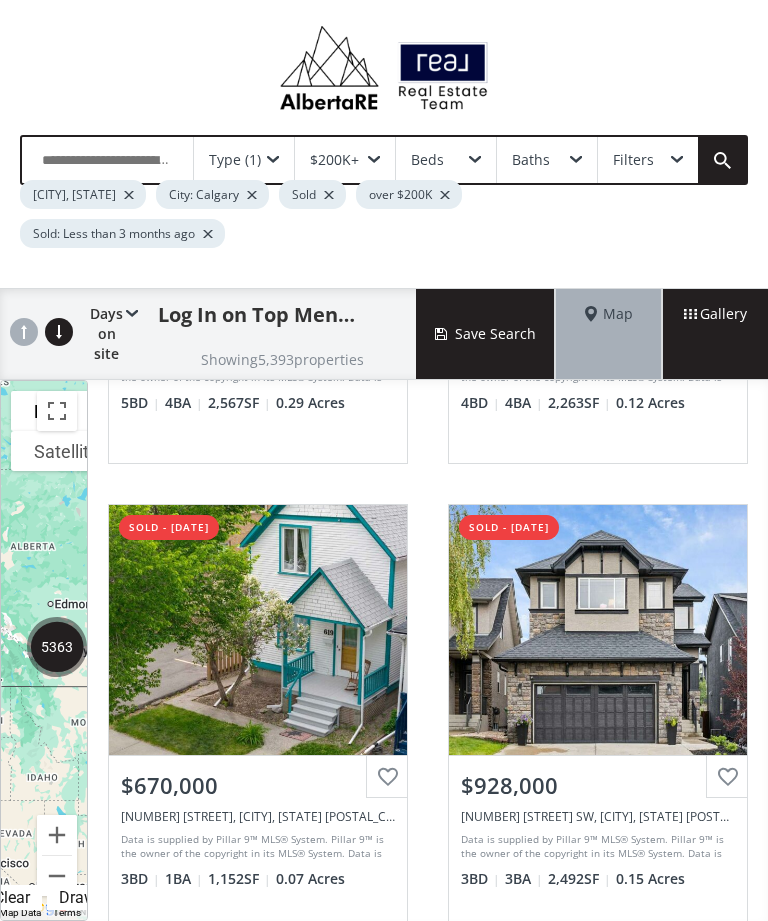 click at bounding box center (374, 160) 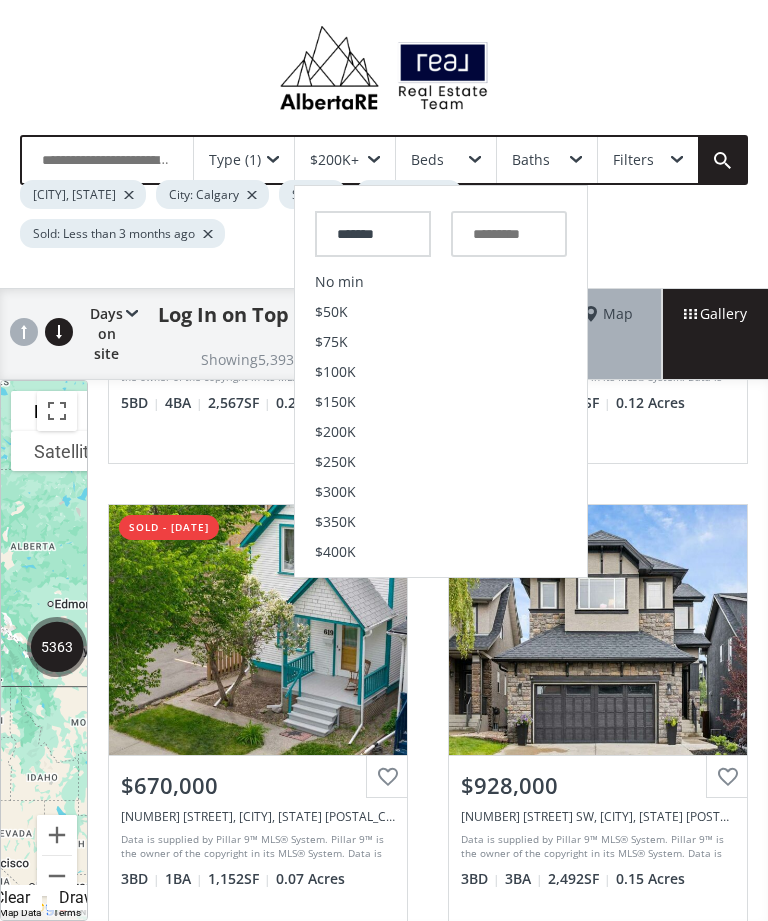 click on "No min" at bounding box center (441, 282) 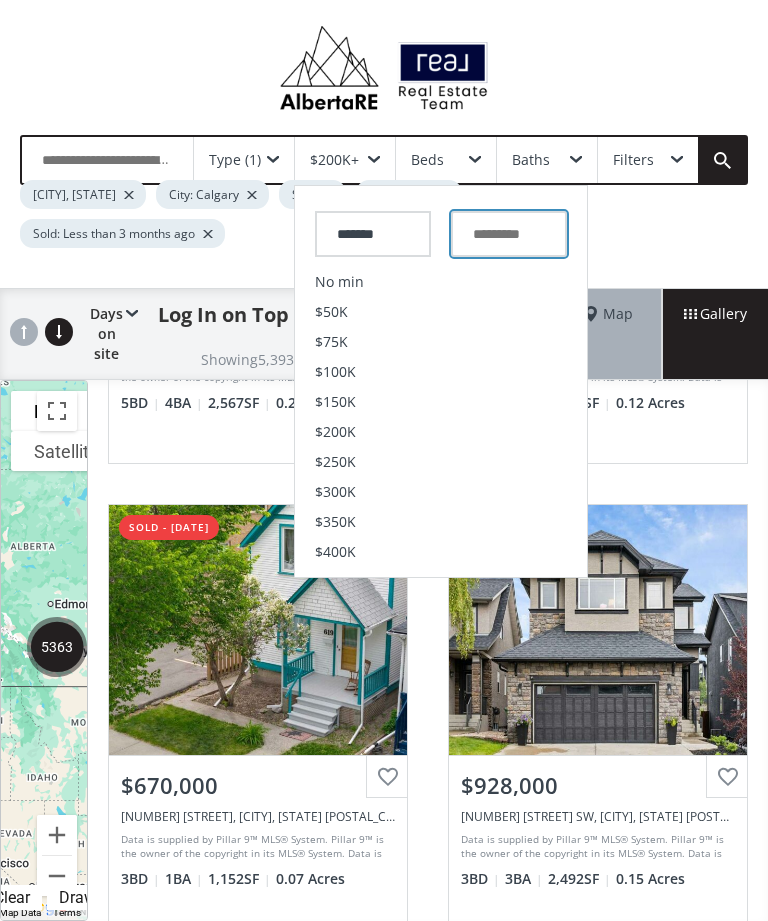 type 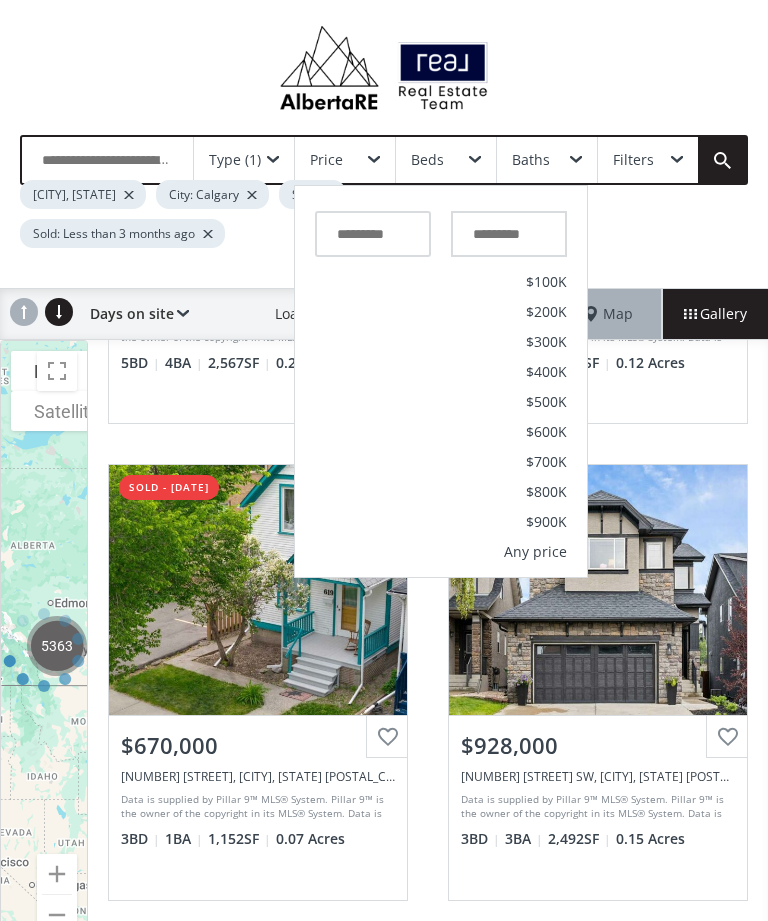 click on "$700K" at bounding box center [546, 462] 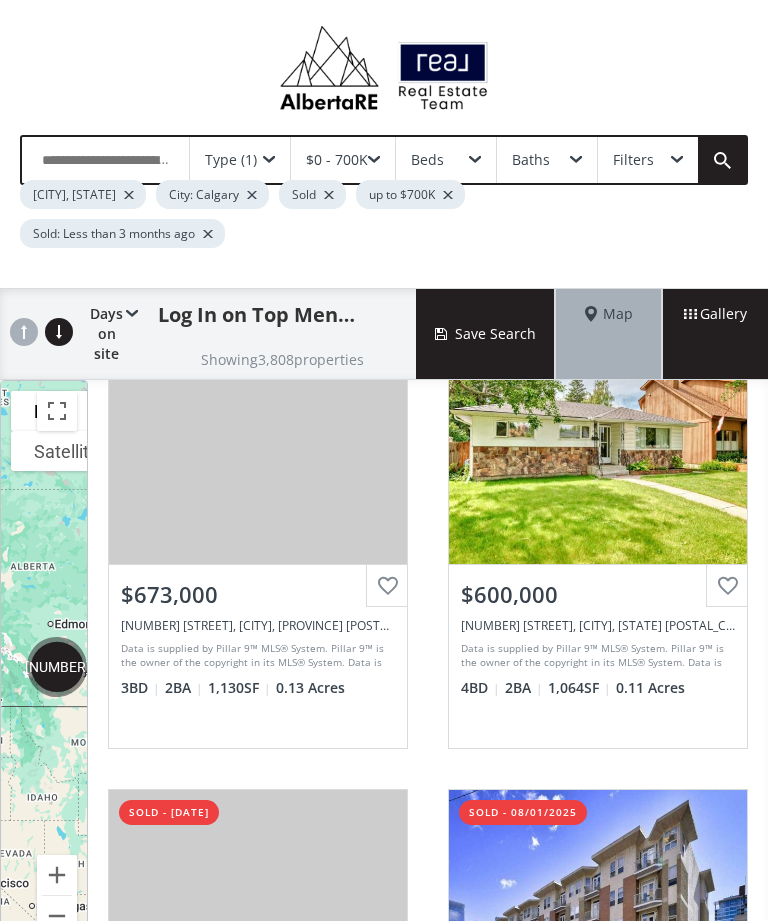 scroll, scrollTop: 1497, scrollLeft: 0, axis: vertical 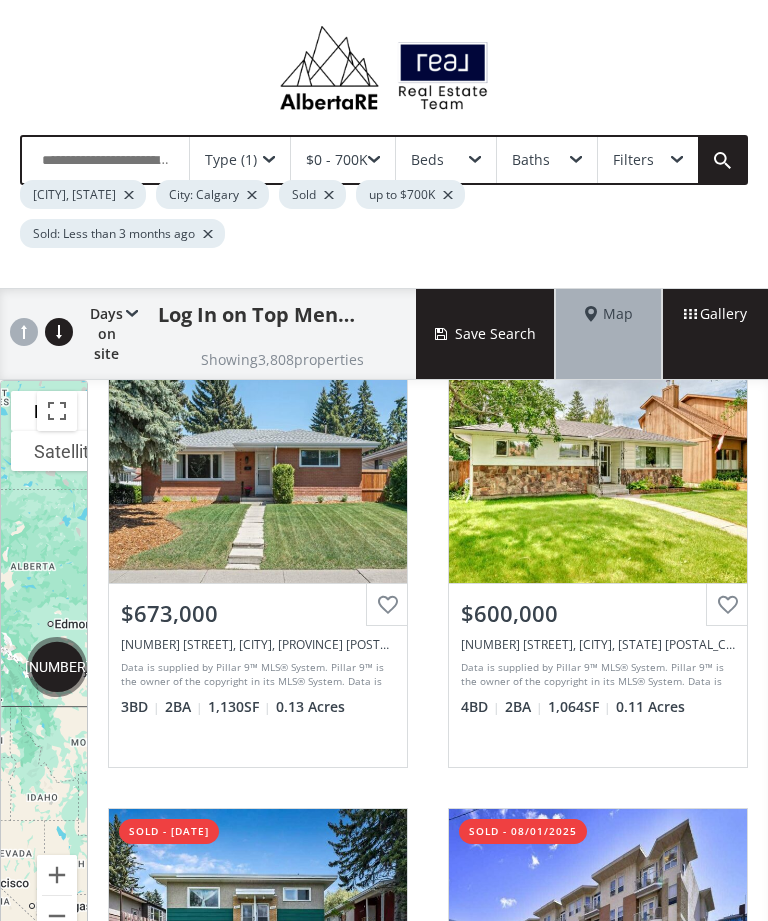 click on "Filters" at bounding box center (648, 160) 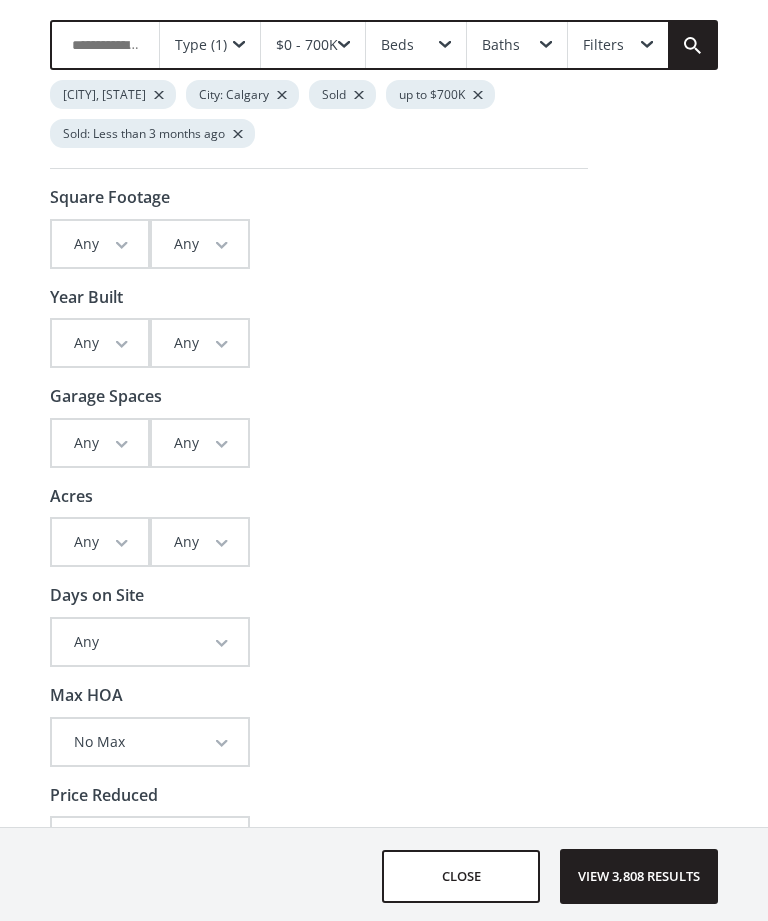 click on "Type   (1) $0 - 700K Beds Baths Filters Calgary, AB City: Calgary Sold up to $700K Sold: Less than 3 months ago" at bounding box center [384, 94] 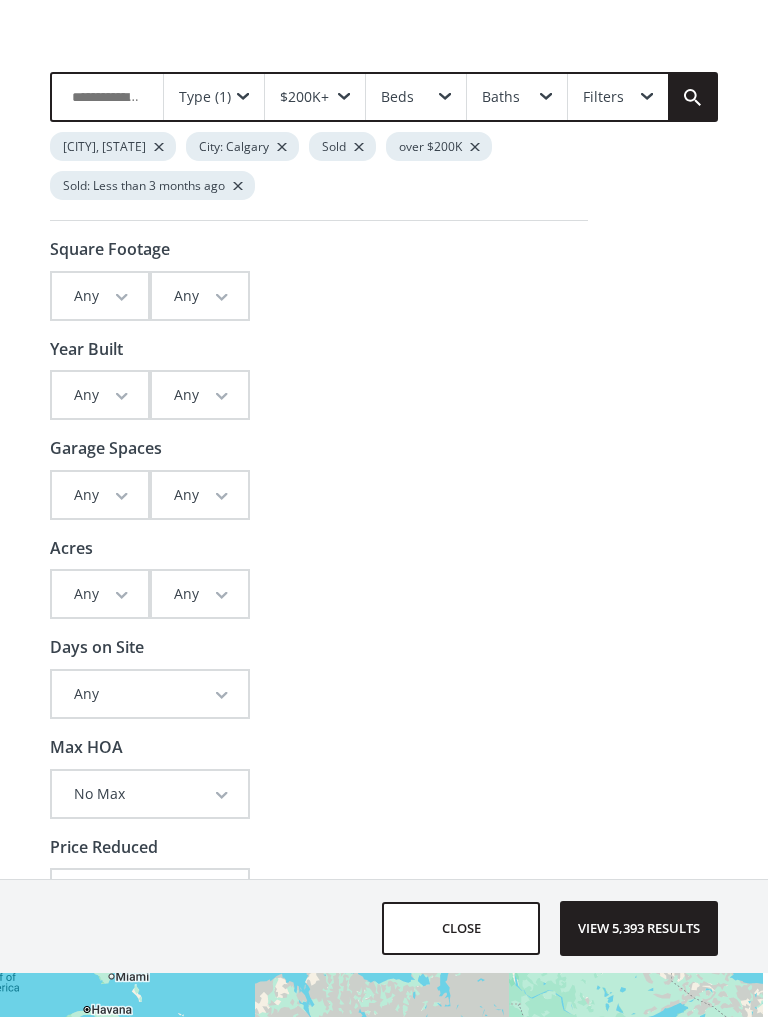 scroll, scrollTop: 0, scrollLeft: 0, axis: both 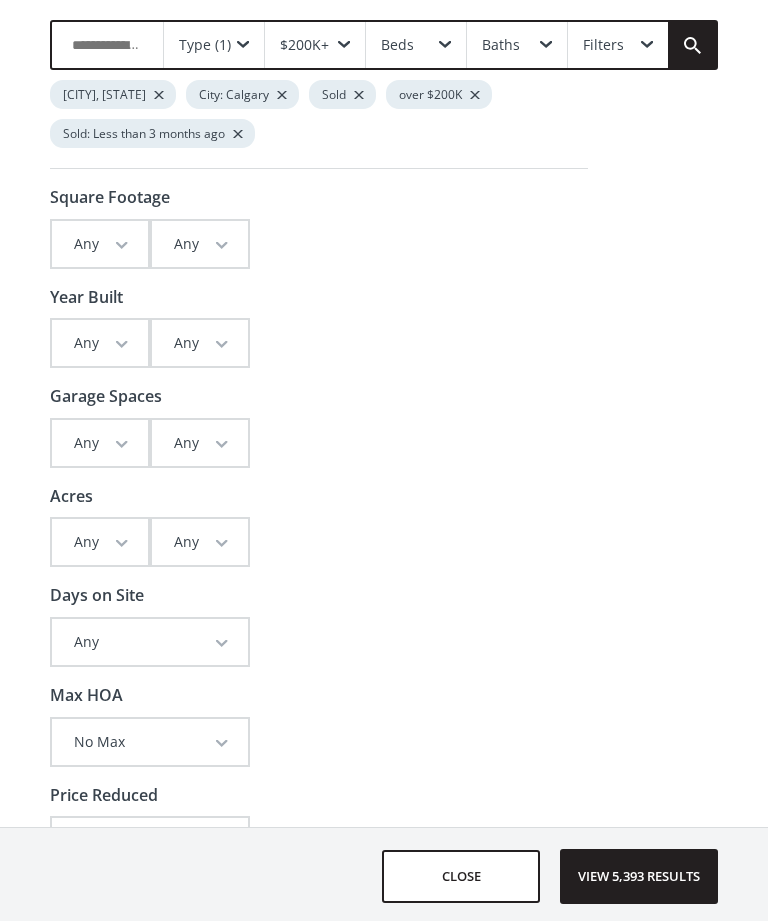 click at bounding box center (692, 45) 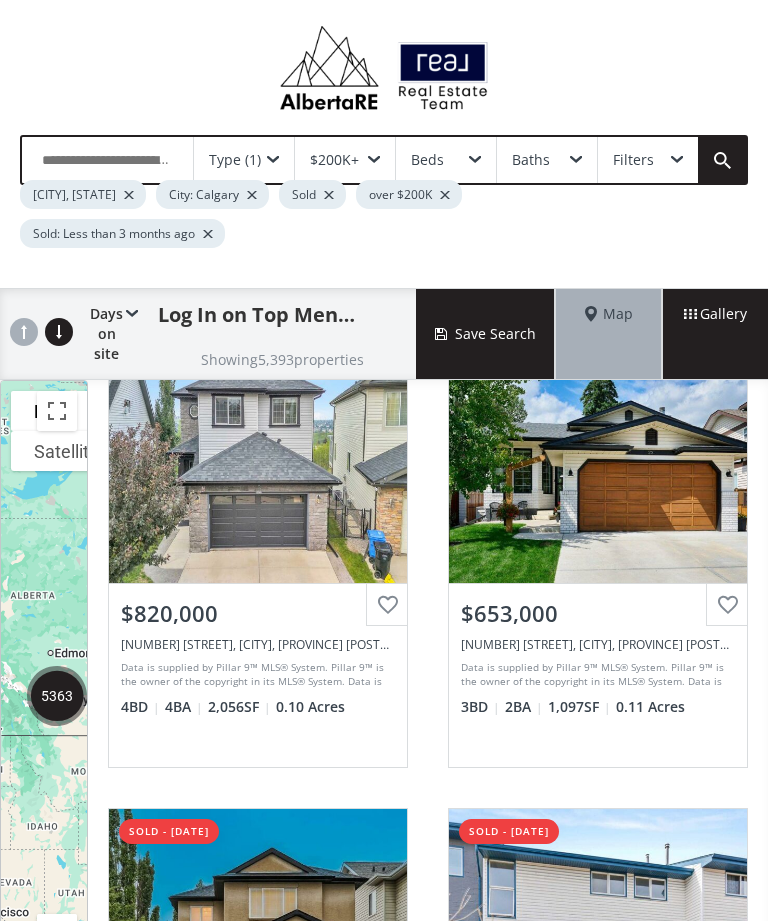 click on "$200K+" at bounding box center [345, 160] 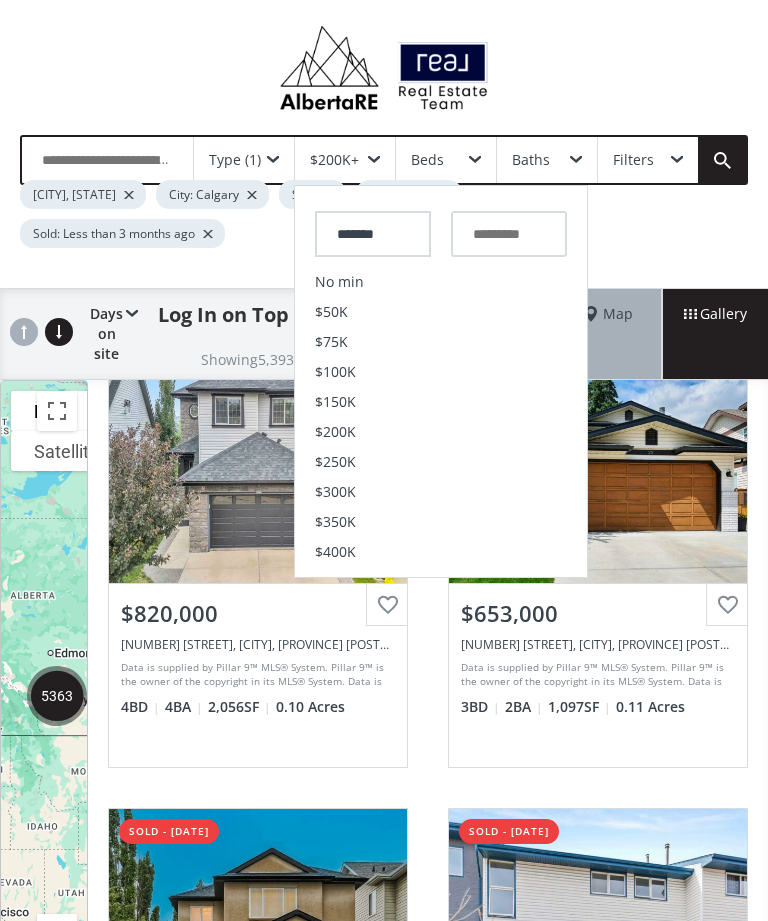 click at bounding box center [374, 160] 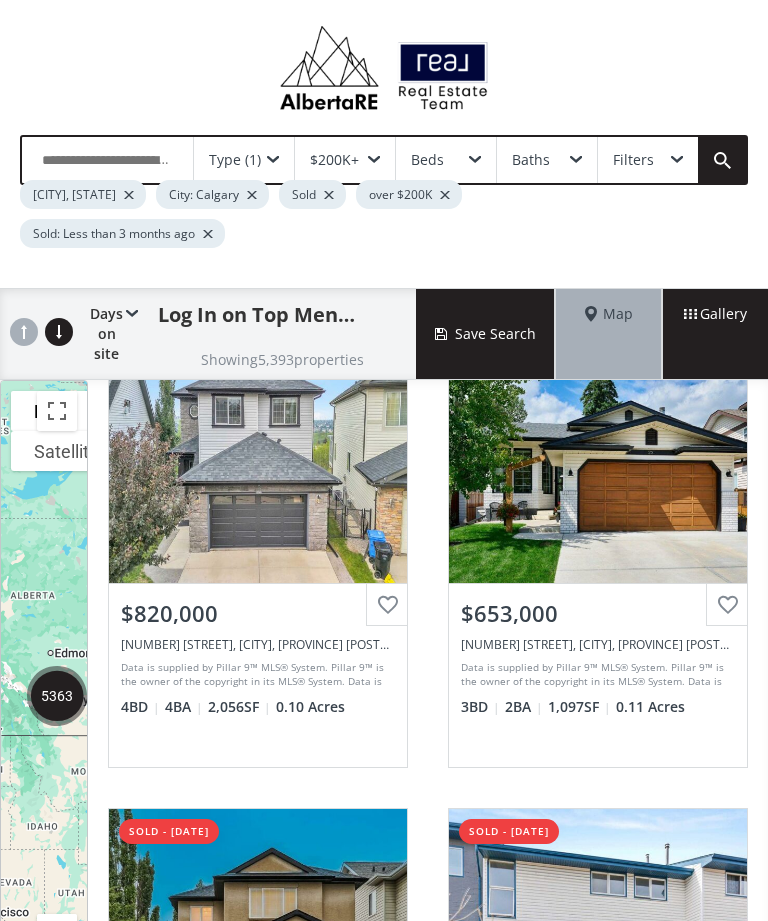 click on "$200K+" at bounding box center (345, 160) 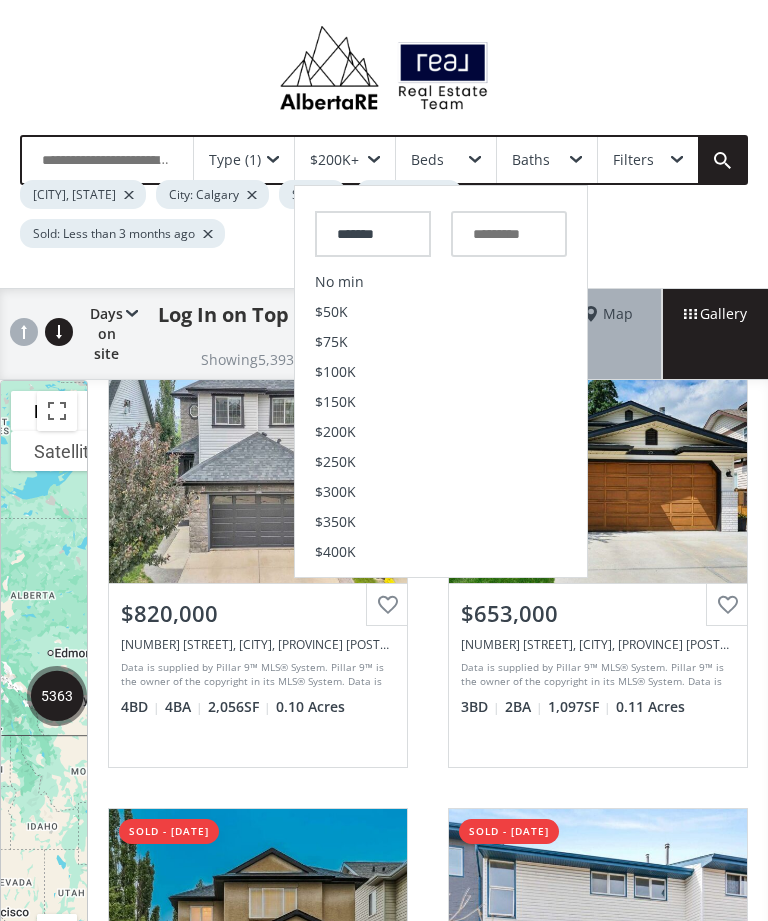 click on "No min" at bounding box center [441, 282] 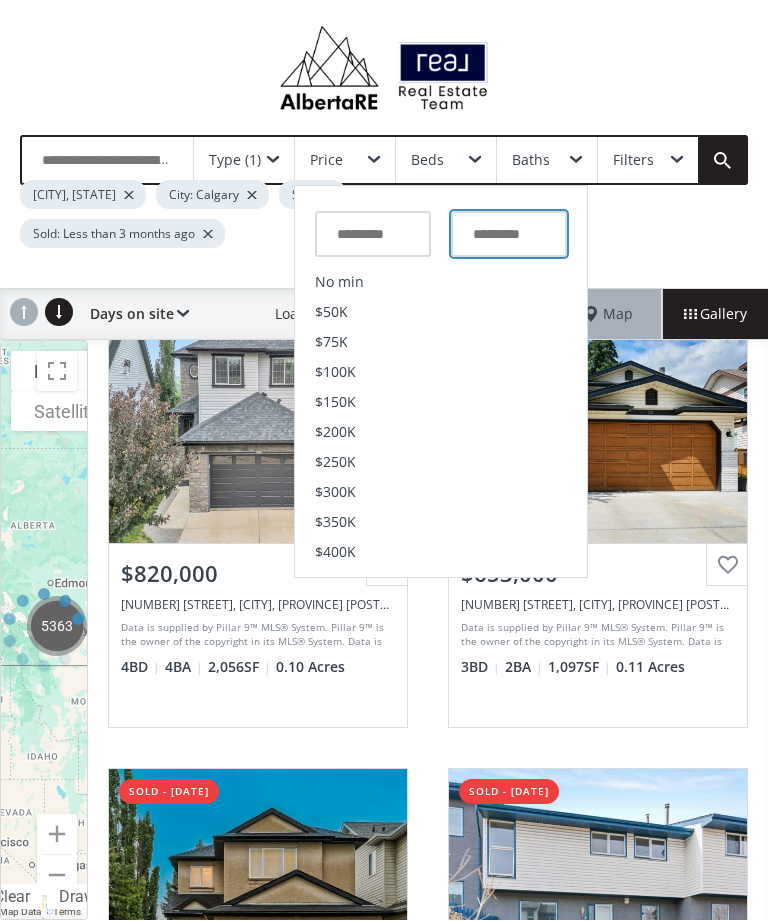 type 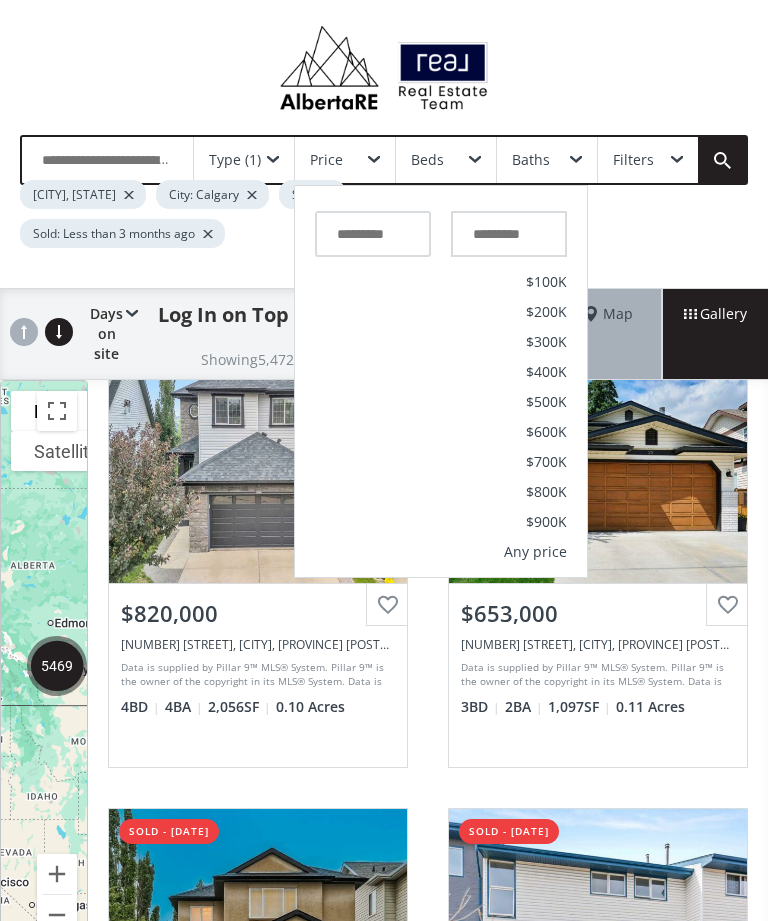 click on "$700K" at bounding box center [546, 462] 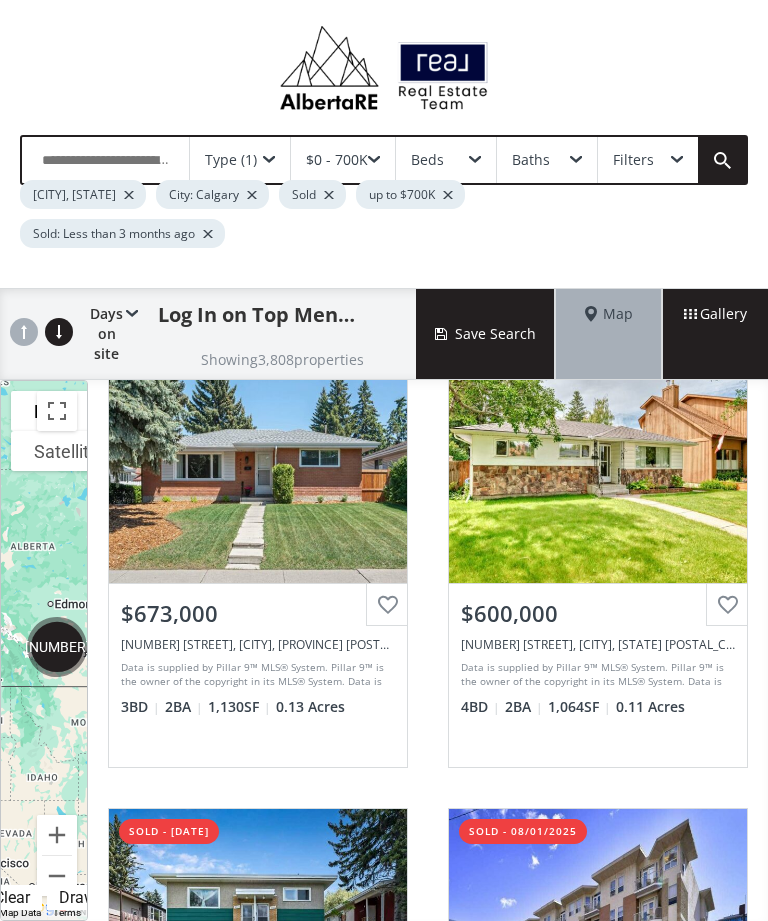 click at bounding box center (269, 160) 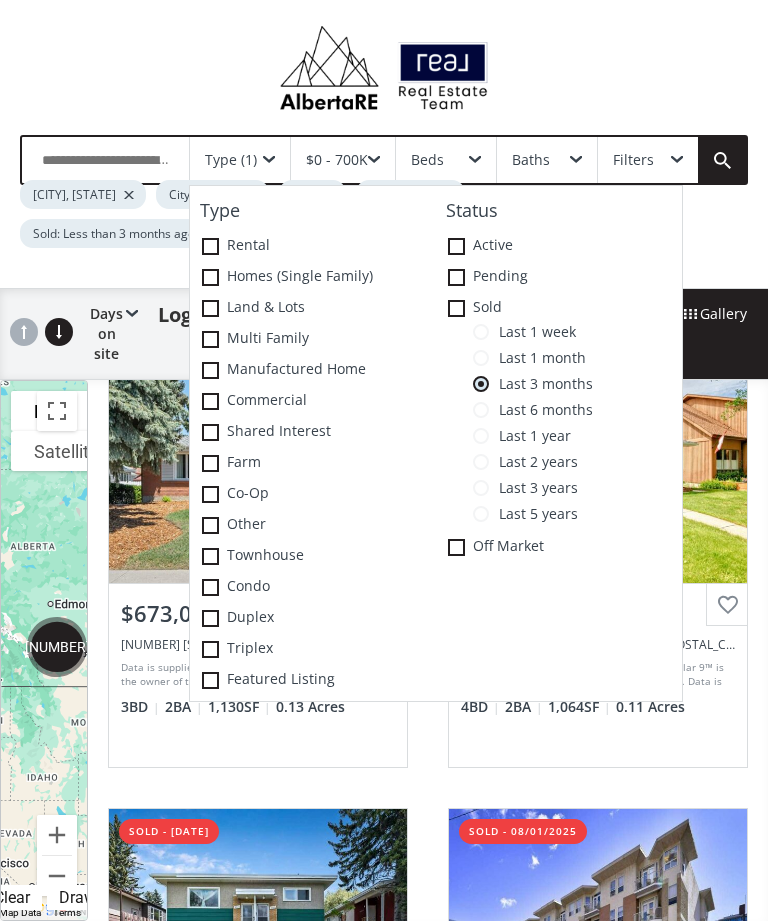 click at bounding box center [210, 277] 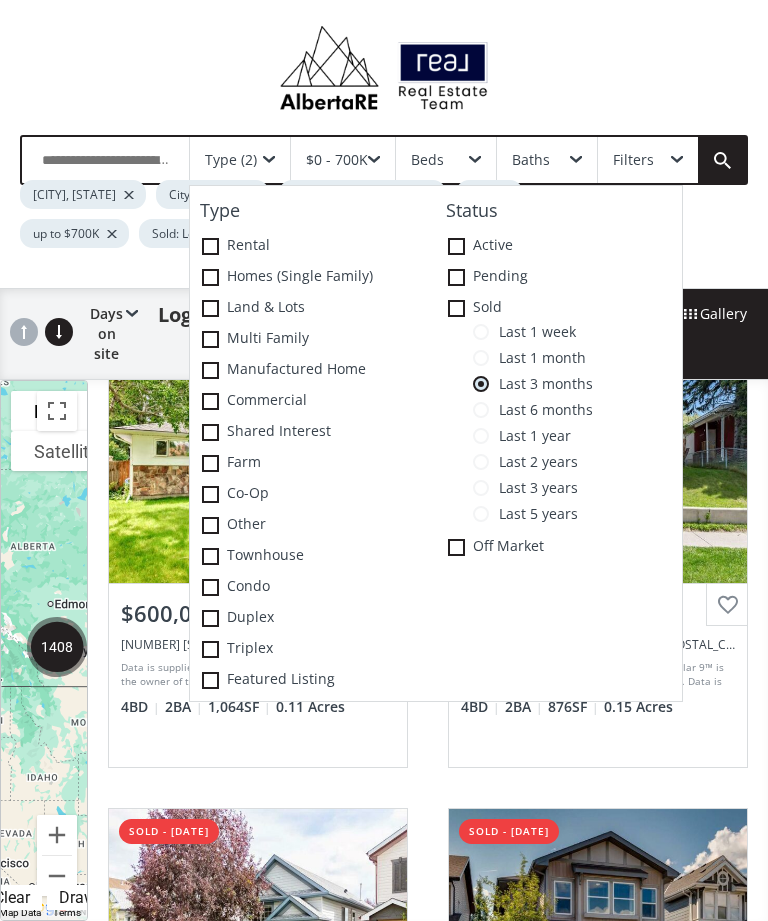 click on "Type   (2) Type Rental Homes (Single Family) Land & Lots Multi family Manufactured Home Commercial Shared Interest Farm Co-op Other Townhouse Condo Duplex Triplex Featured Listing Status Active Pending Sold Last 1 week Last 1 month Last 3 months Last 6 months Last 1 year Last 2 years Last 3 years Last 5 years Off Market $0 - 700K Beds Baths Filters Calgary, AB City: Calgary Homes (Single Family) Sold up to $700K Sold: Less than 3 months ago" at bounding box center [384, 201] 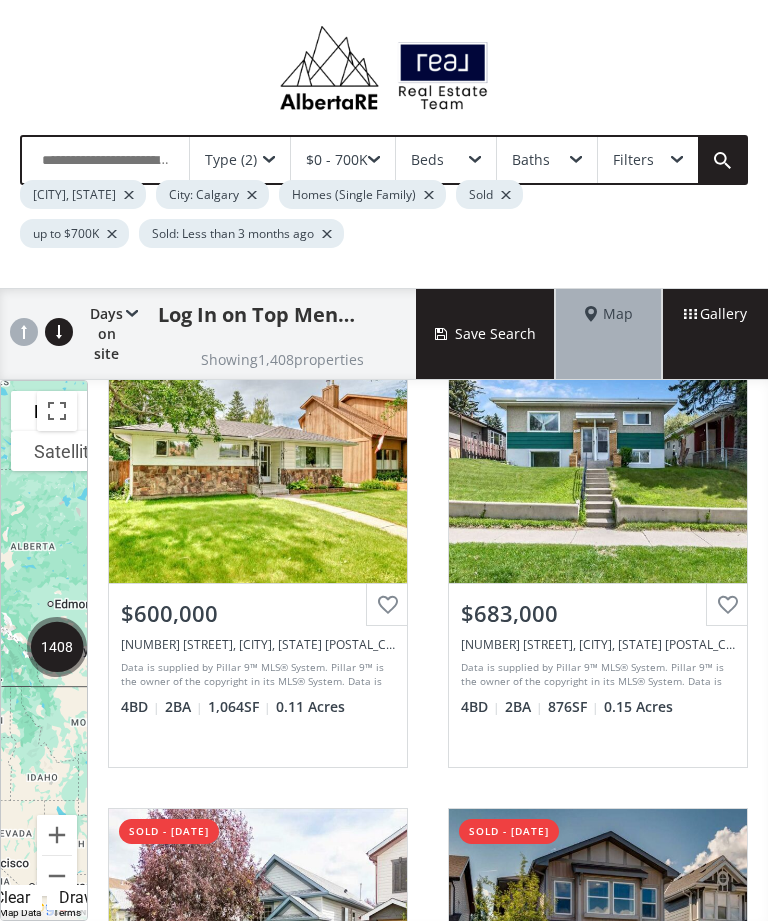 click at bounding box center (57, 411) 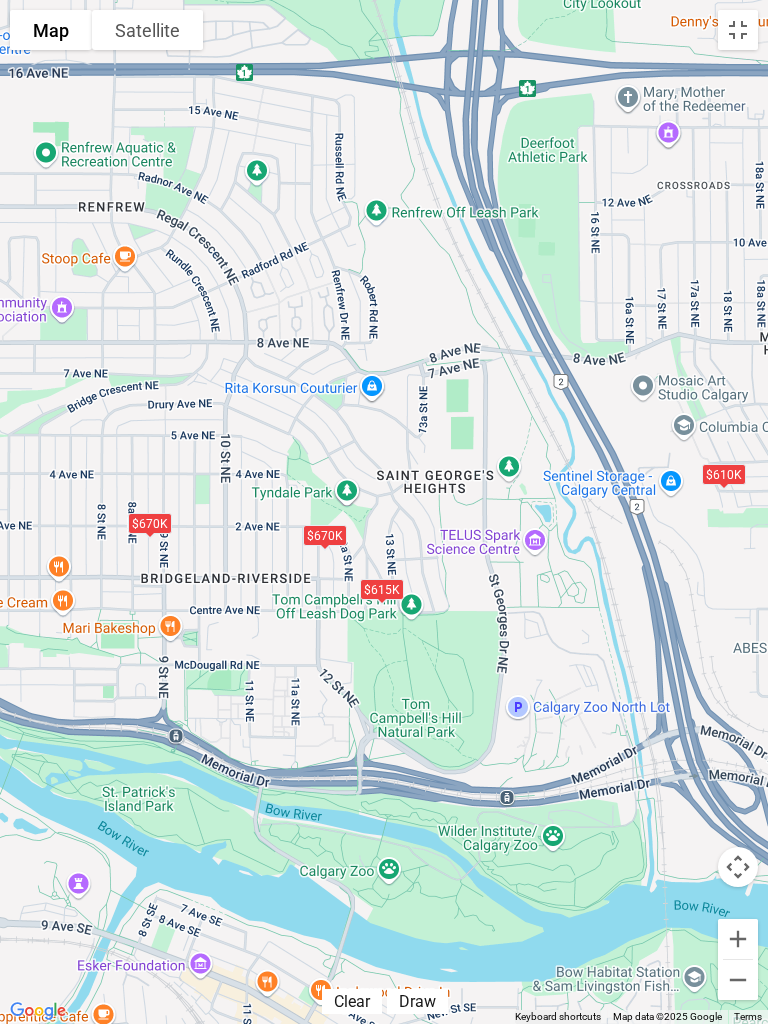 scroll, scrollTop: 727, scrollLeft: 0, axis: vertical 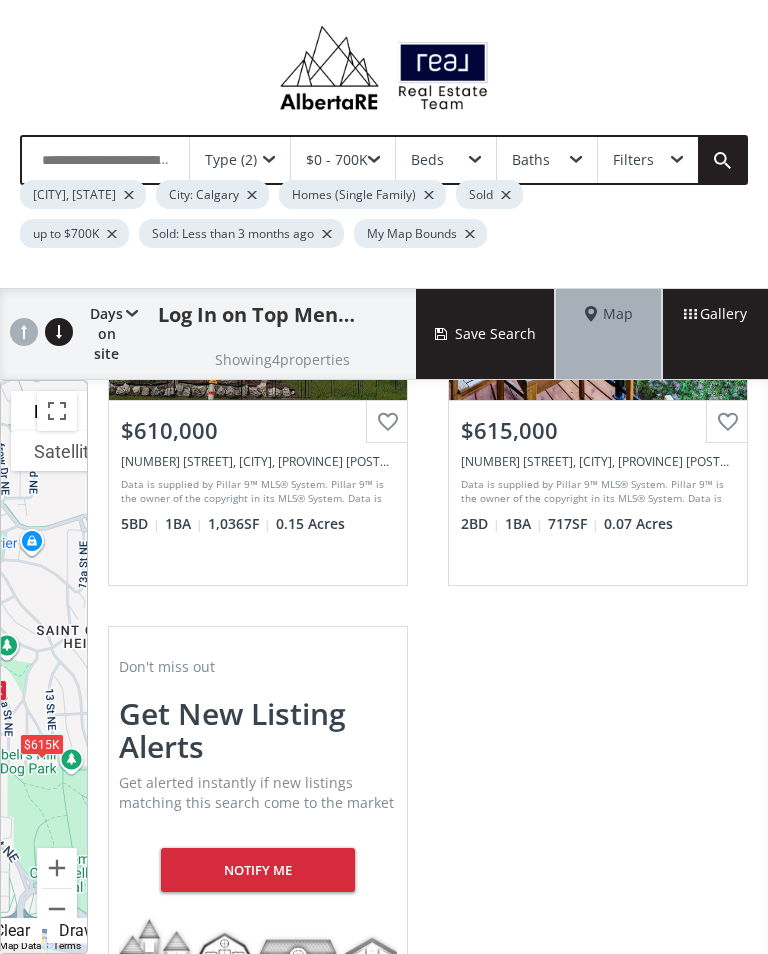 click at bounding box center (57, 411) 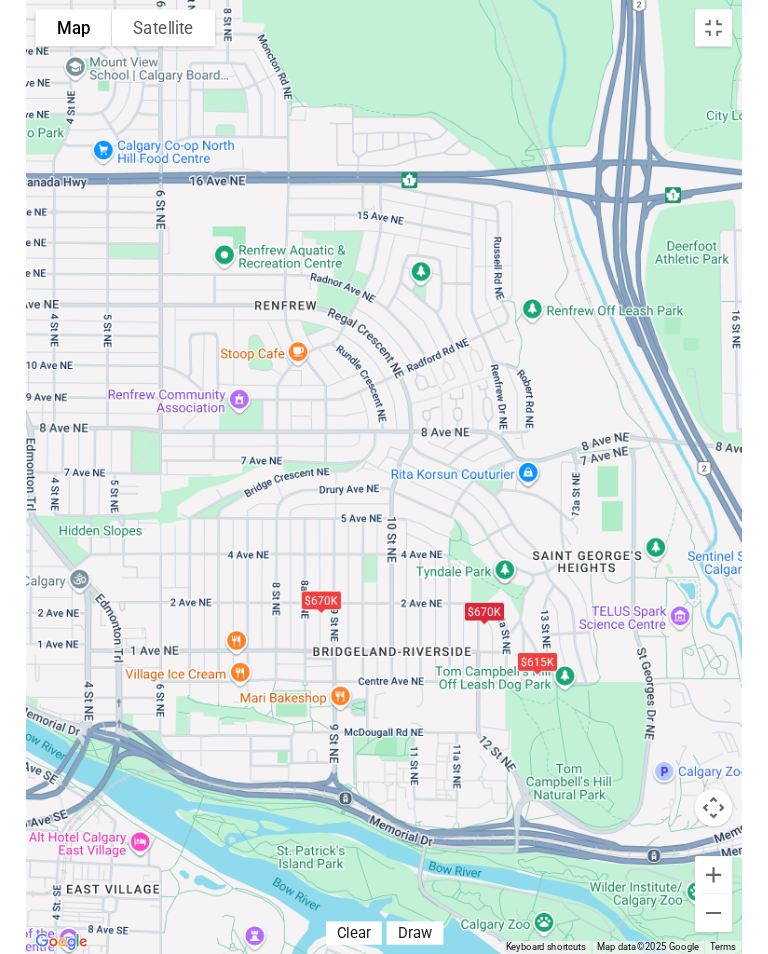 scroll, scrollTop: 308, scrollLeft: 0, axis: vertical 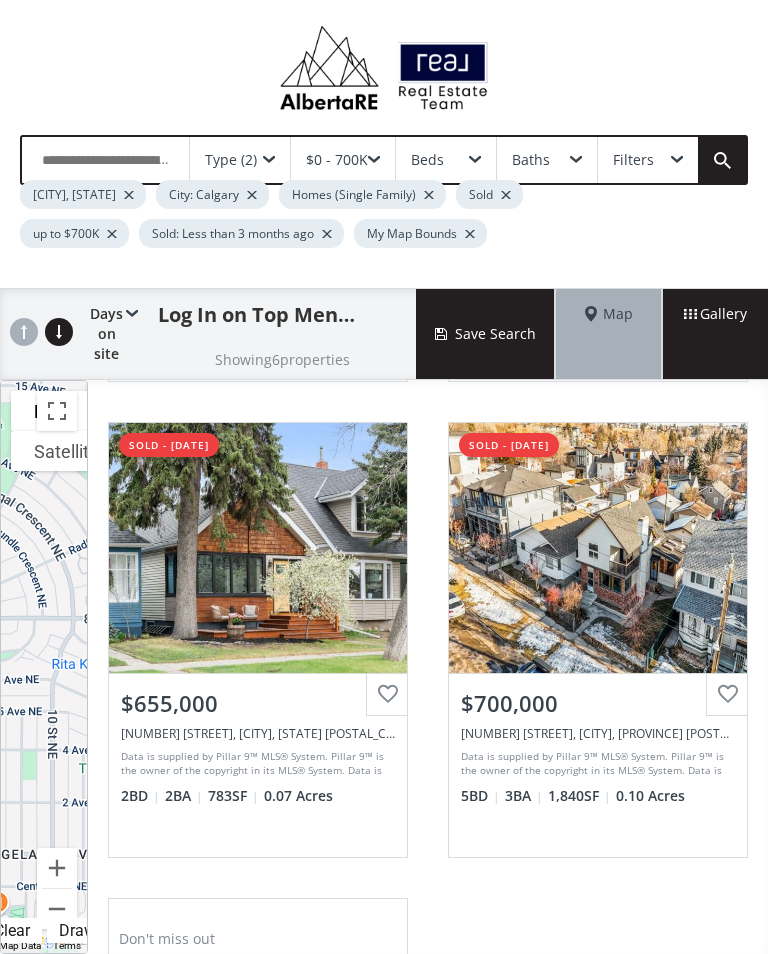 click on "View Photos & Details" at bounding box center (598, 548) 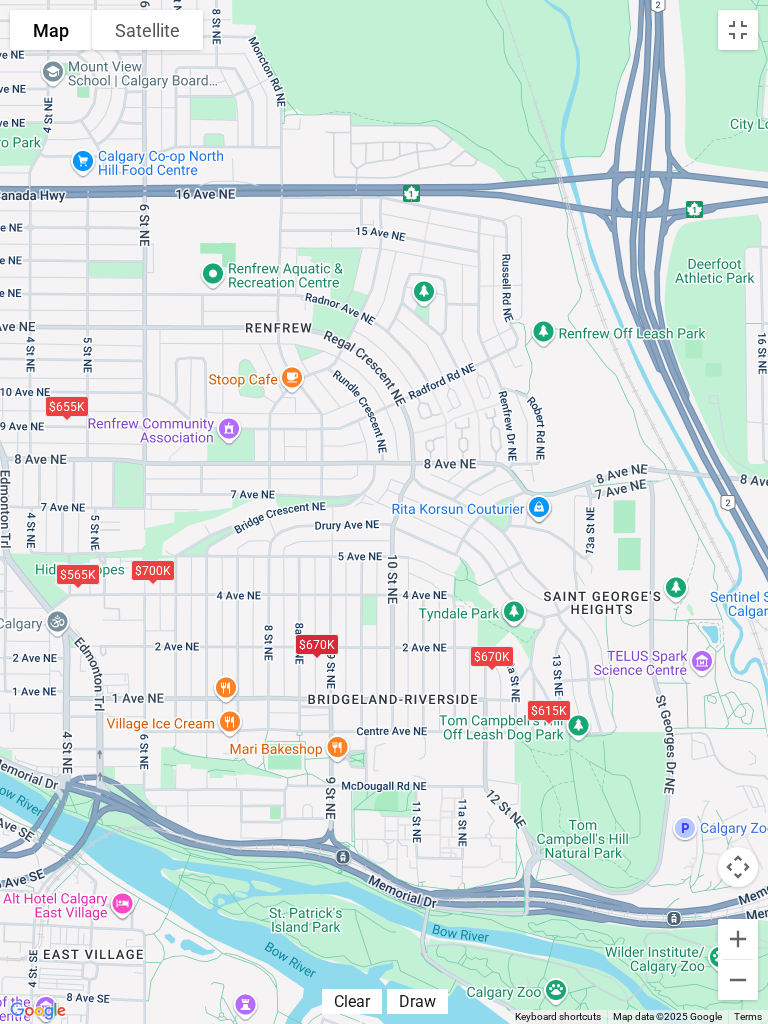 click at bounding box center [738, 30] 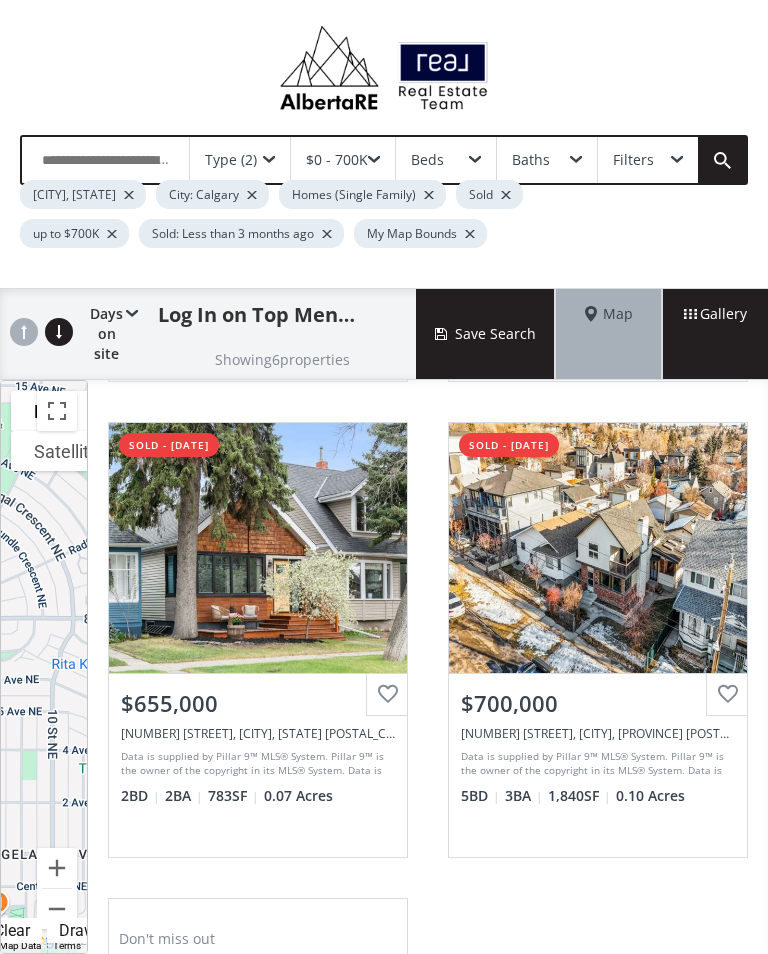 click on "$0 - 700K" at bounding box center [343, 160] 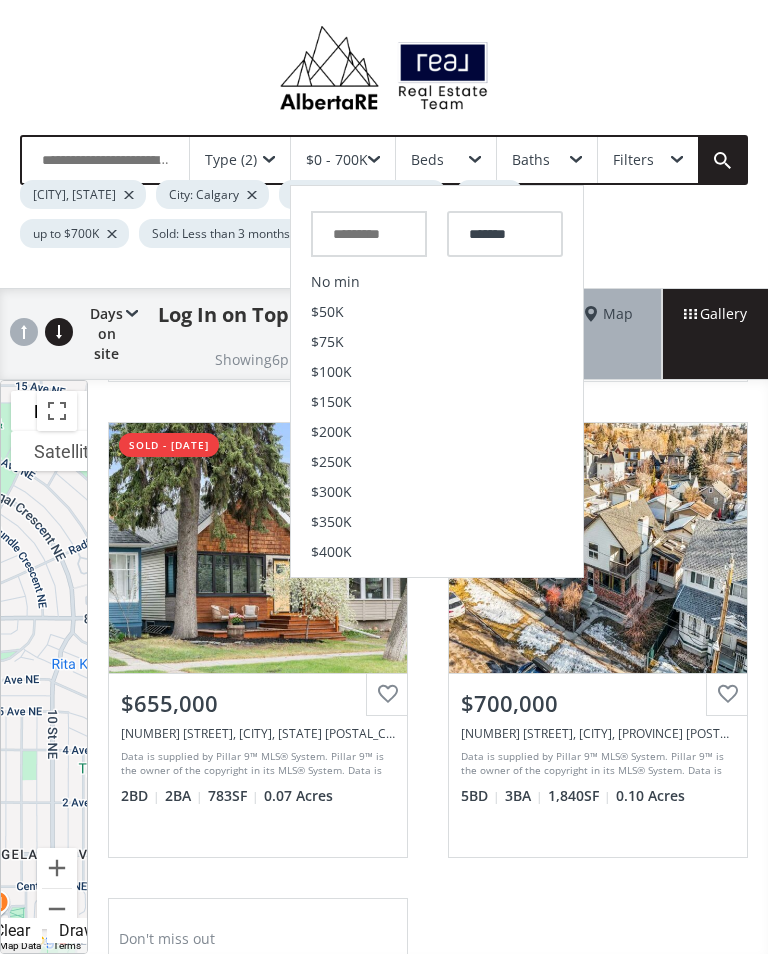 click on "No min" at bounding box center [437, 282] 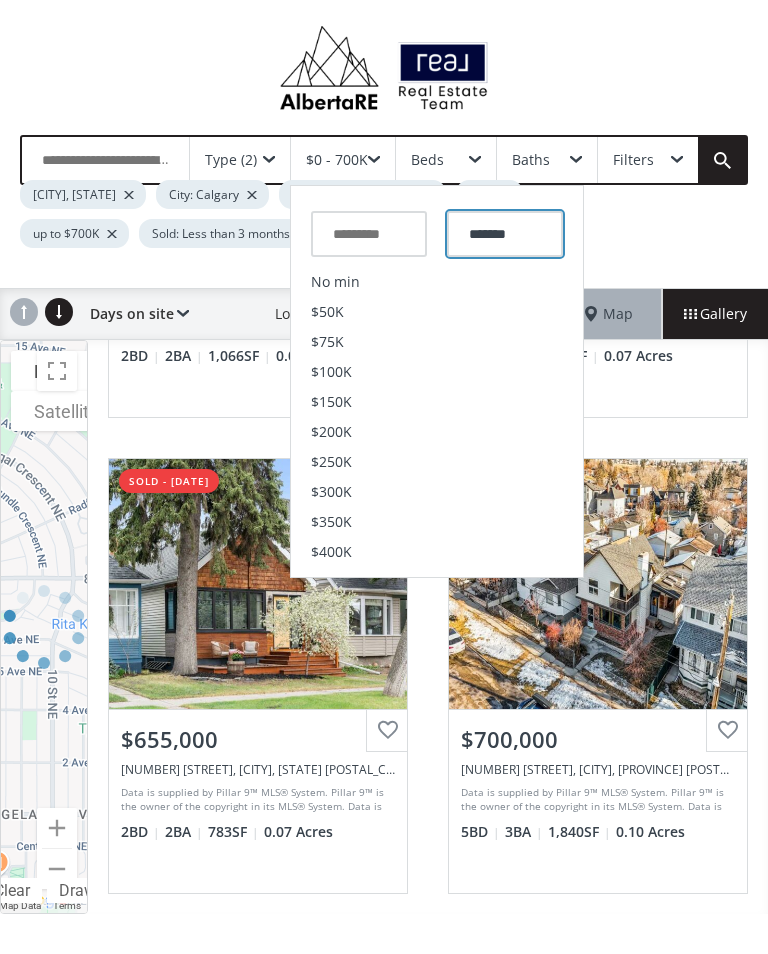 scroll, scrollTop: 853, scrollLeft: 0, axis: vertical 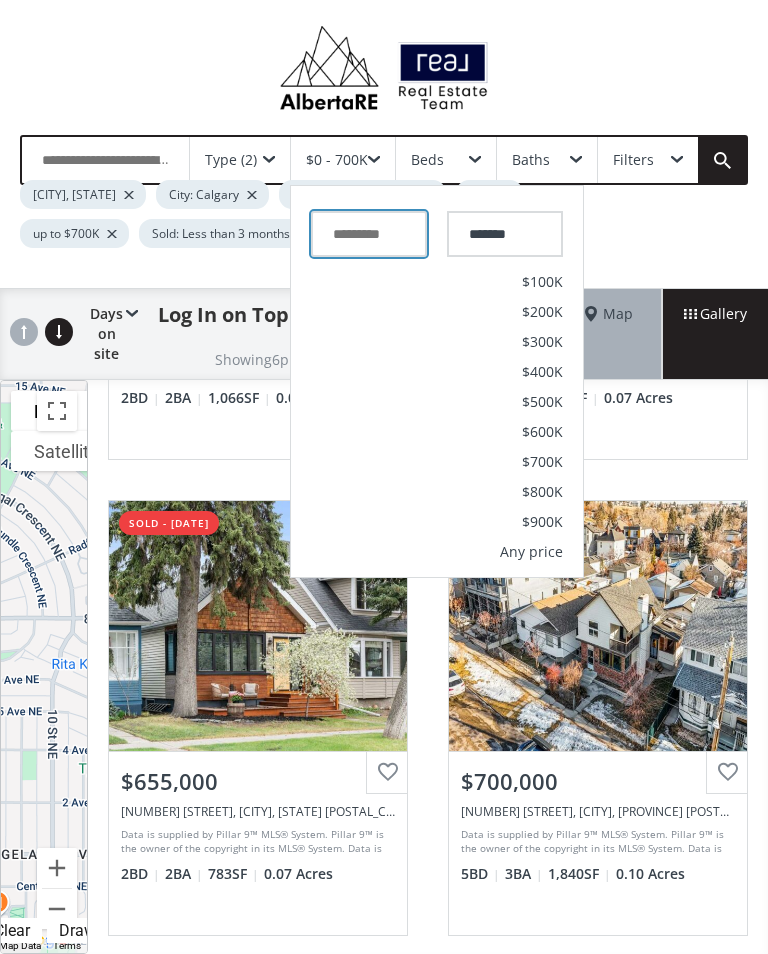 click at bounding box center (369, 234) 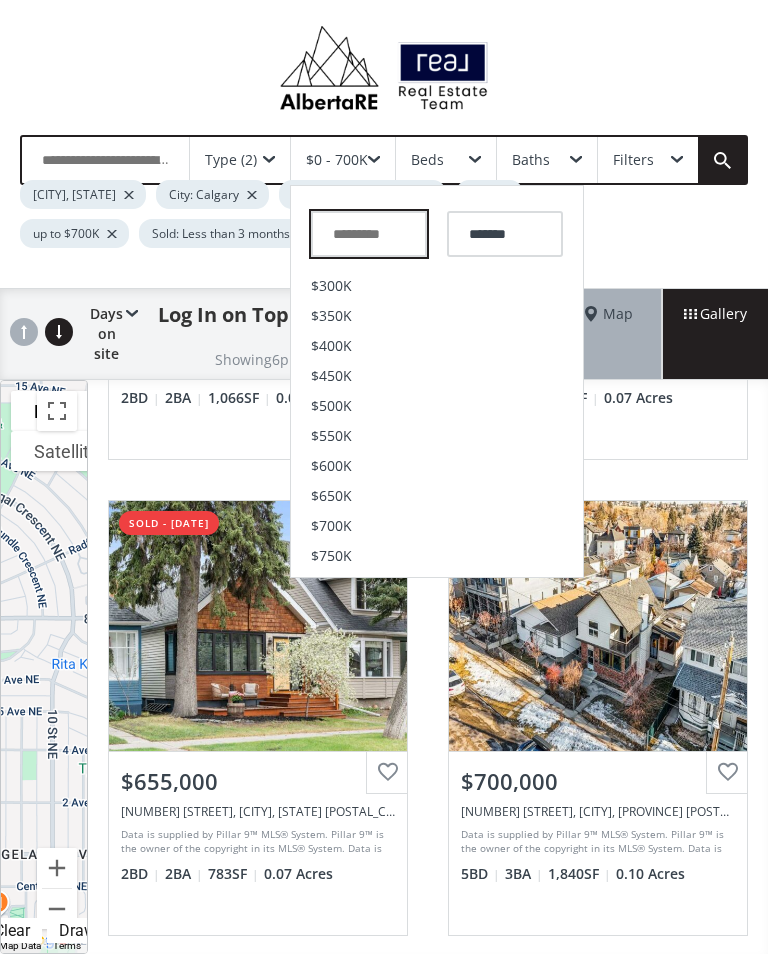 scroll, scrollTop: 209, scrollLeft: 0, axis: vertical 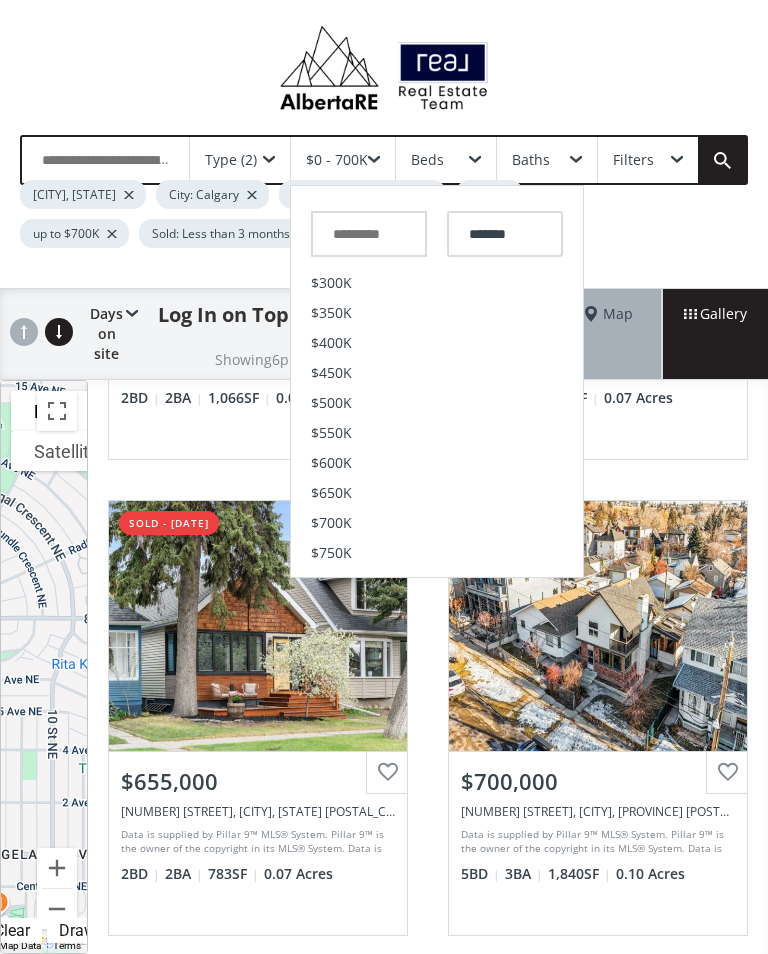 click on "$700K" at bounding box center (437, 523) 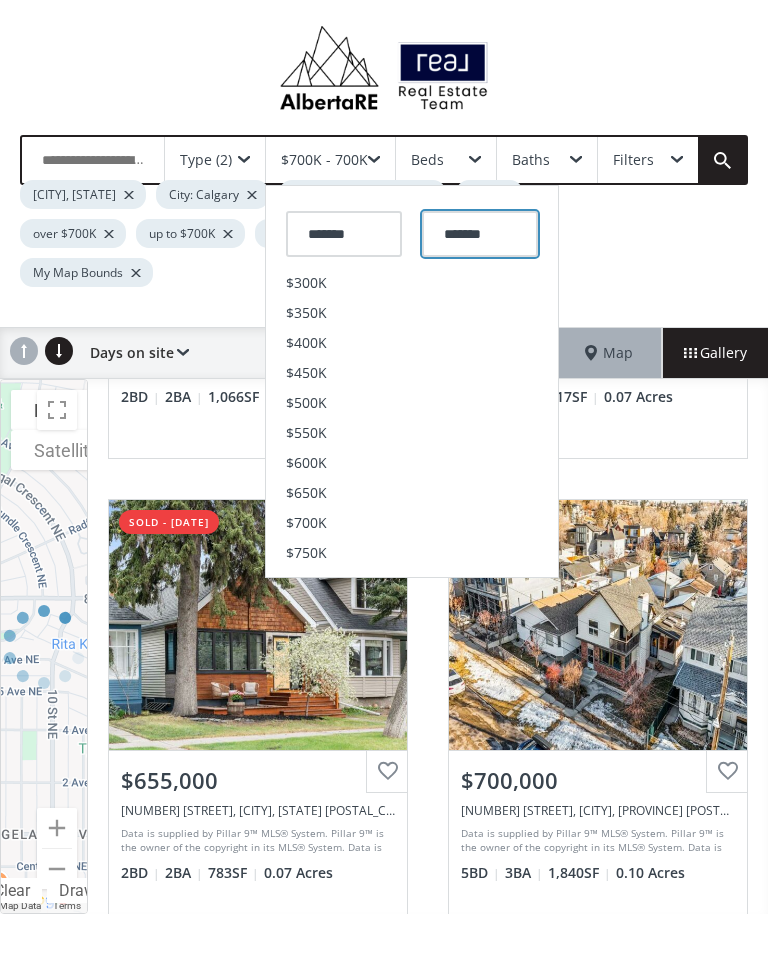 type on "*******" 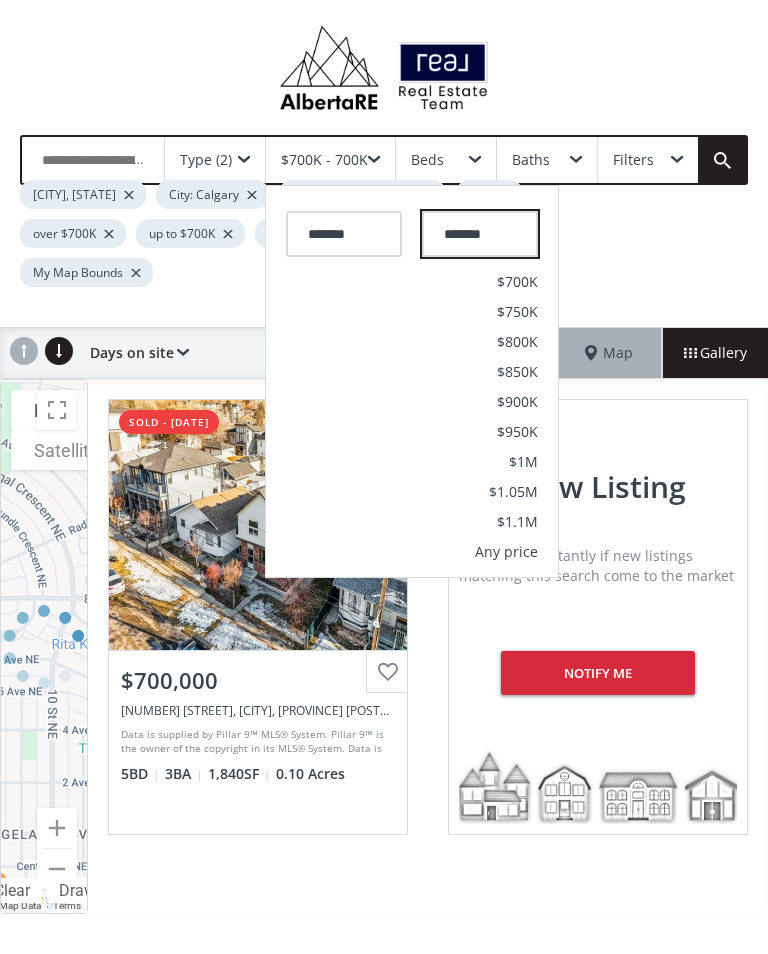 scroll, scrollTop: 0, scrollLeft: 0, axis: both 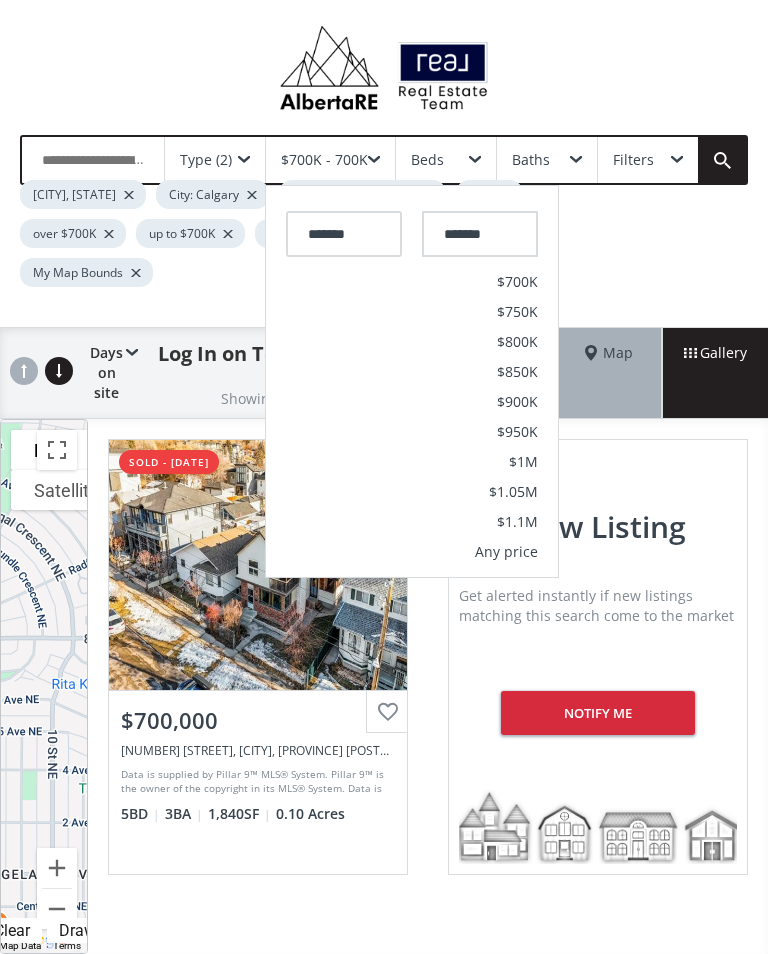click on "Any price" at bounding box center [506, 552] 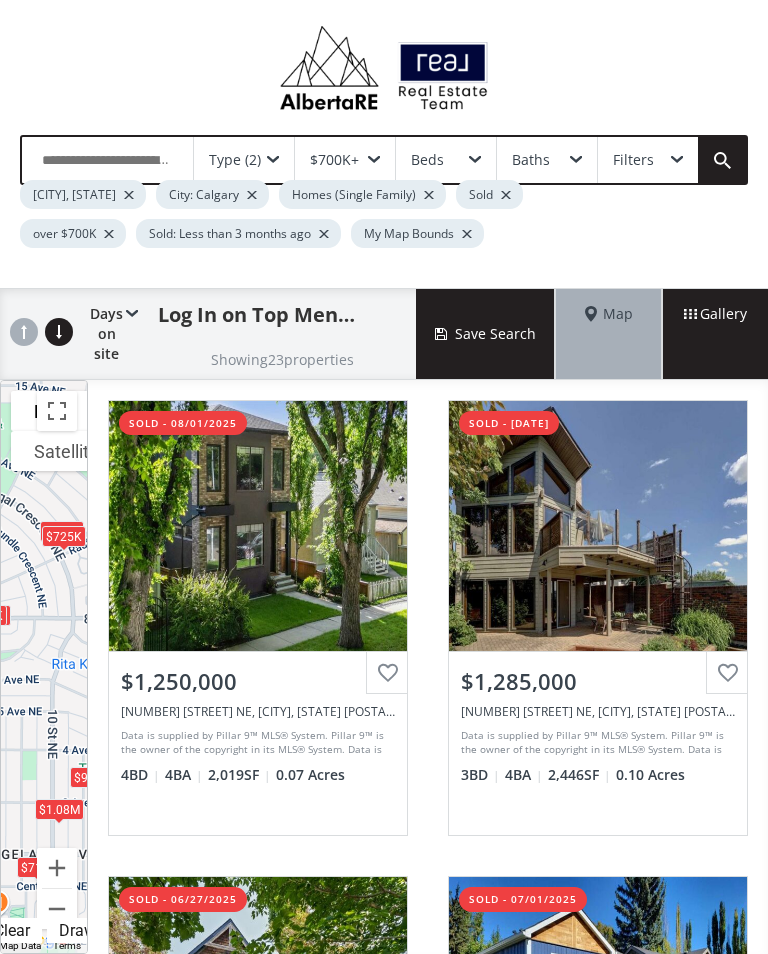 click at bounding box center [57, 411] 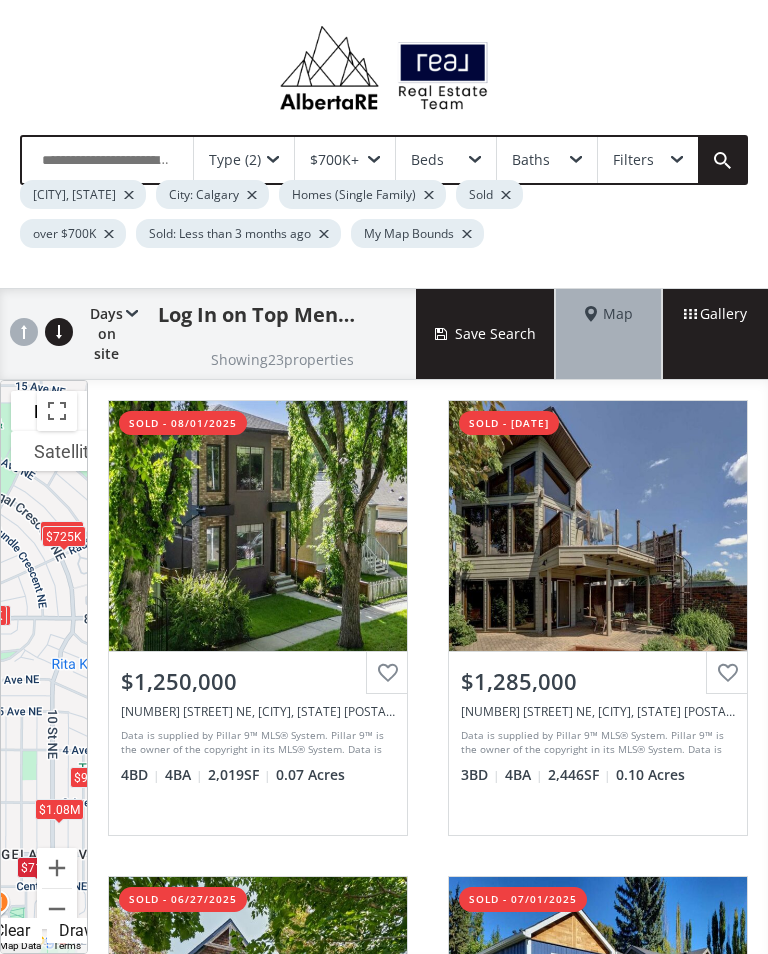 click at bounding box center [57, 411] 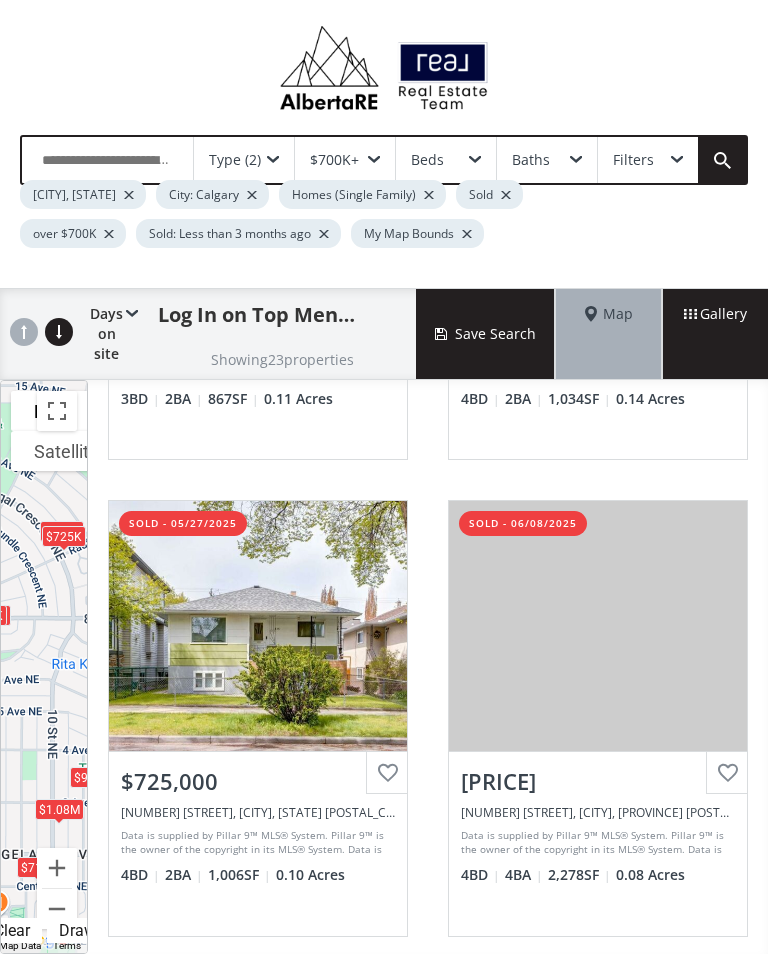 scroll, scrollTop: 1806, scrollLeft: 0, axis: vertical 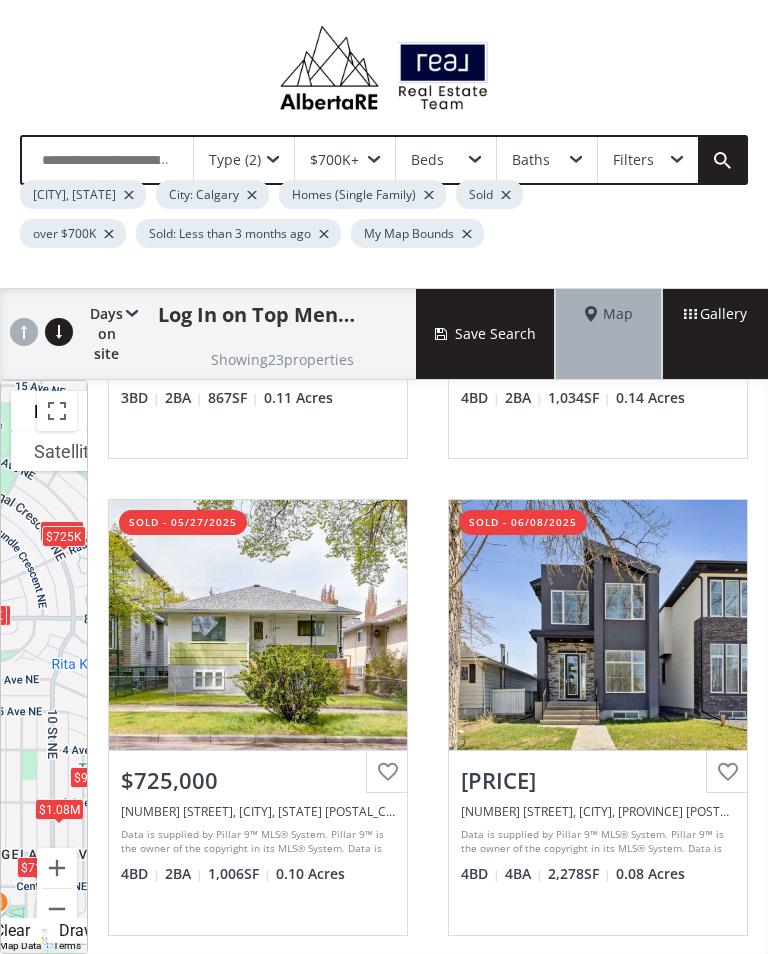 click at bounding box center [57, 411] 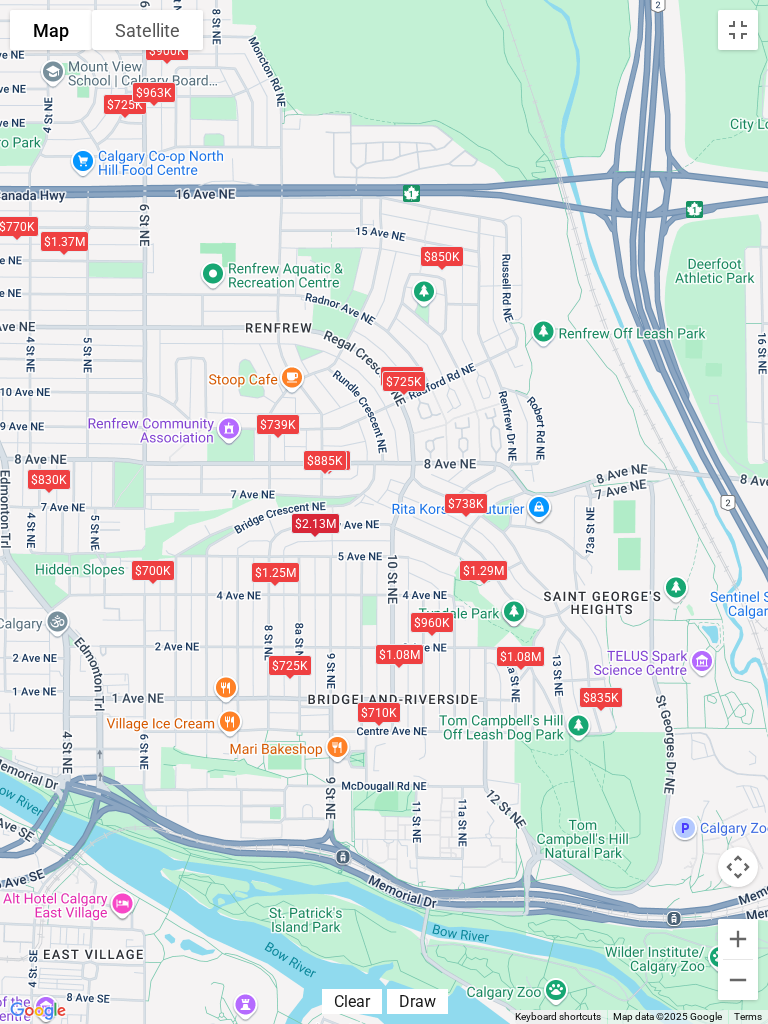 click at bounding box center (738, 30) 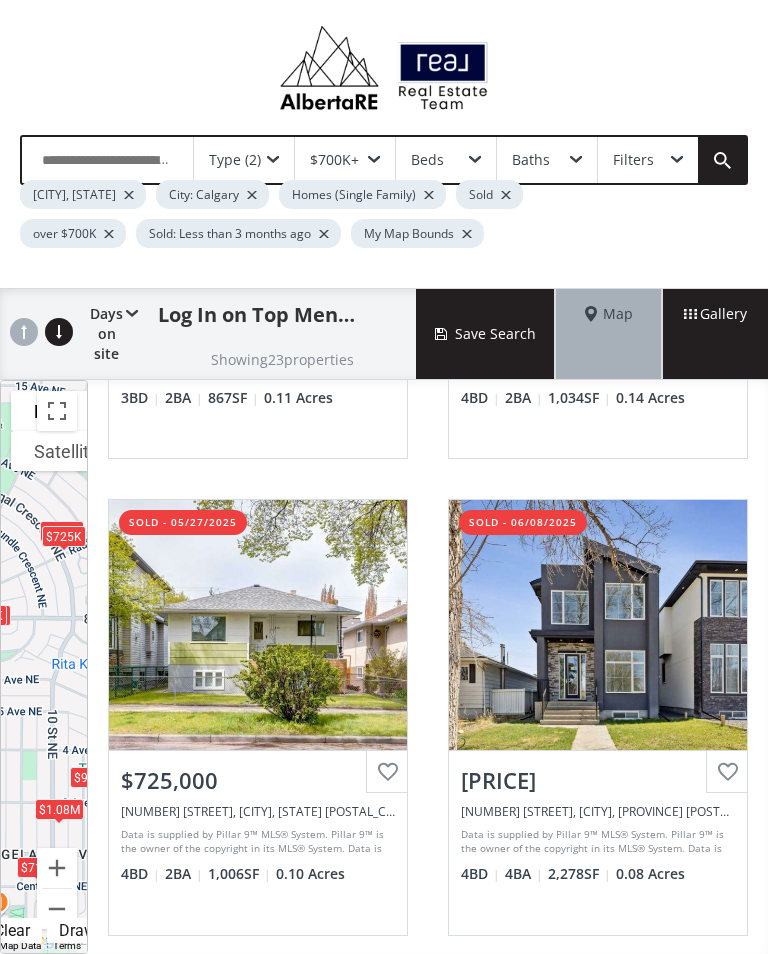 click on "Type   (2)" at bounding box center (244, 160) 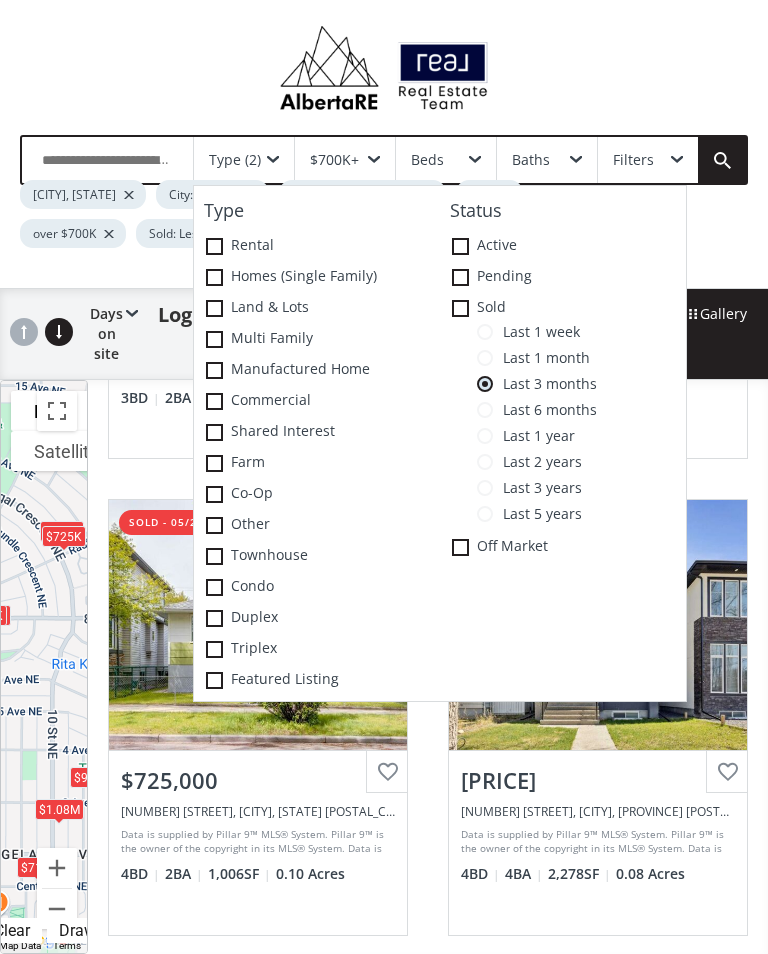 click on "$700K+" at bounding box center [334, 160] 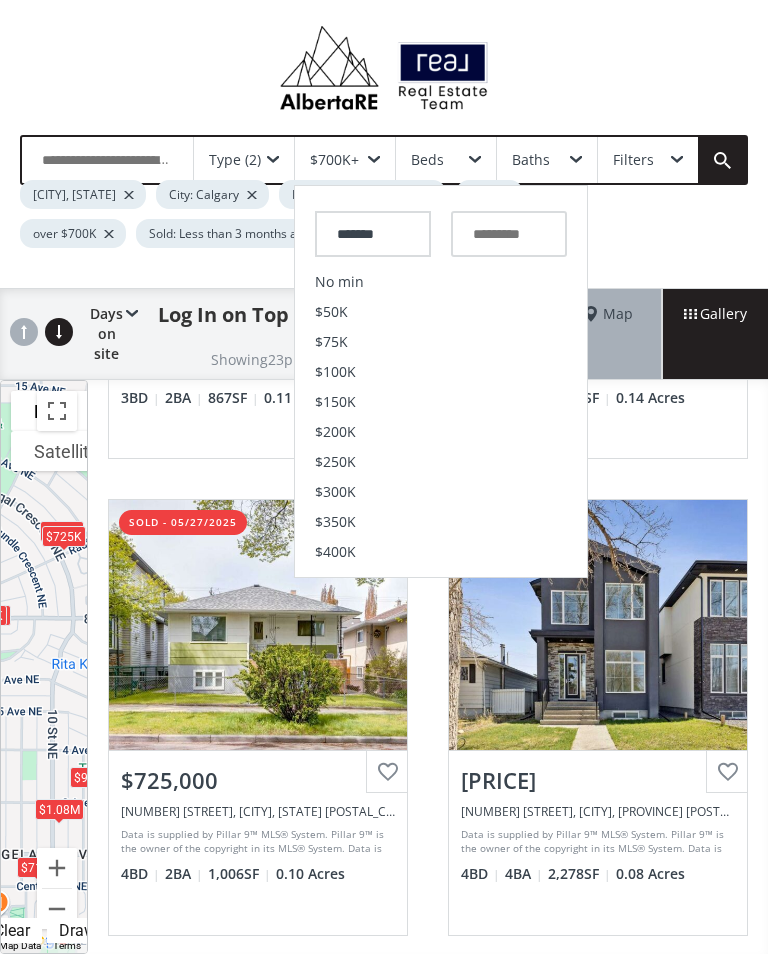 click on "No min" at bounding box center [441, 282] 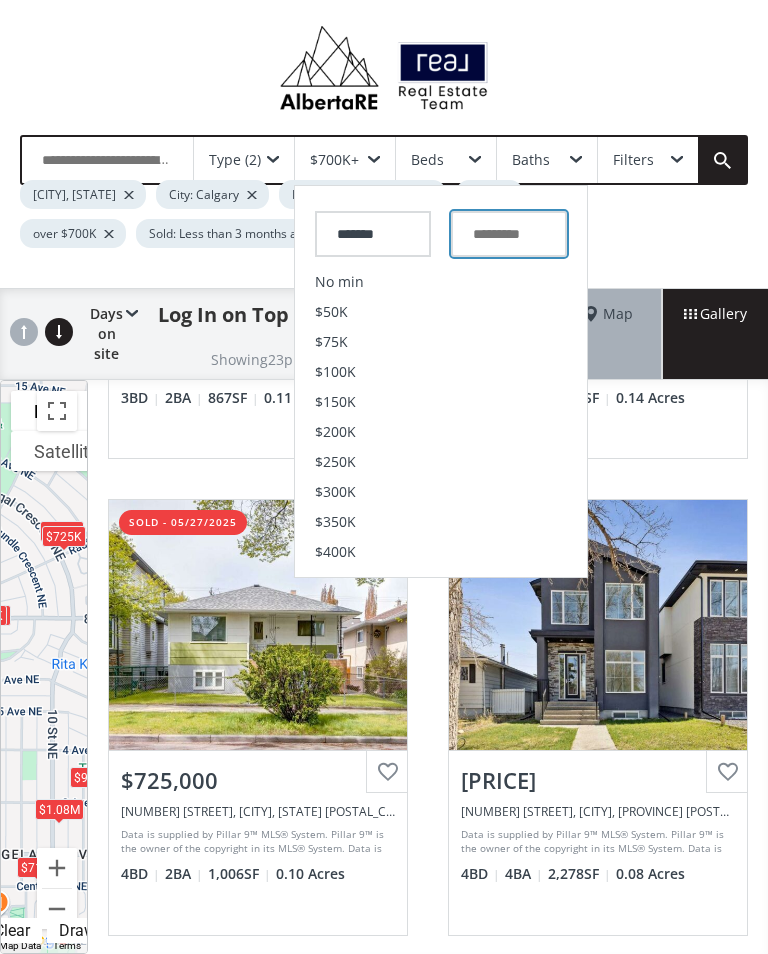 type 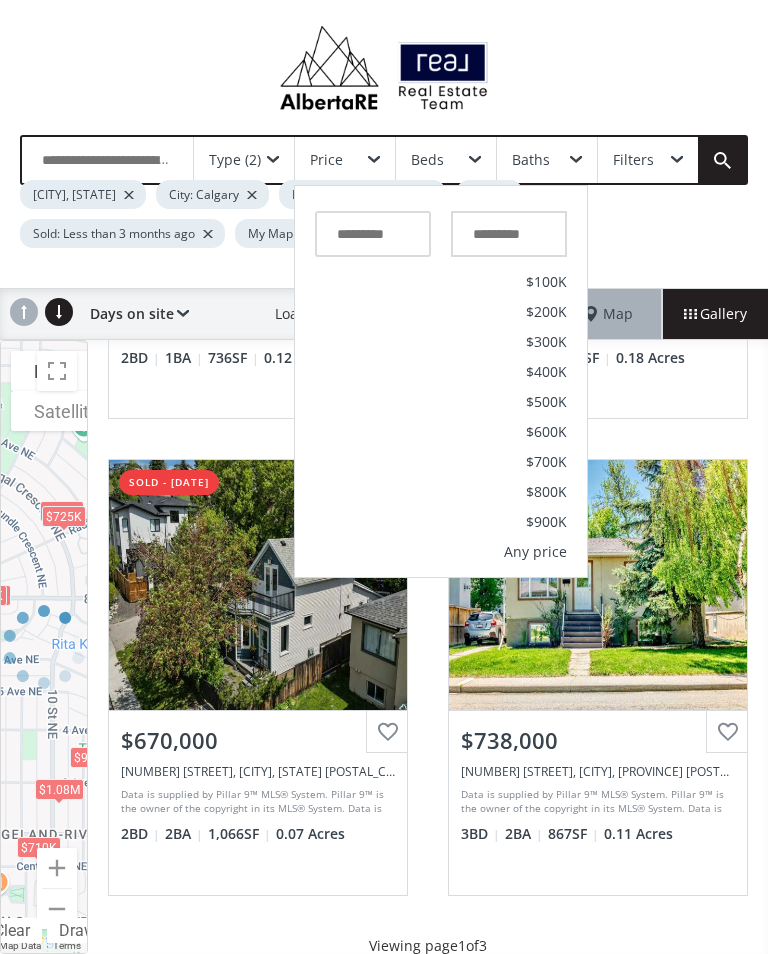 click on "Any price" at bounding box center (535, 552) 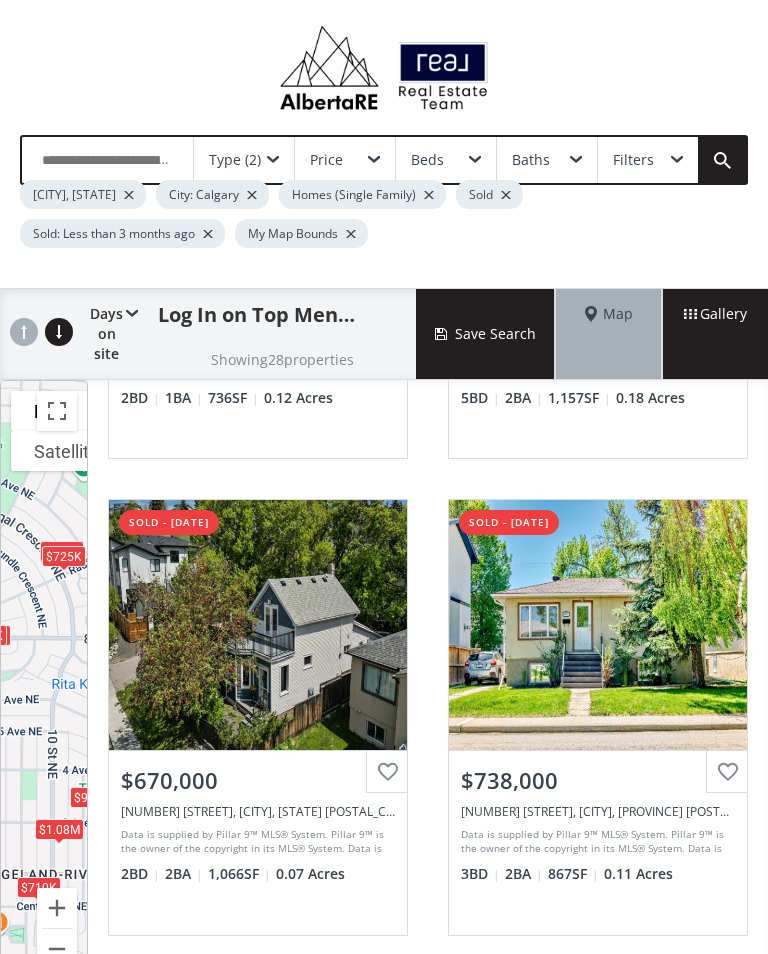 click on "Type   (2)" at bounding box center [244, 160] 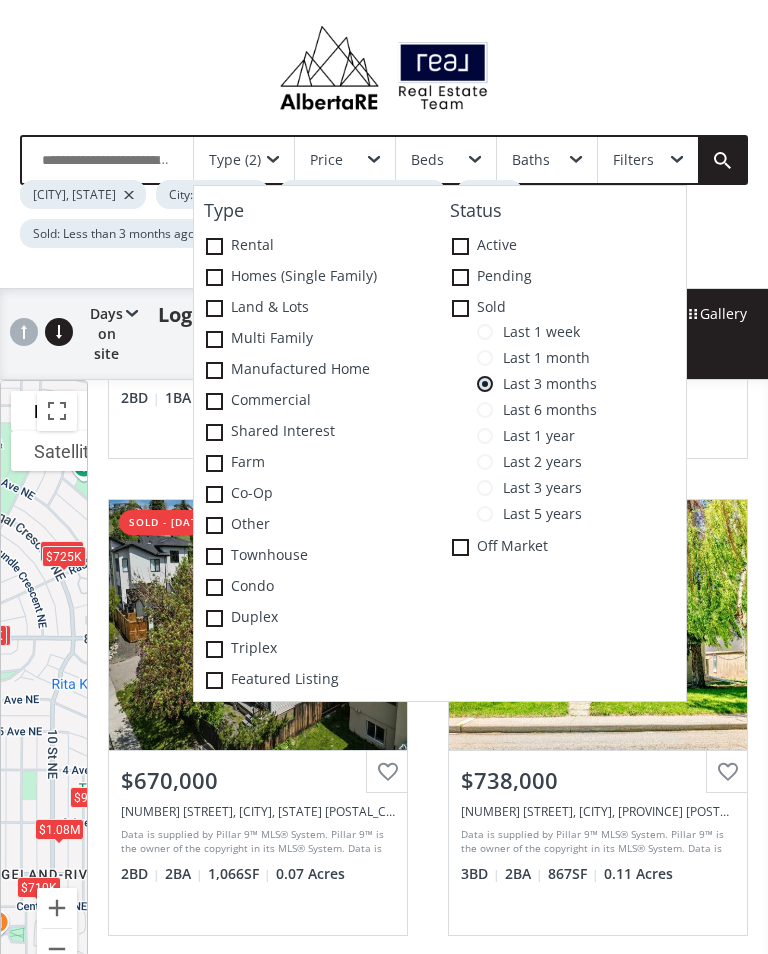 click at bounding box center (460, 547) 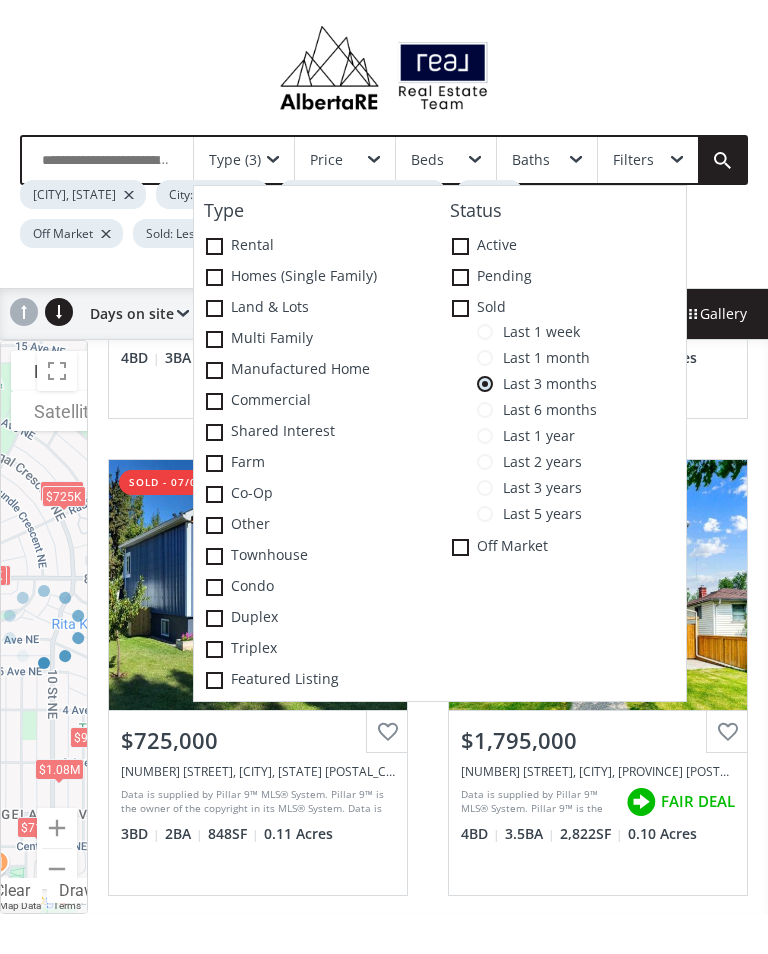 click at bounding box center [0, 0] 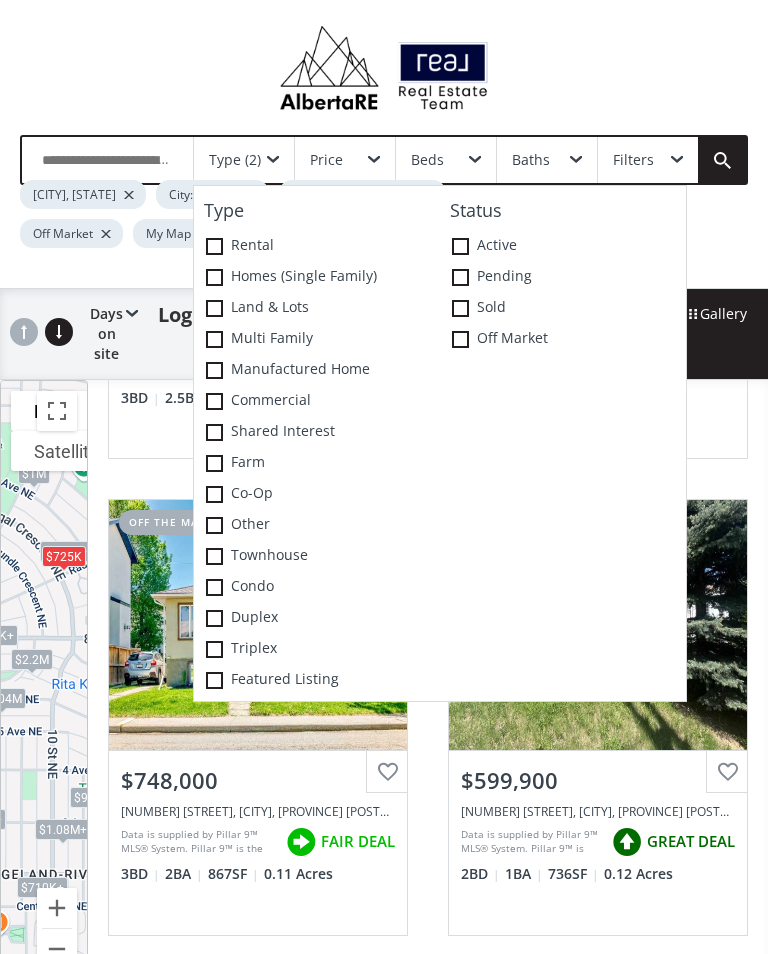 click on "Type   (2) Type Rental Homes (Single Family) Land & Lots Multi family Manufactured Home Commercial Shared Interest Farm Co-op Other Townhouse Condo Duplex Triplex Featured Listing Status Active Pending Sold Off Market Price Beds Baths Filters Calgary, AB City: Calgary Homes (Single Family) Off Market My Map Bounds" at bounding box center (384, 201) 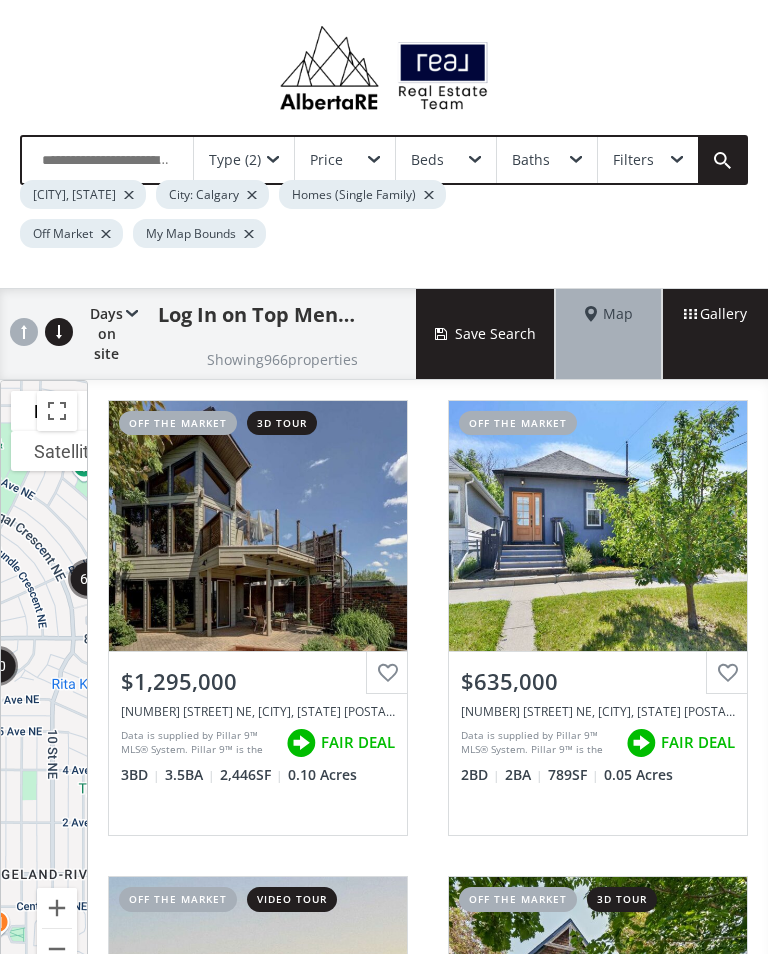 scroll, scrollTop: -1, scrollLeft: 0, axis: vertical 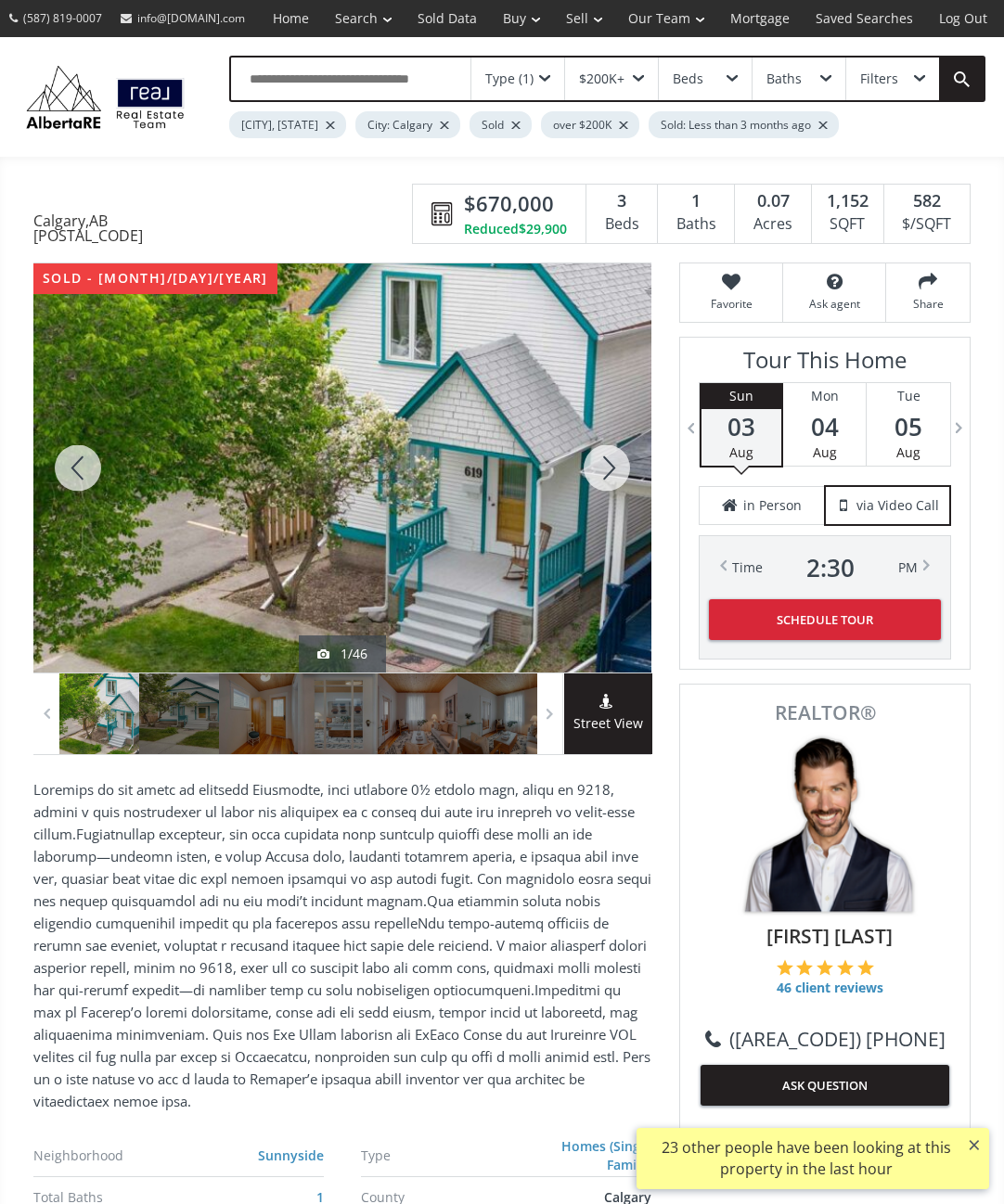 click at bounding box center [607, 468] 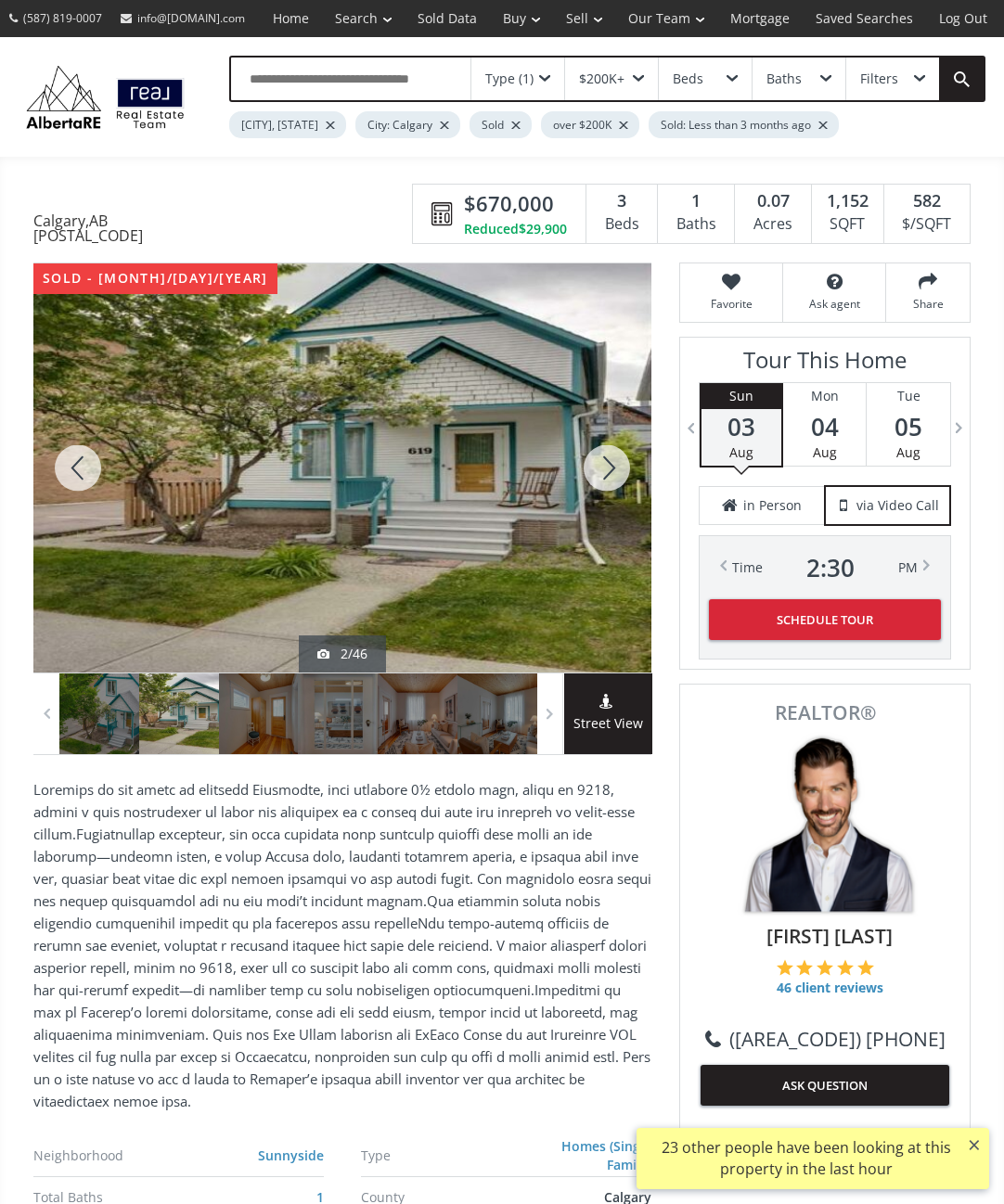 click at bounding box center (607, 468) 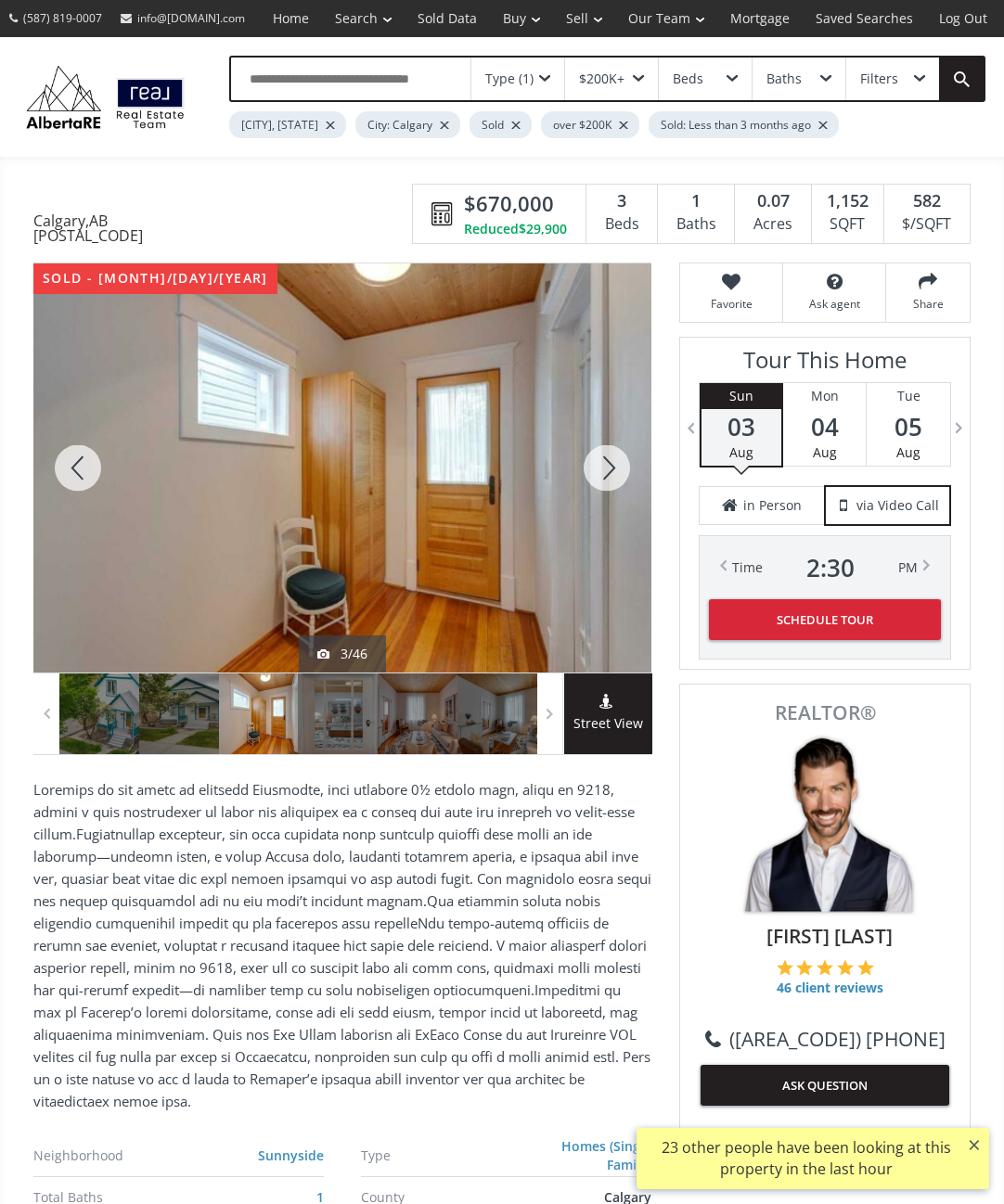click at bounding box center [607, 468] 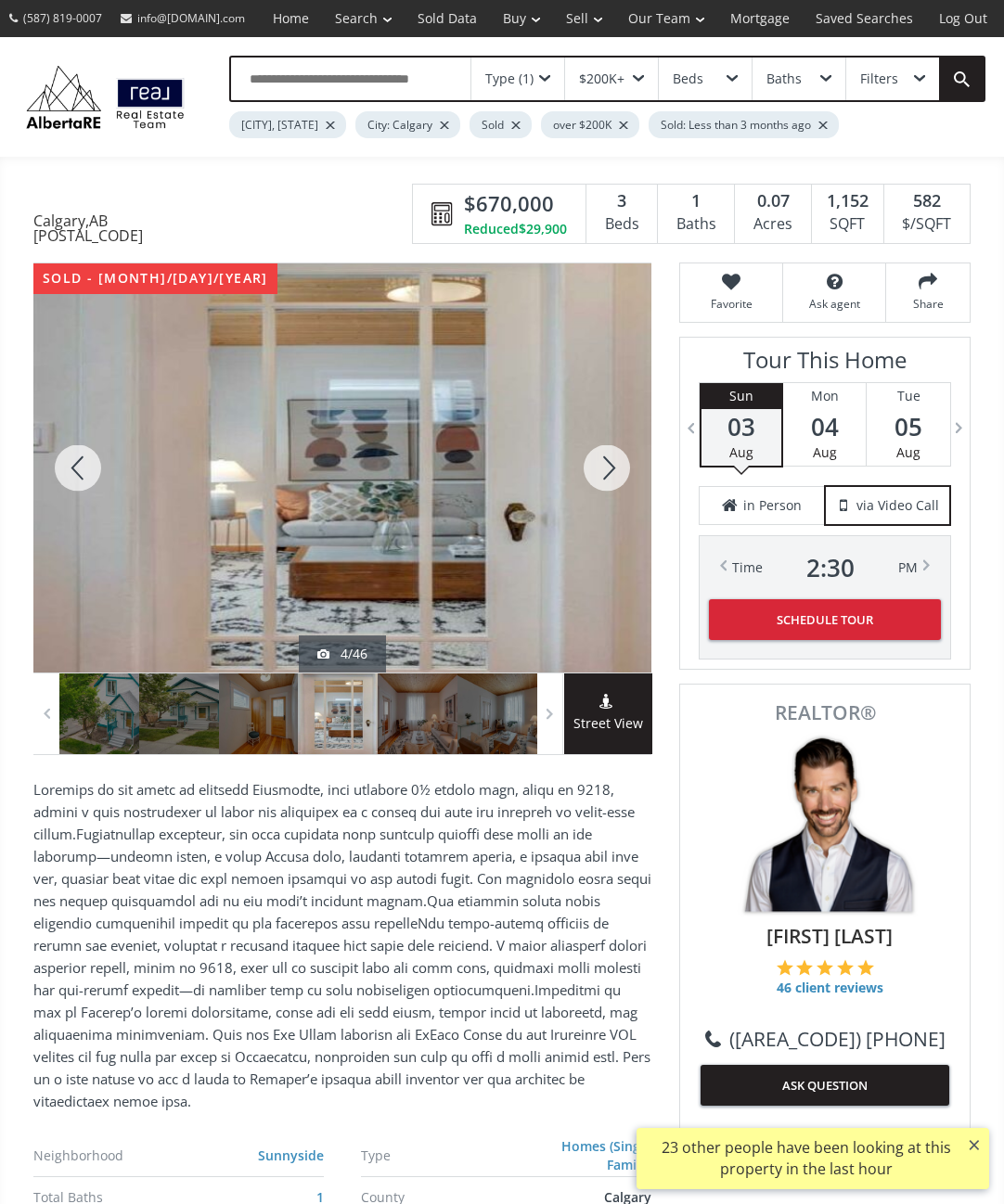 click at bounding box center (607, 468) 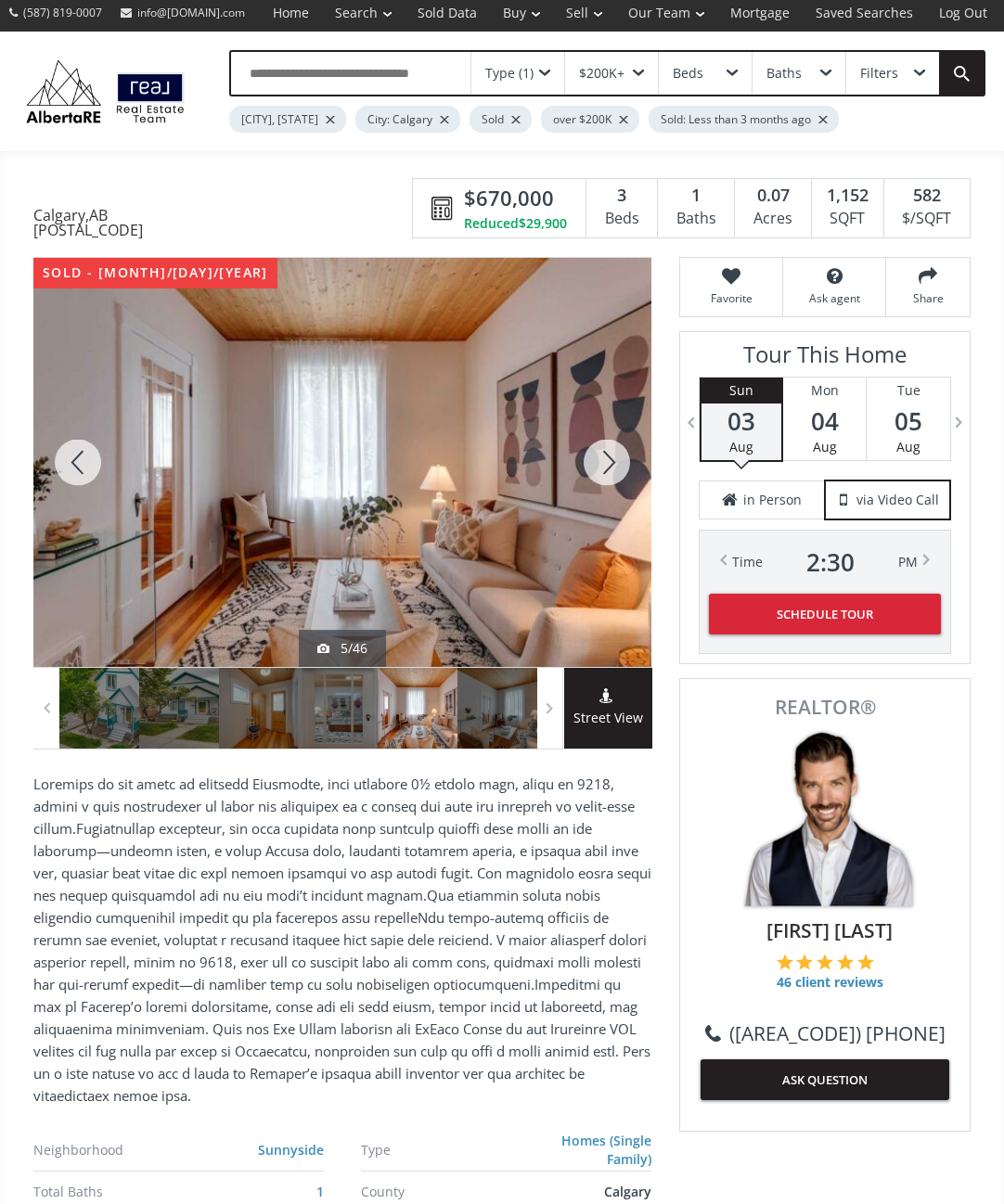 scroll, scrollTop: 0, scrollLeft: 0, axis: both 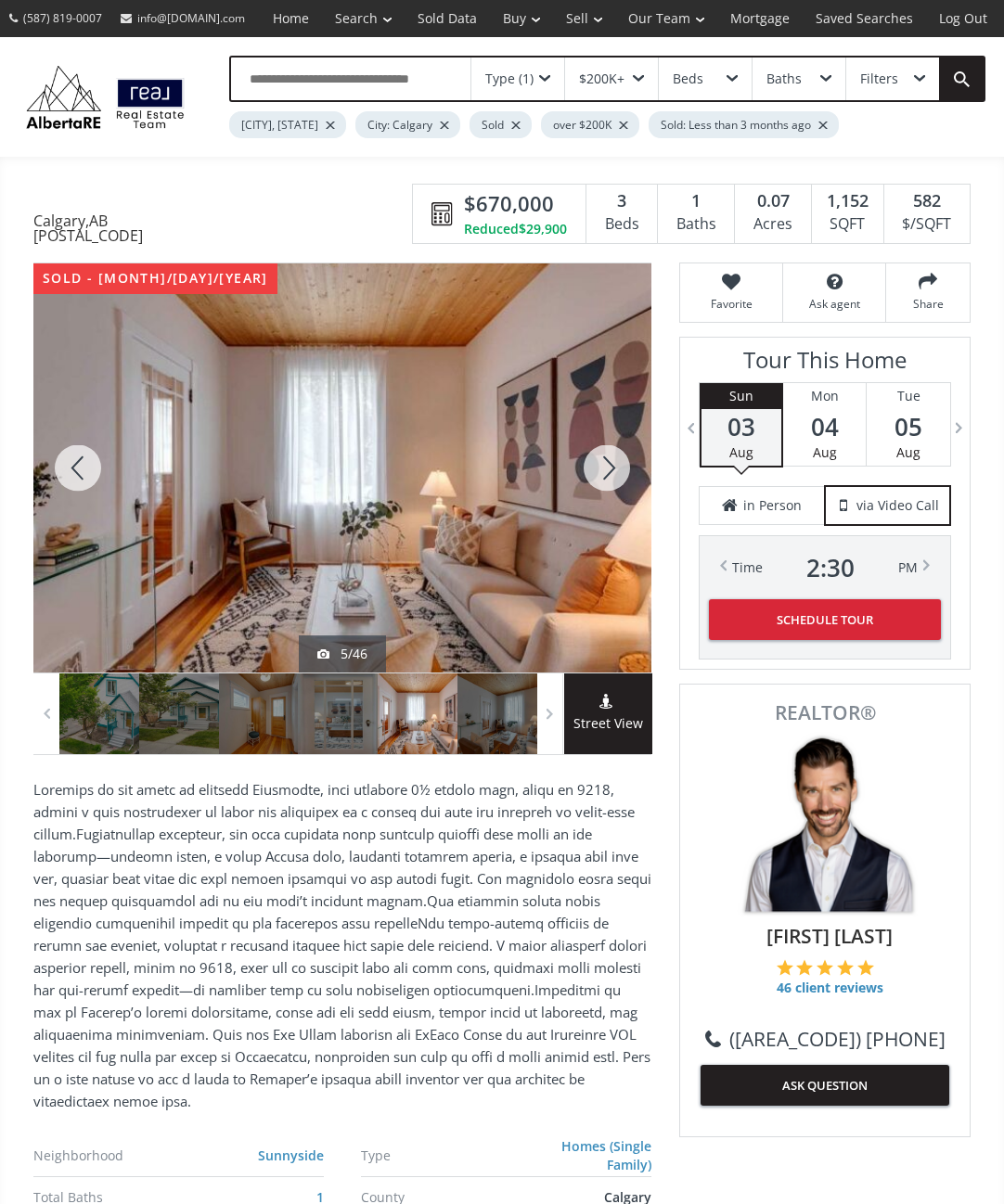 click at bounding box center (607, 468) 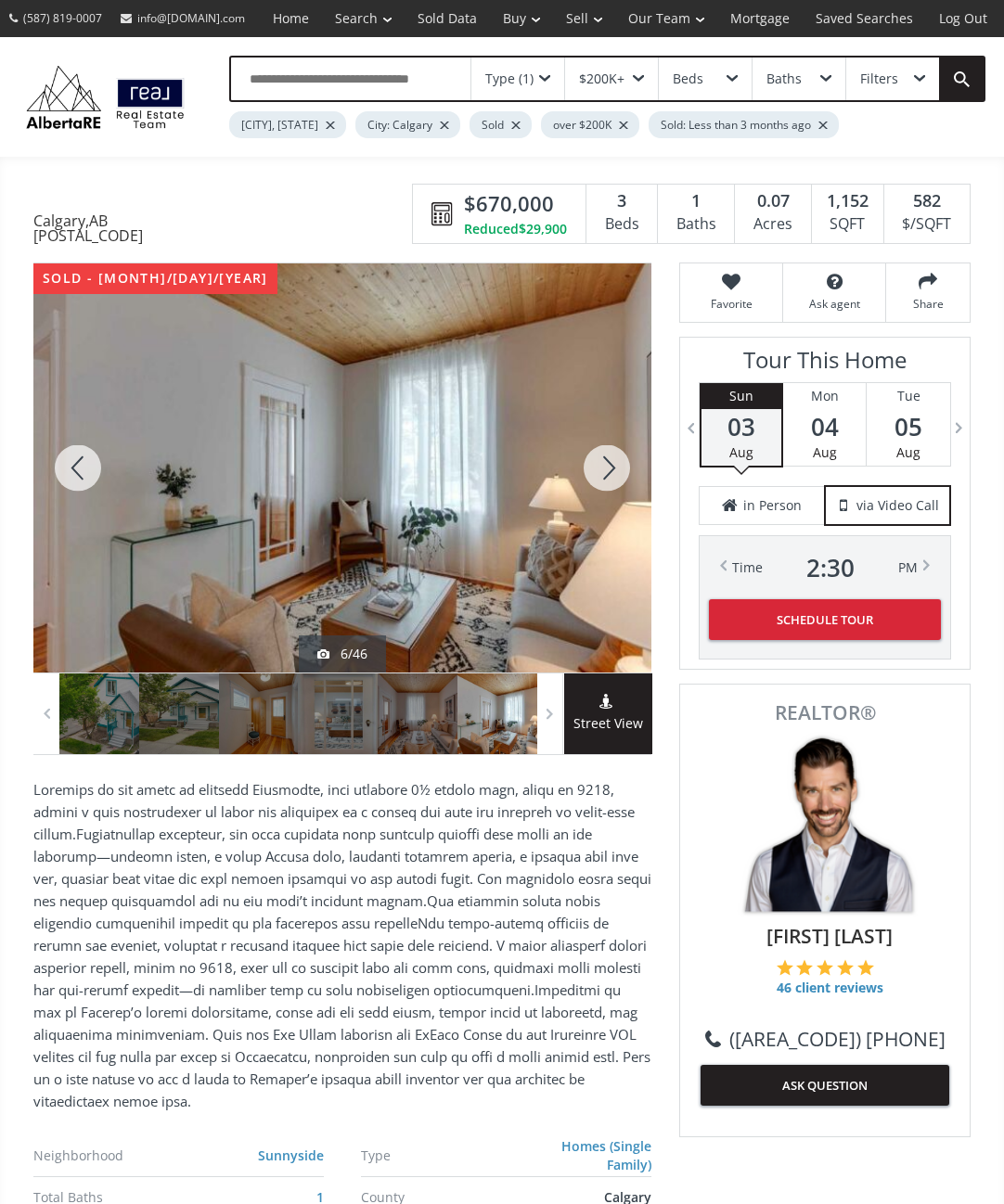 click at bounding box center [607, 468] 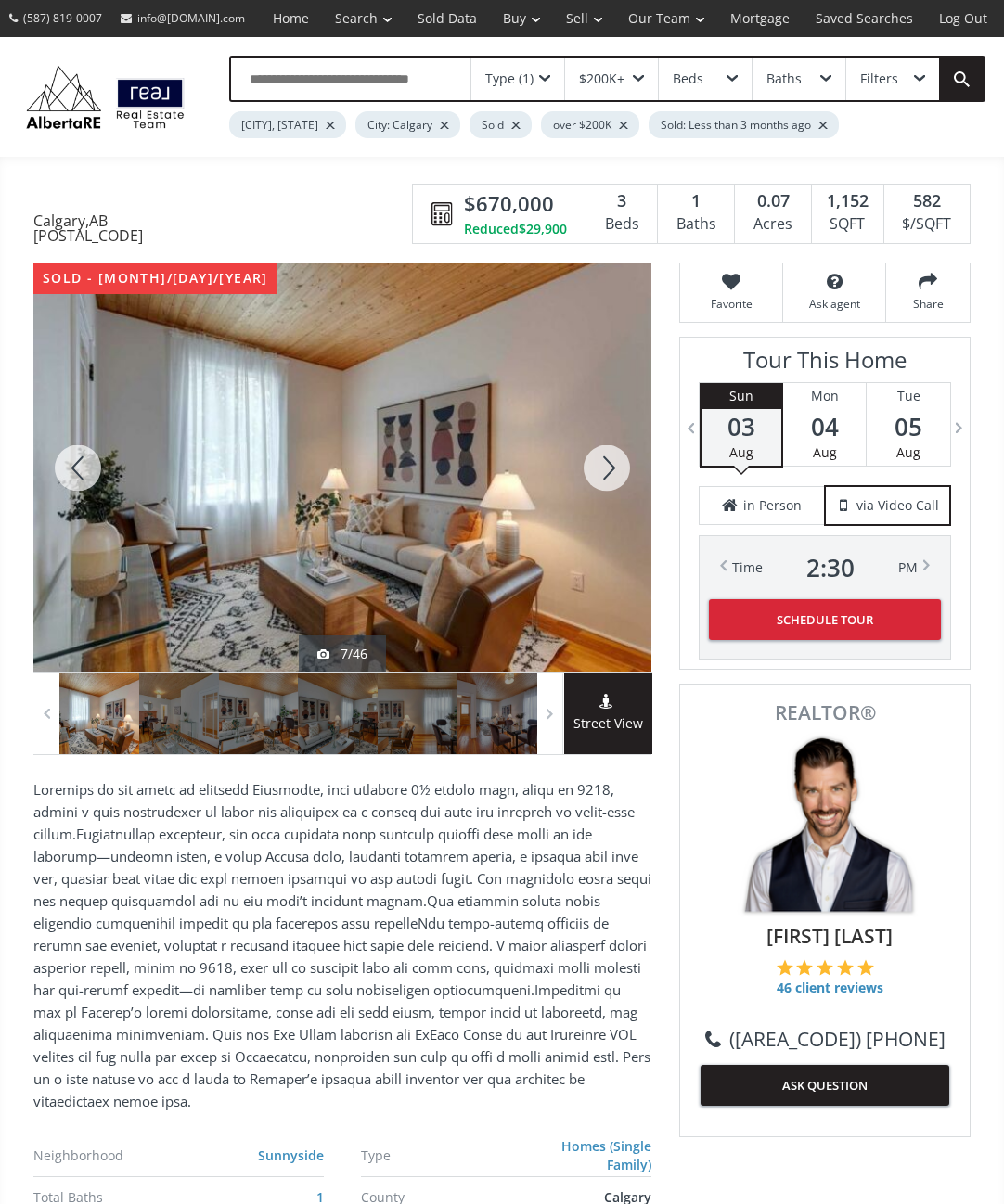 click at bounding box center (607, 468) 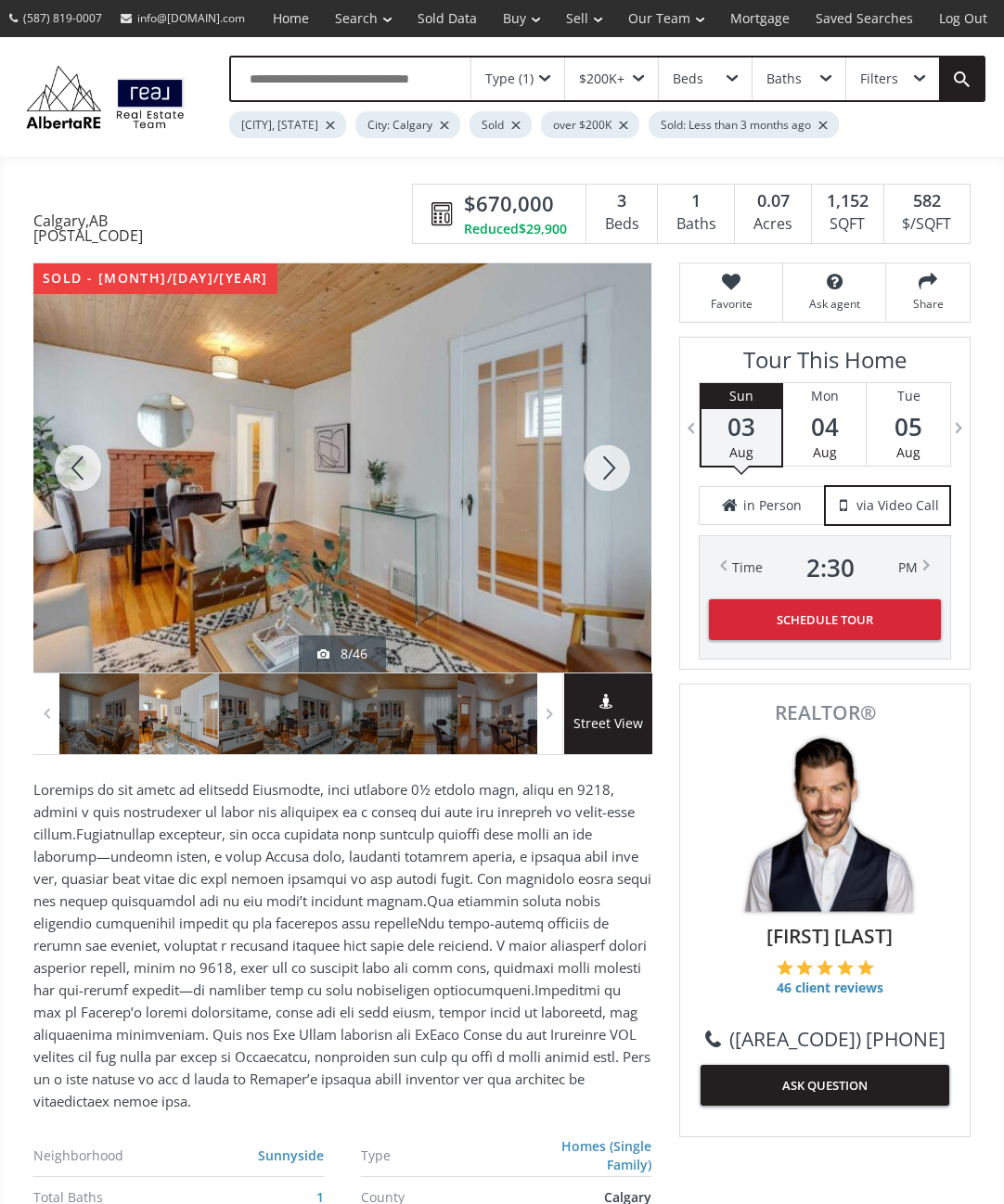 click at bounding box center [607, 468] 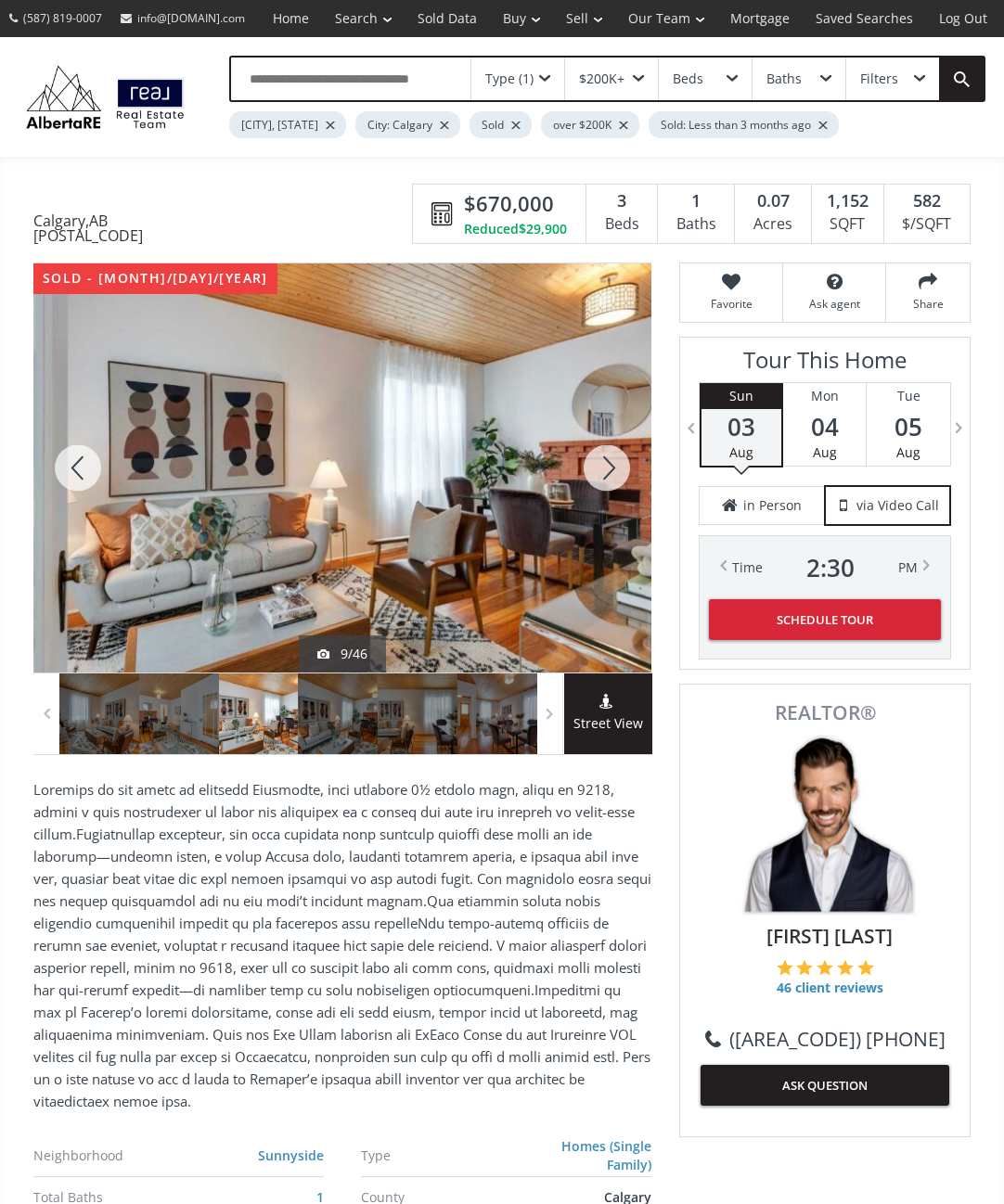 click at bounding box center (607, 468) 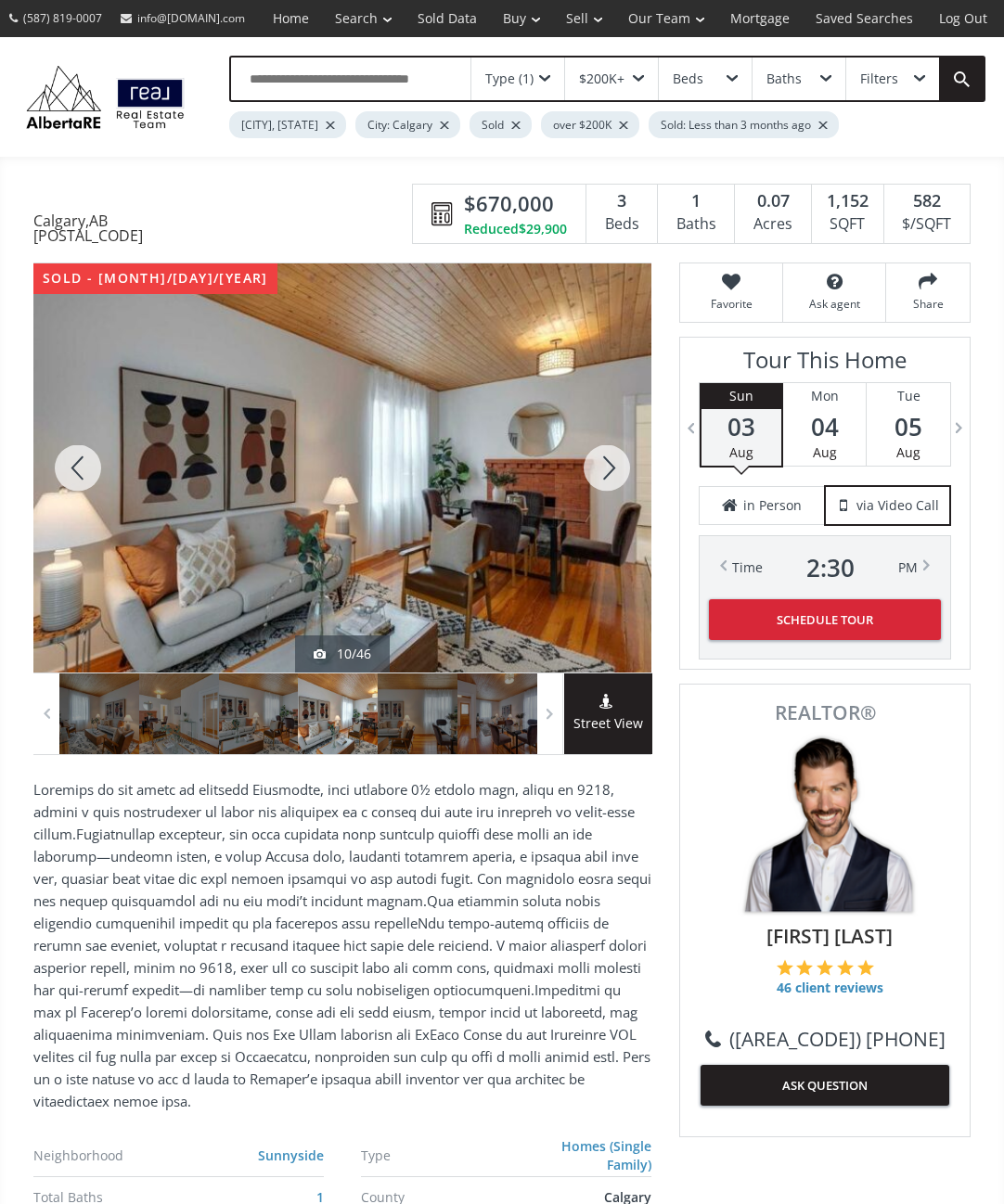 click at bounding box center [607, 468] 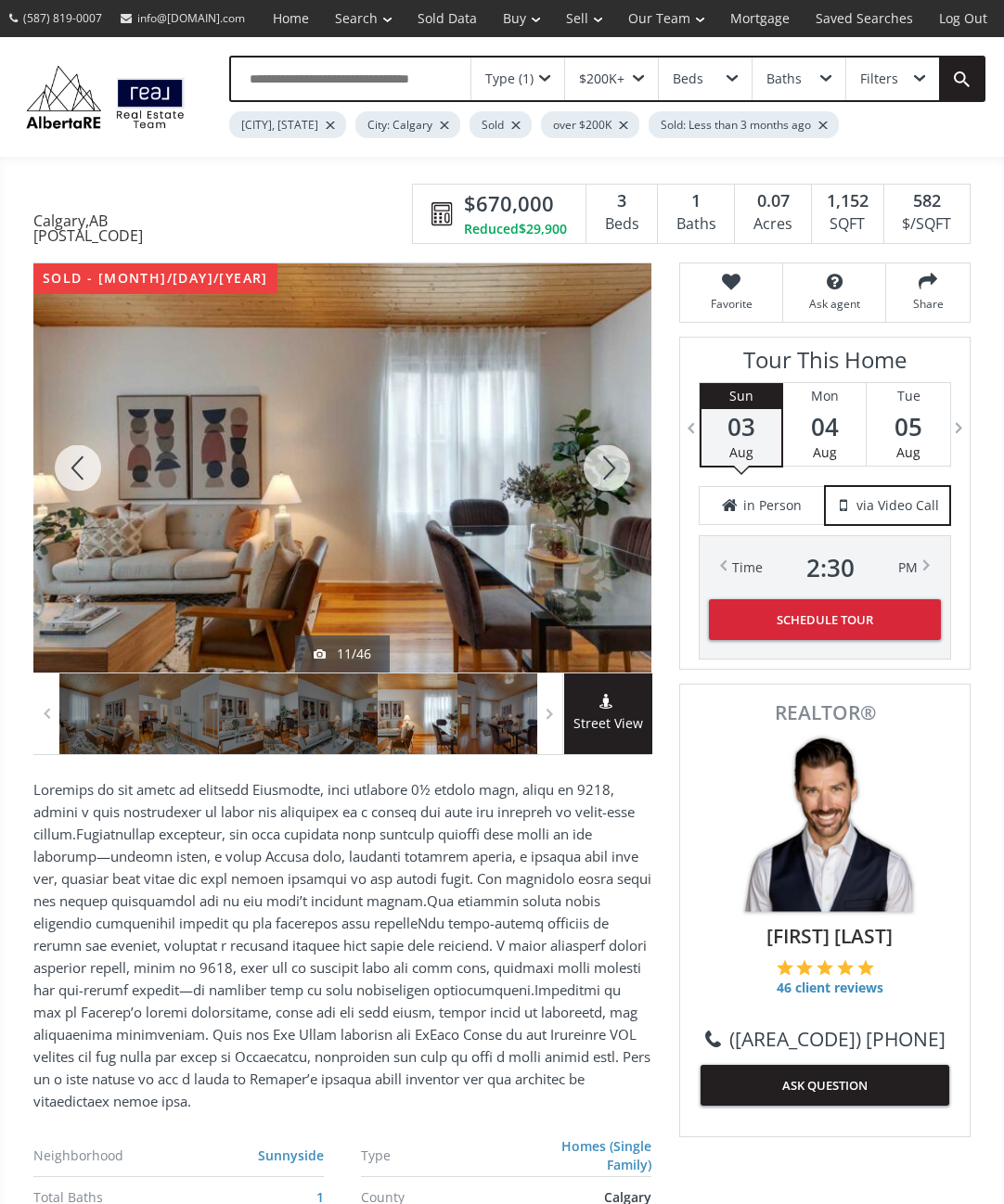click at bounding box center [607, 468] 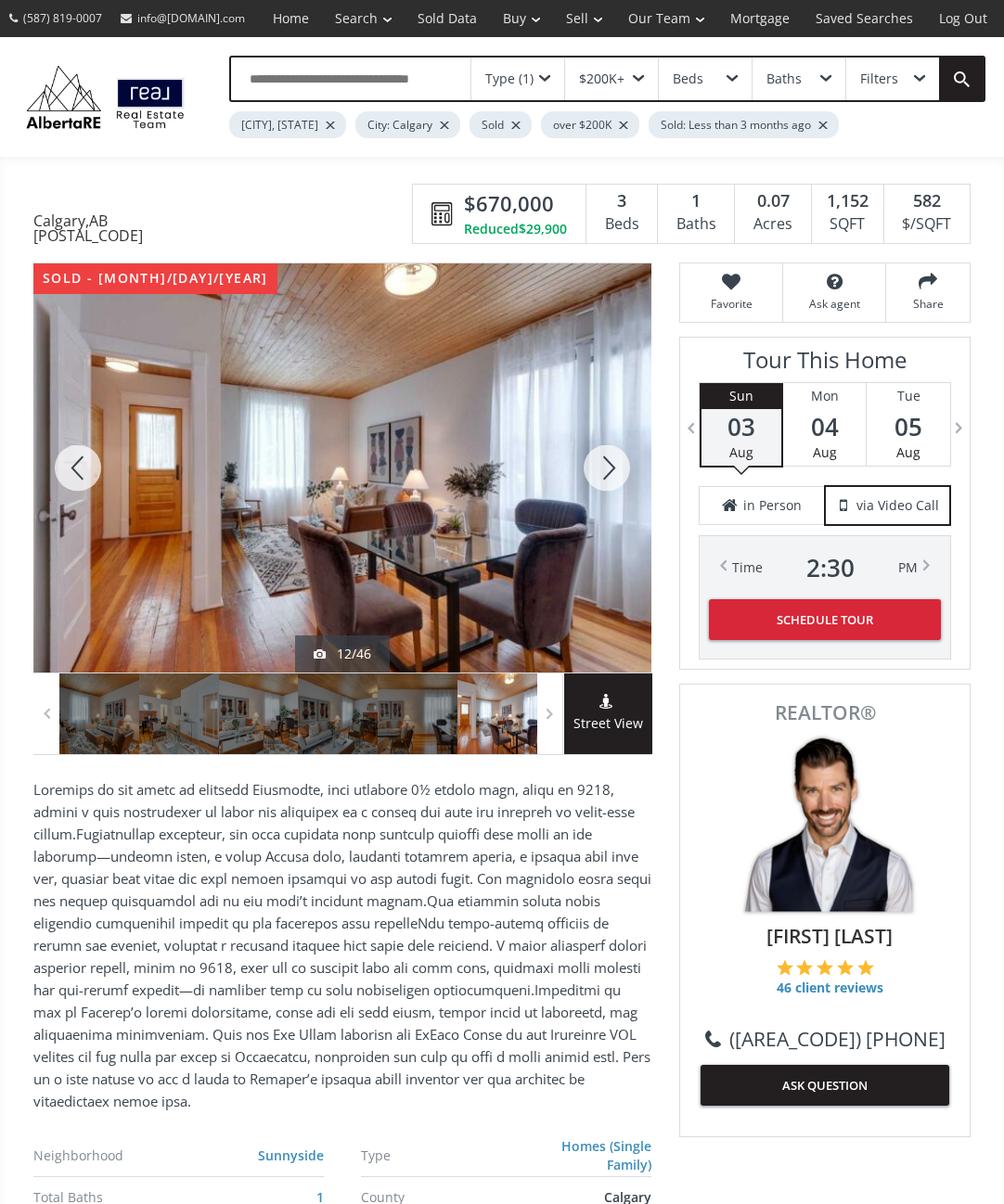 click at bounding box center (607, 468) 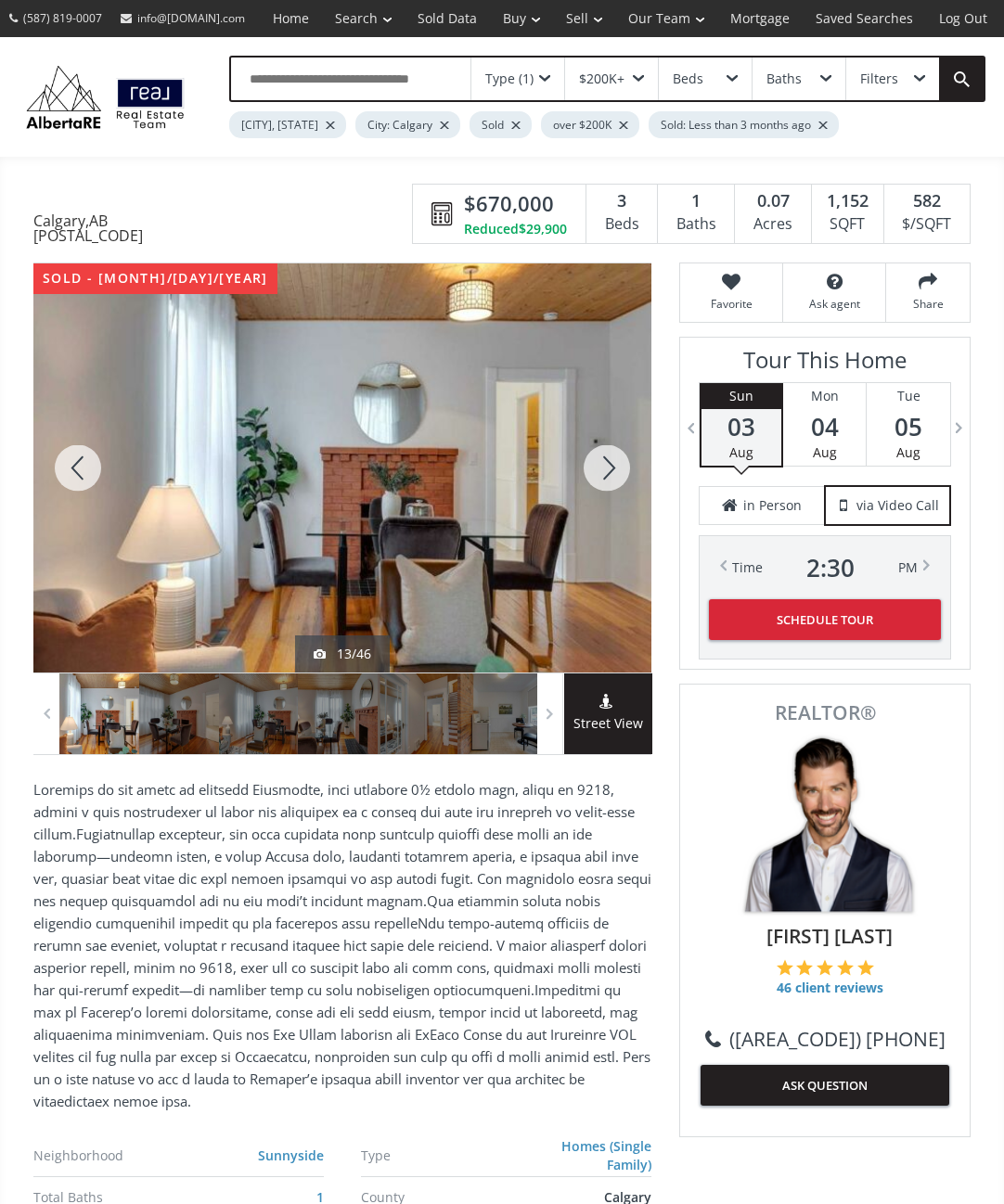 click at bounding box center (607, 468) 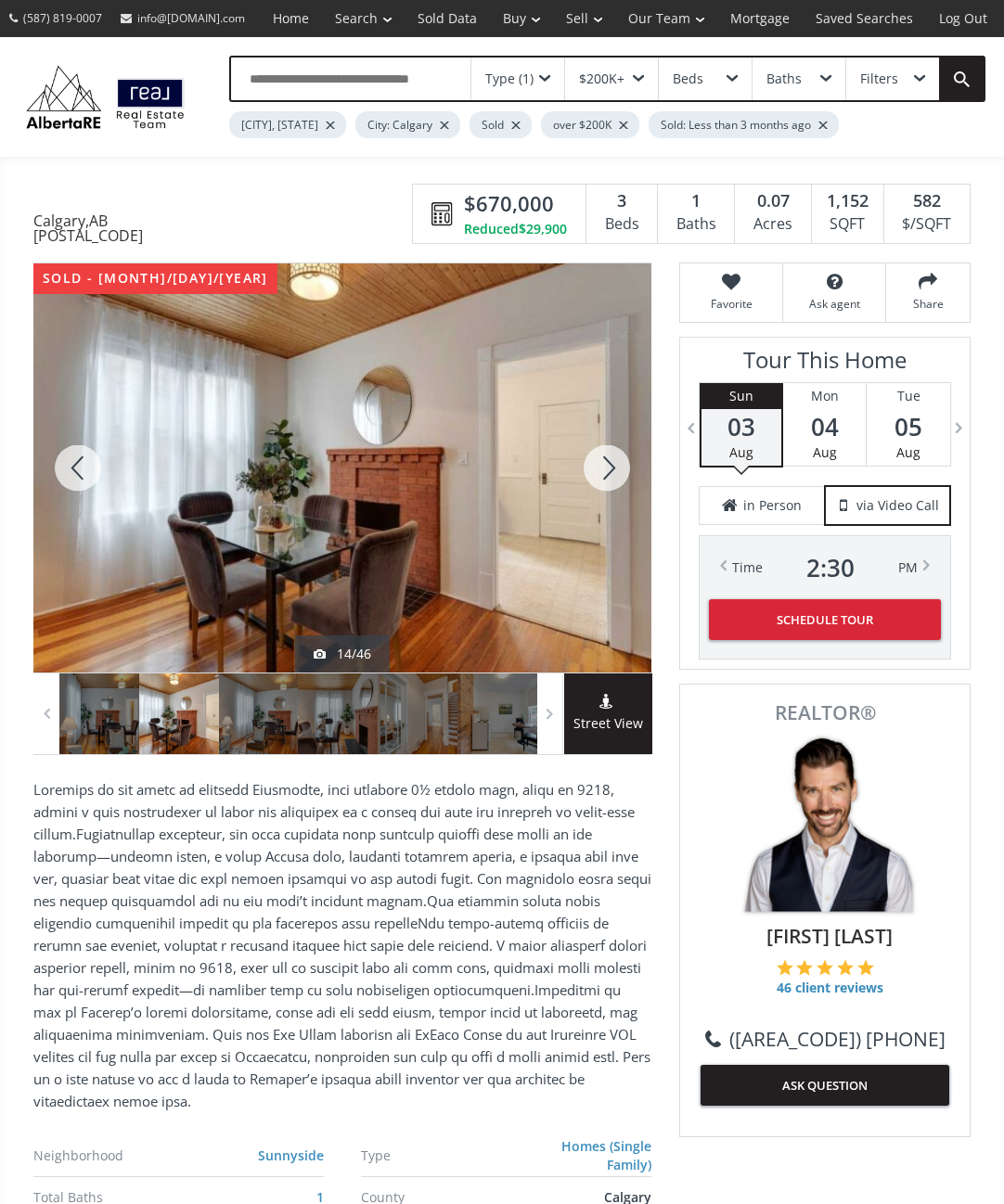 click at bounding box center [607, 468] 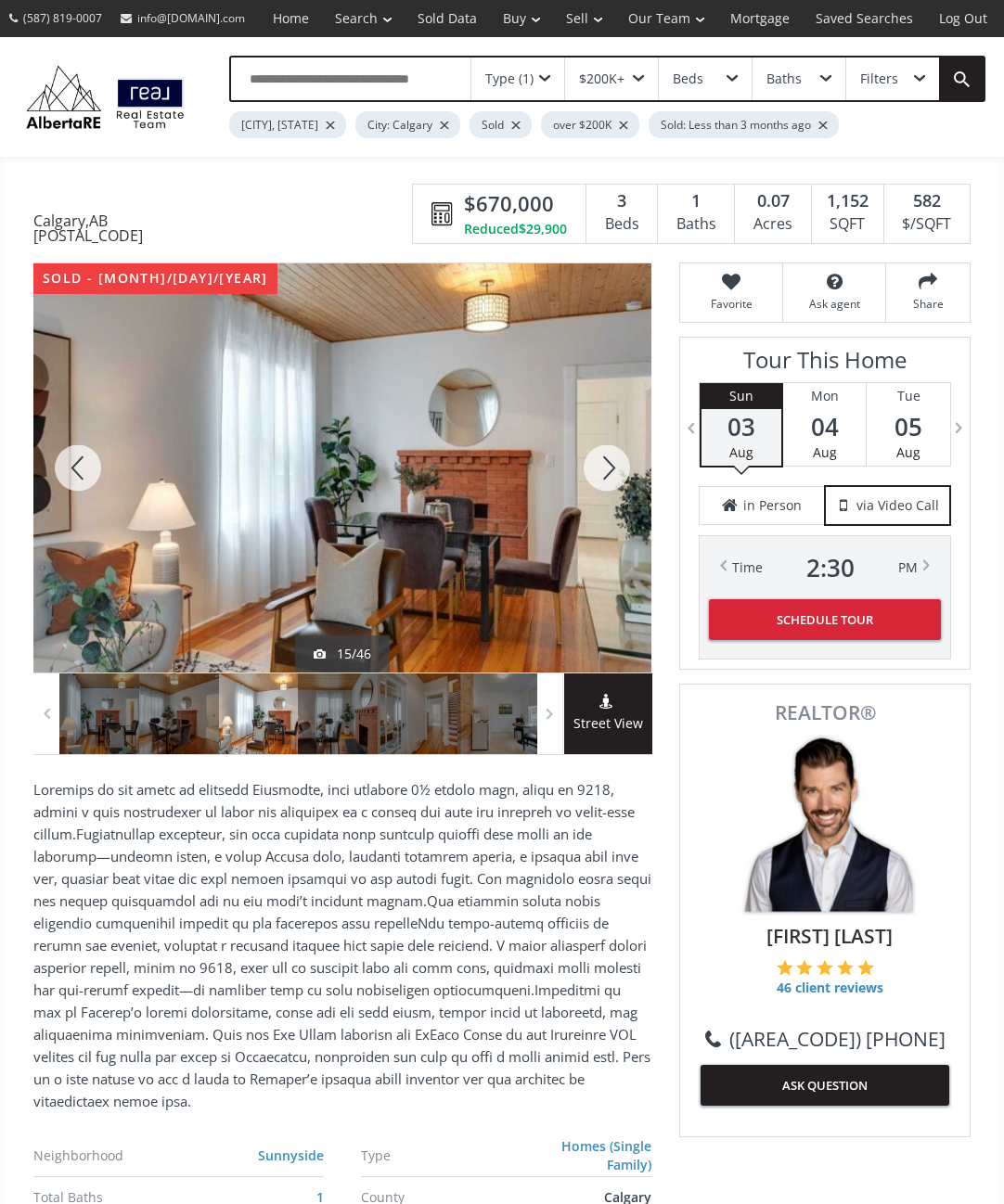 click at bounding box center [607, 468] 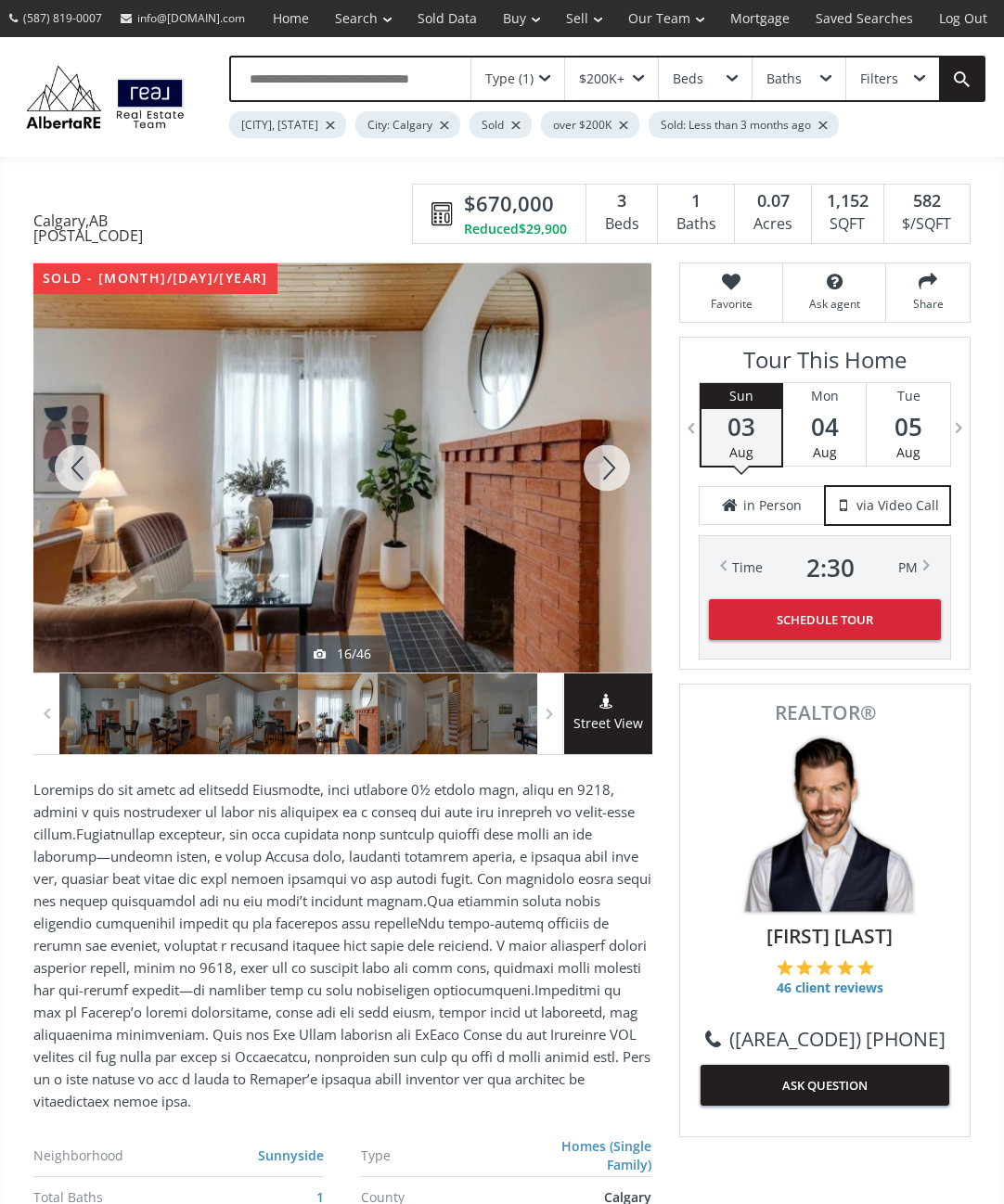 click at bounding box center [607, 468] 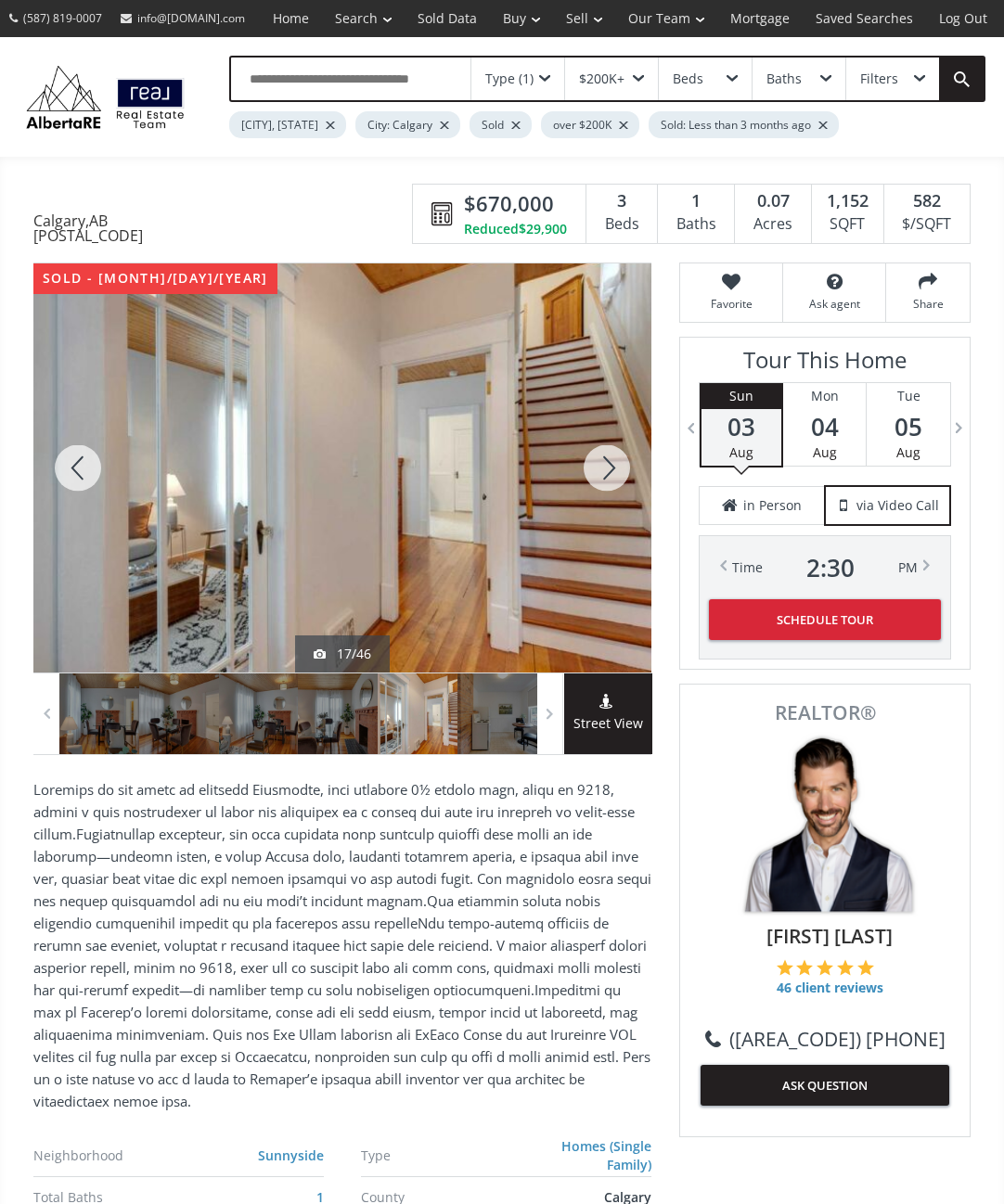 click at bounding box center (607, 468) 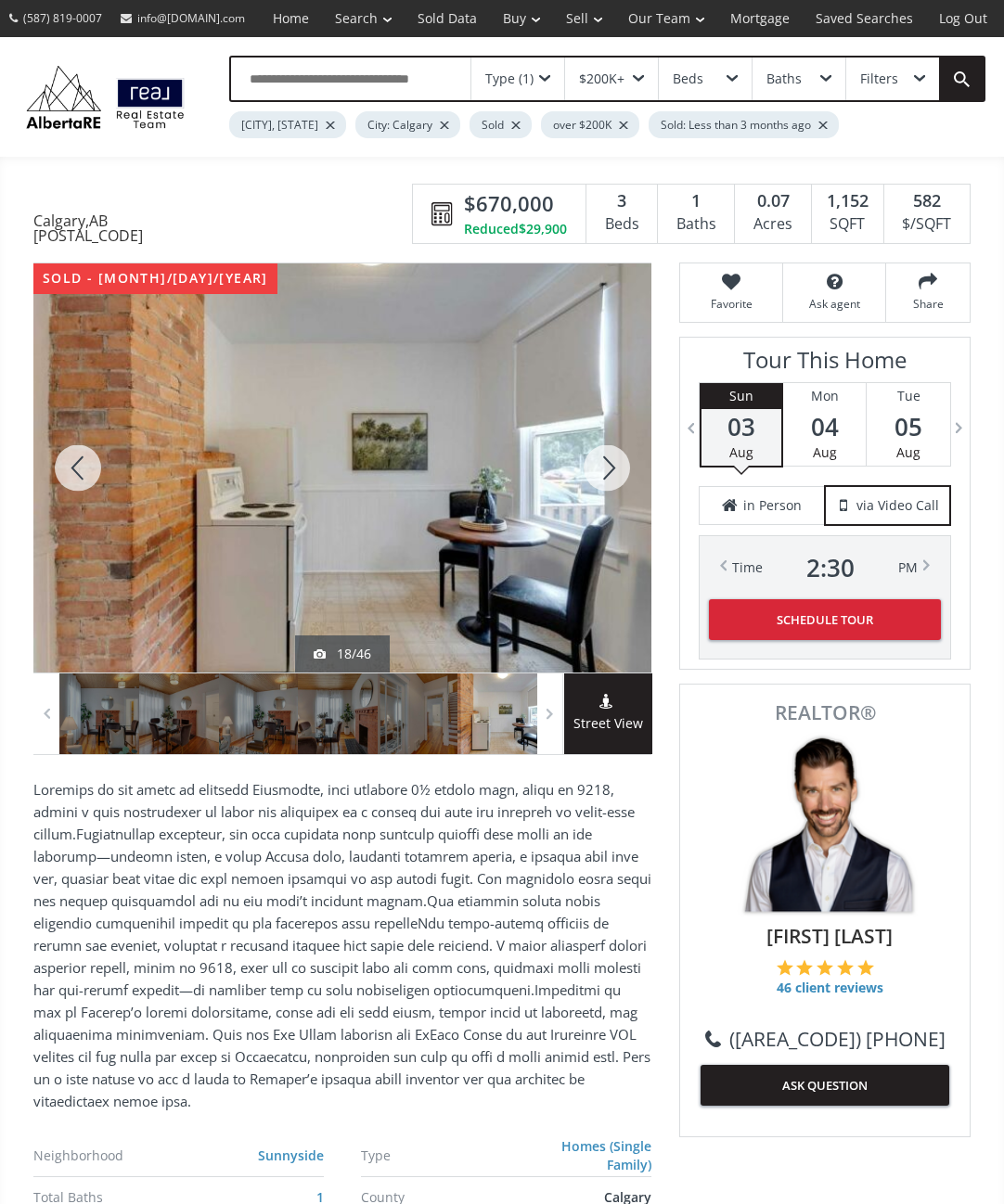 click at bounding box center (607, 468) 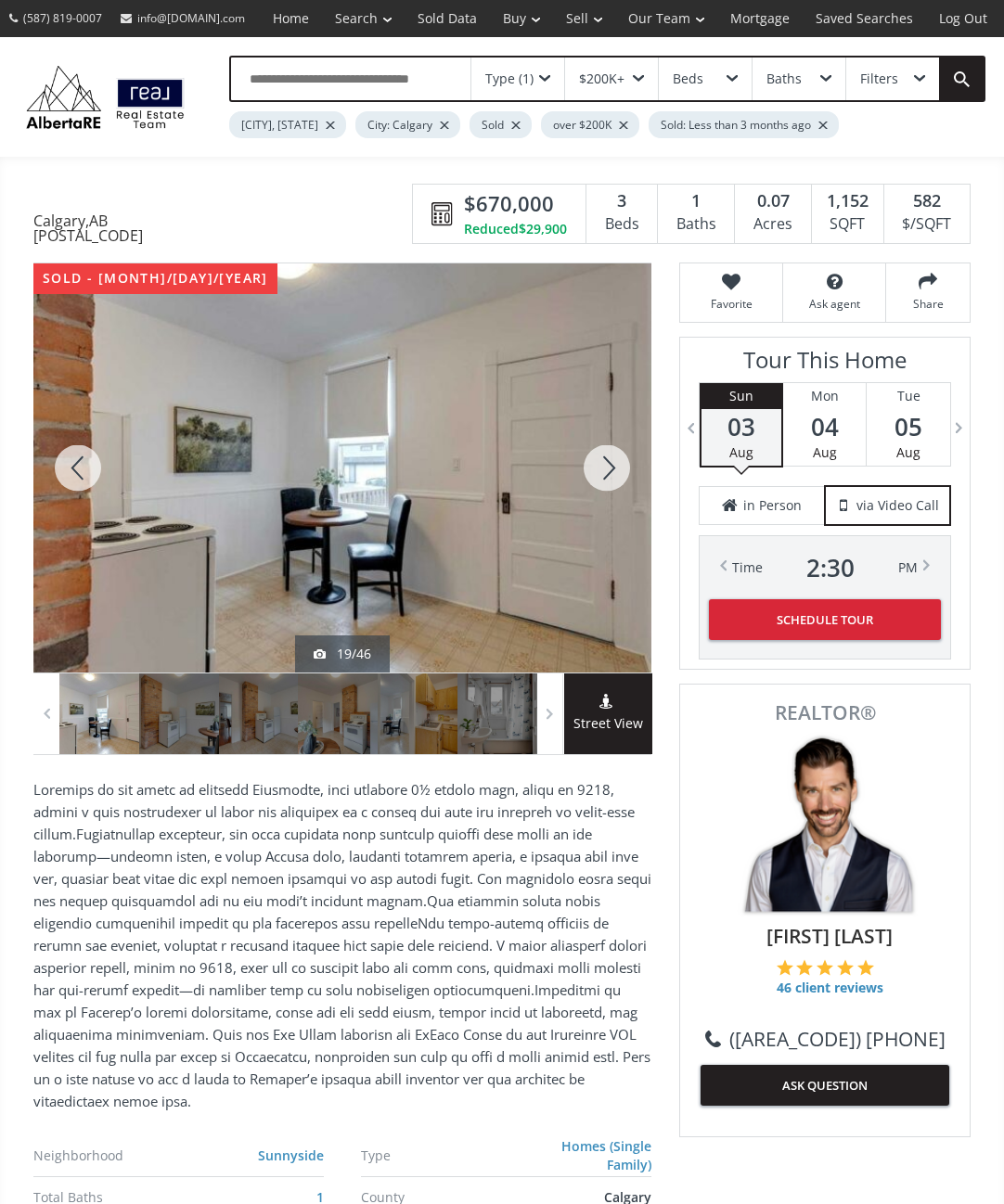 click at bounding box center (607, 468) 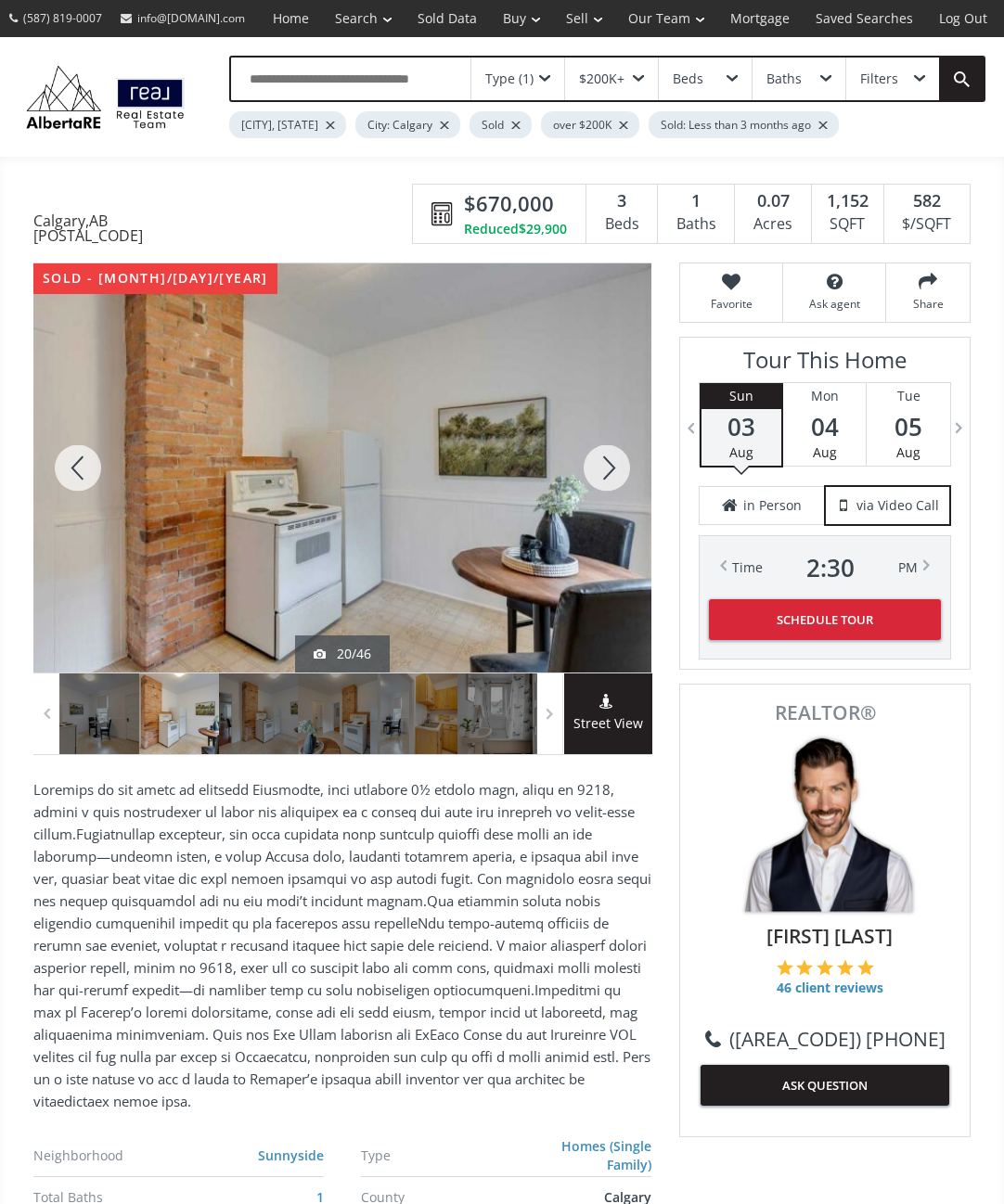 click at bounding box center [607, 468] 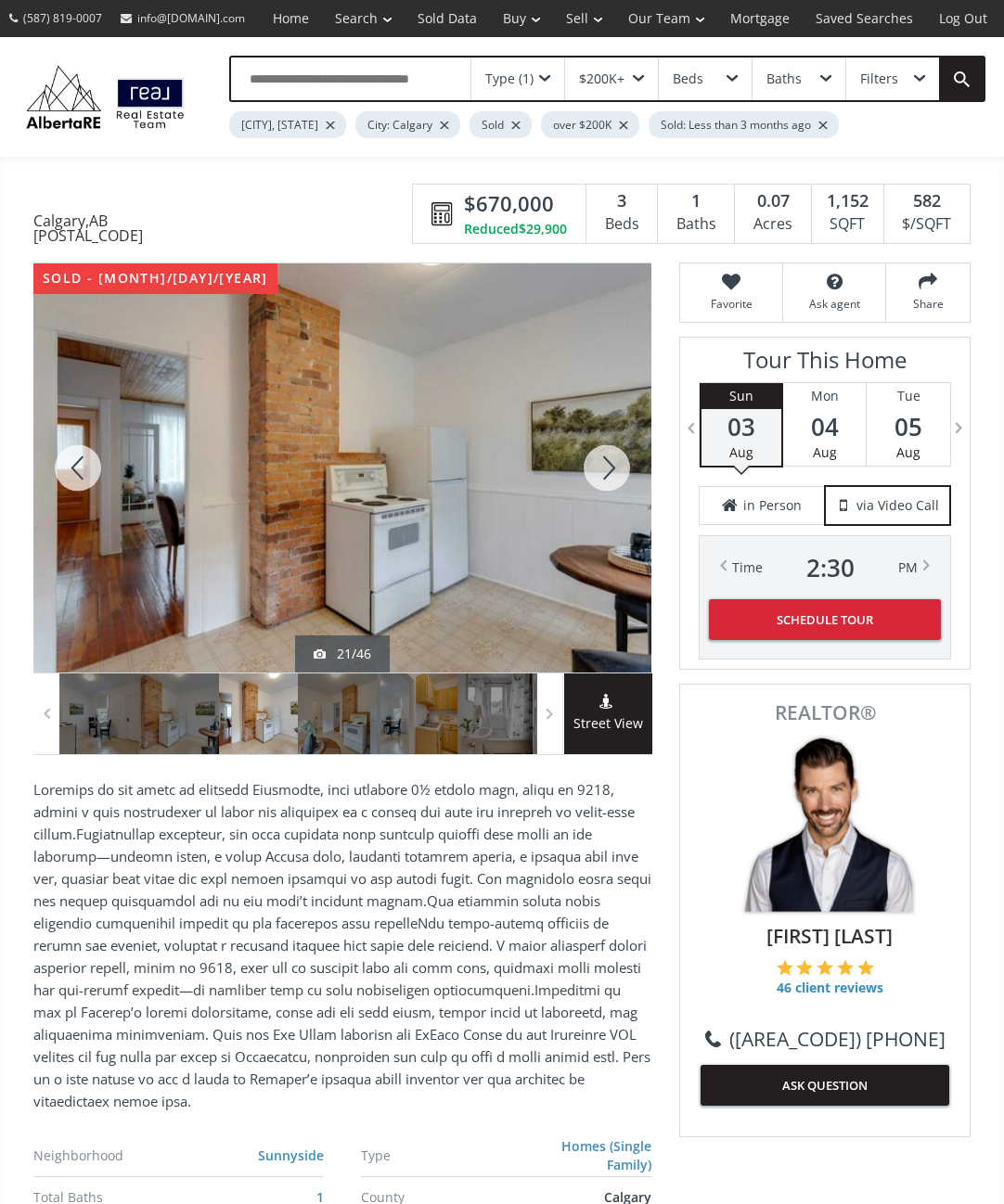 click at bounding box center [607, 468] 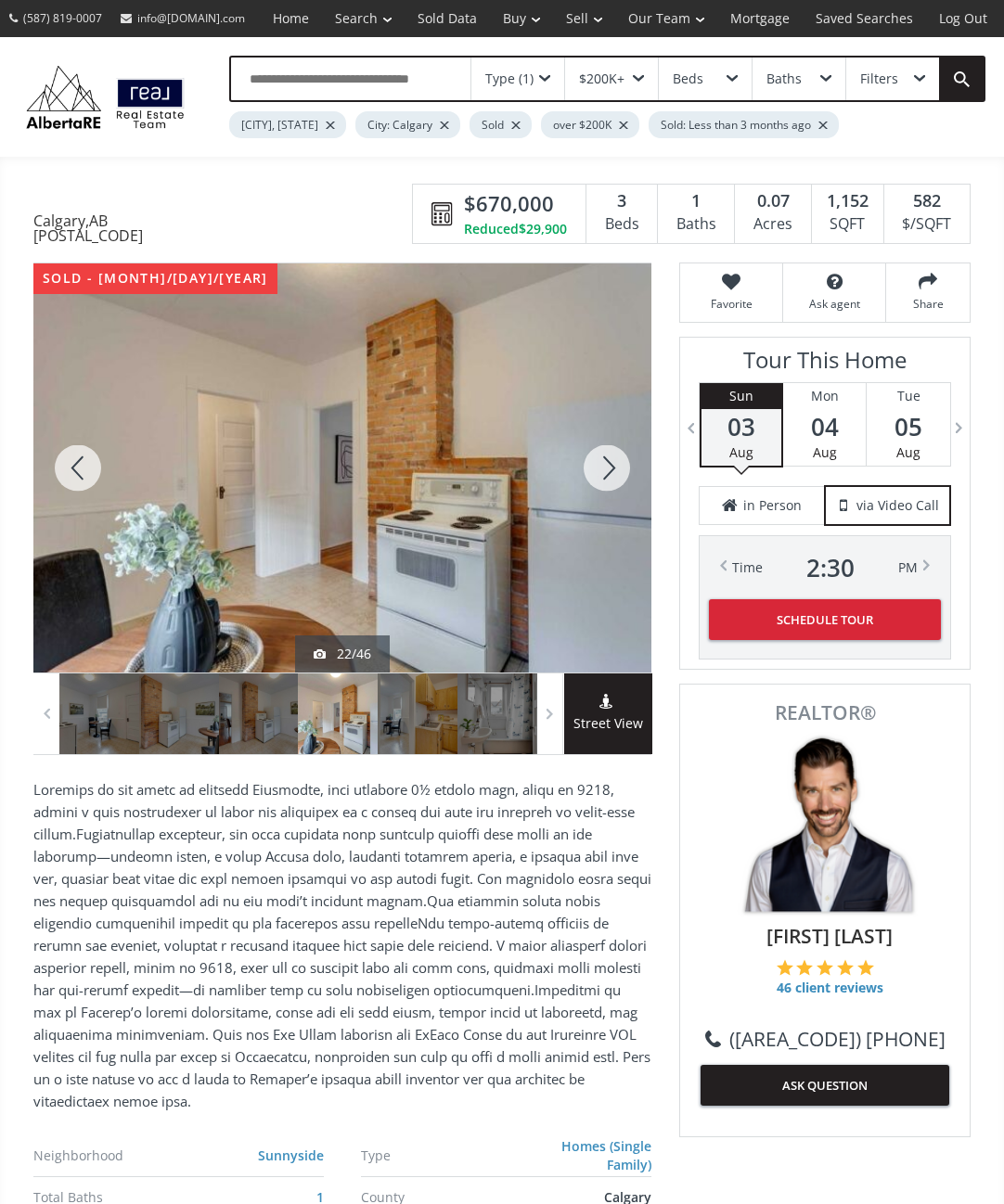 click at bounding box center [607, 468] 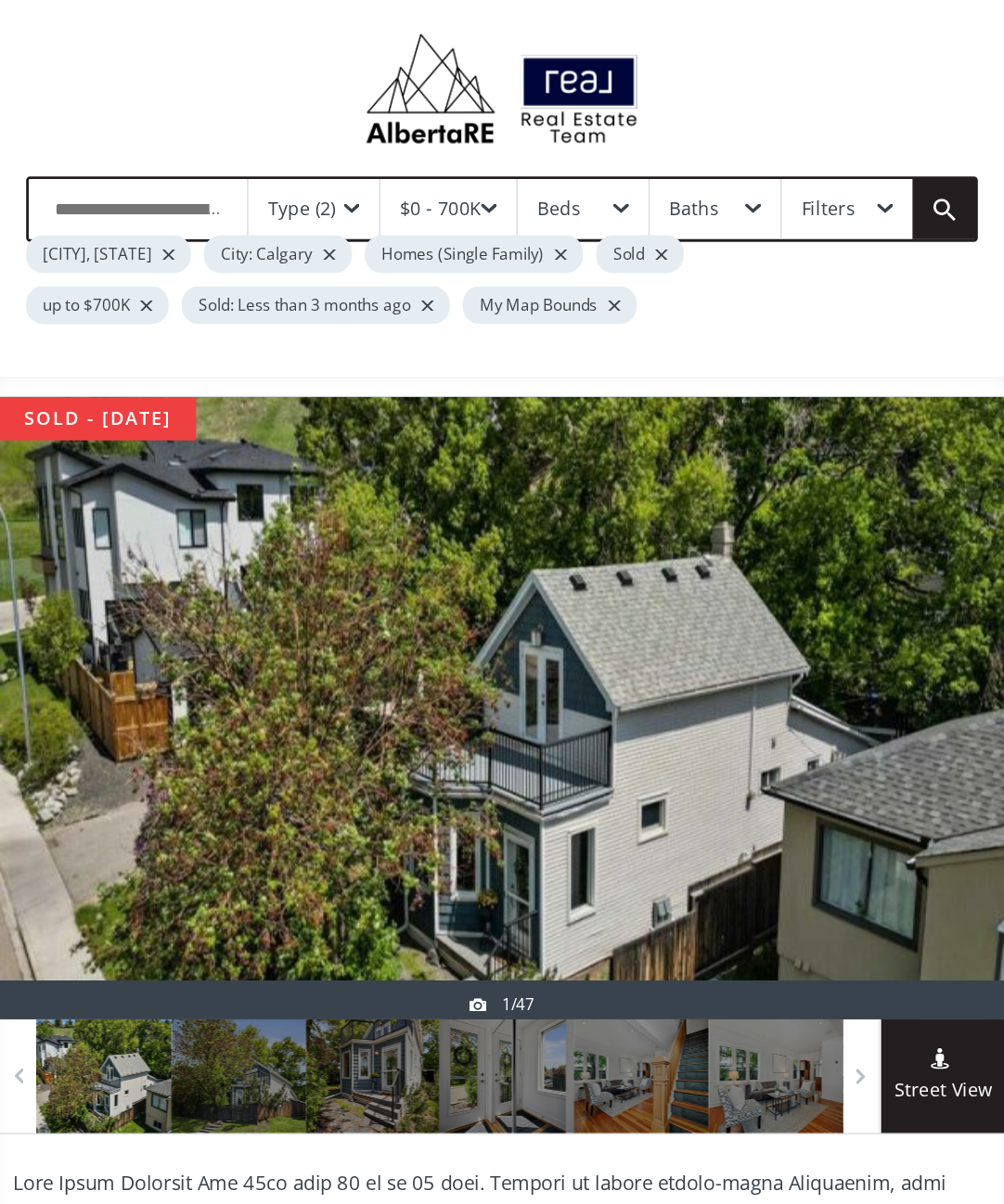 scroll, scrollTop: 0, scrollLeft: 0, axis: both 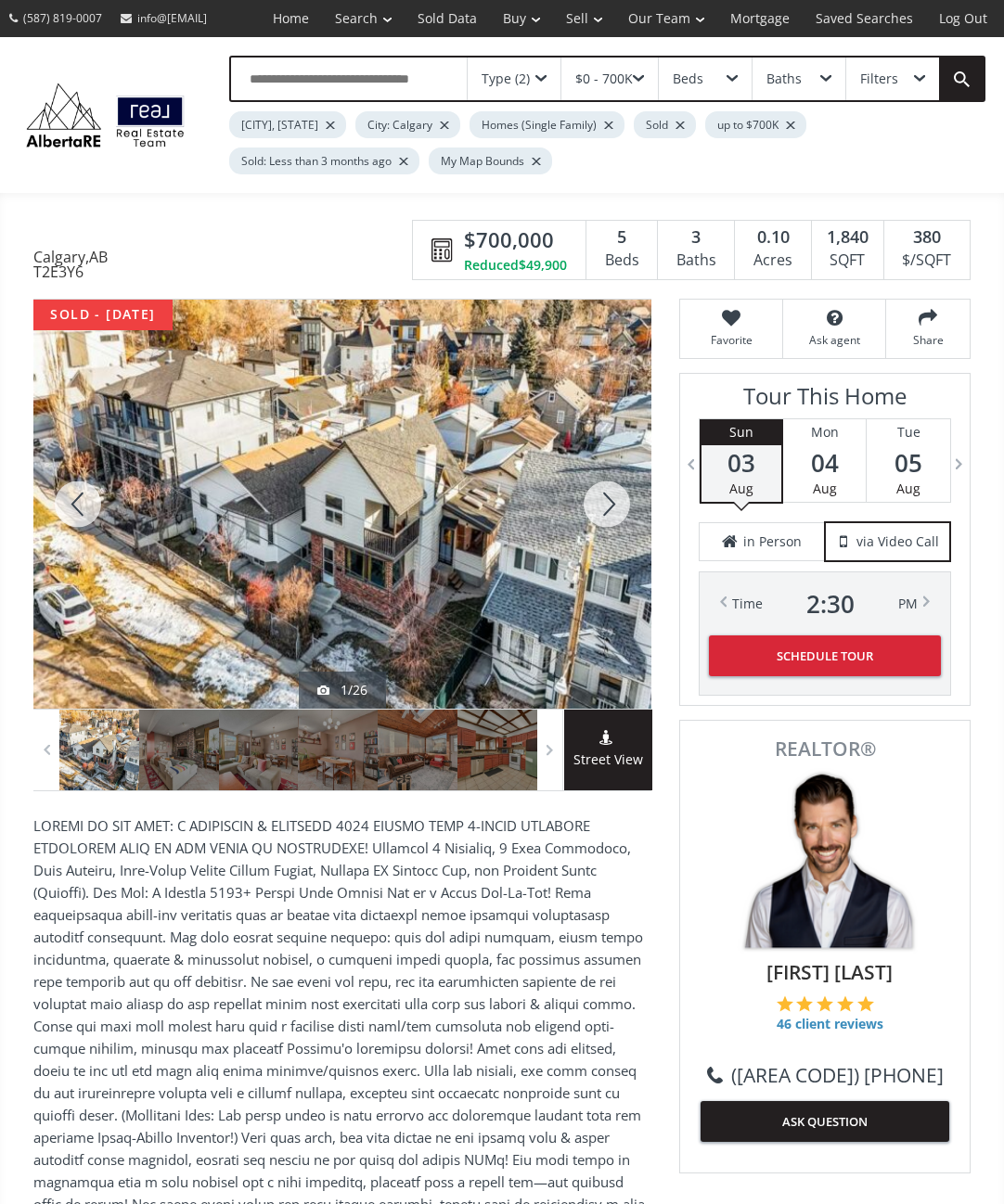 click at bounding box center [179, 749] 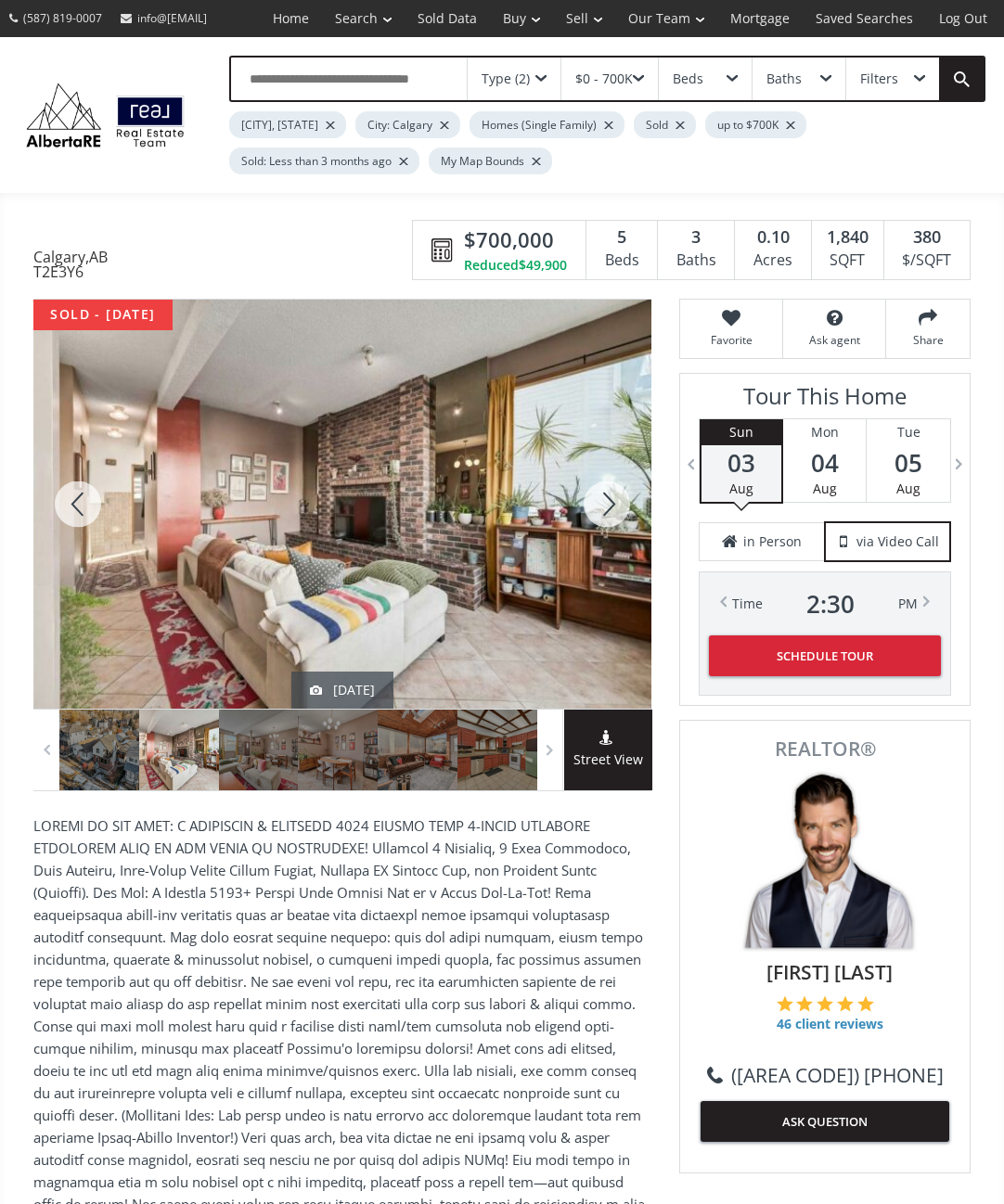 click at bounding box center [99, 749] 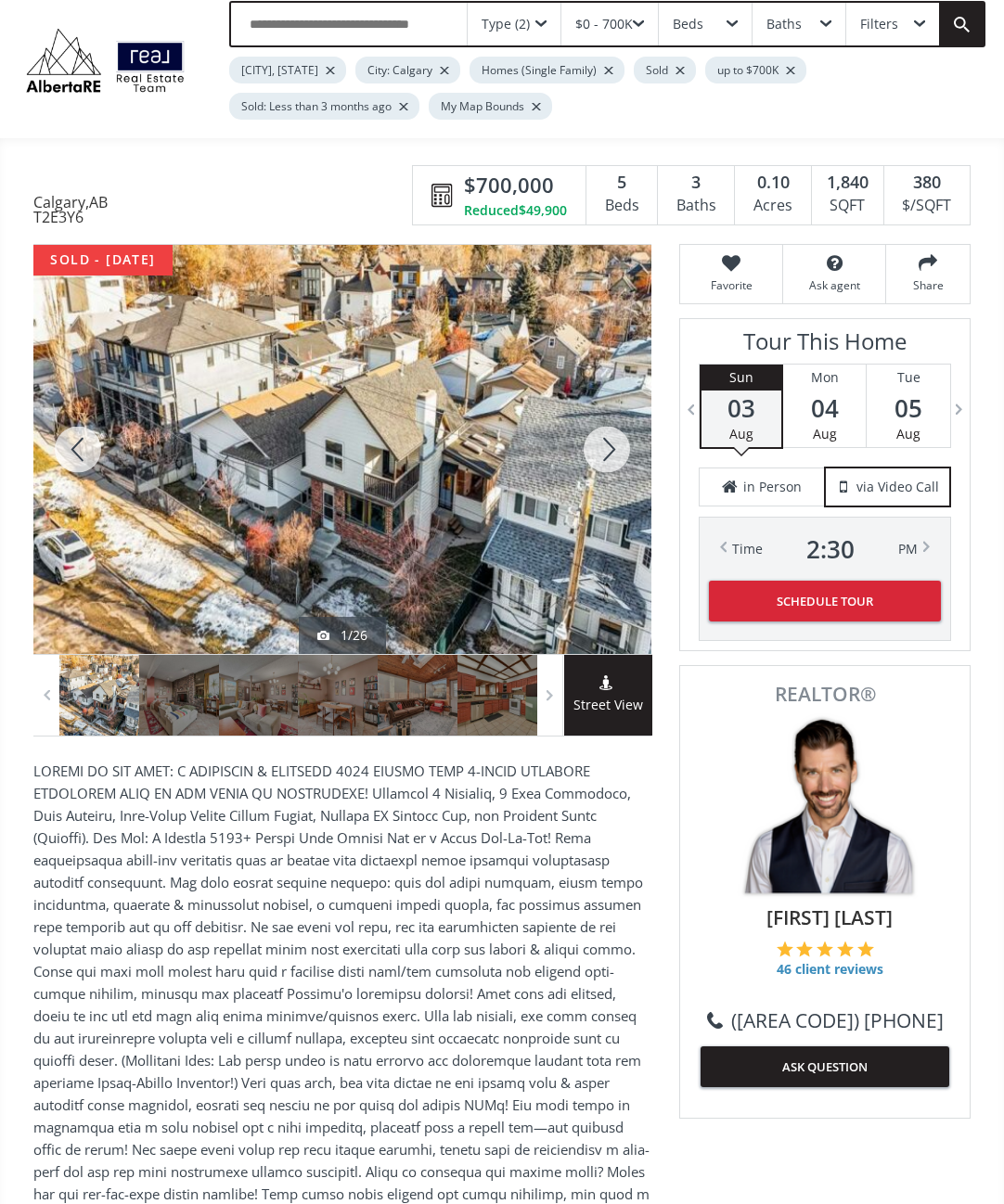 scroll, scrollTop: 0, scrollLeft: 0, axis: both 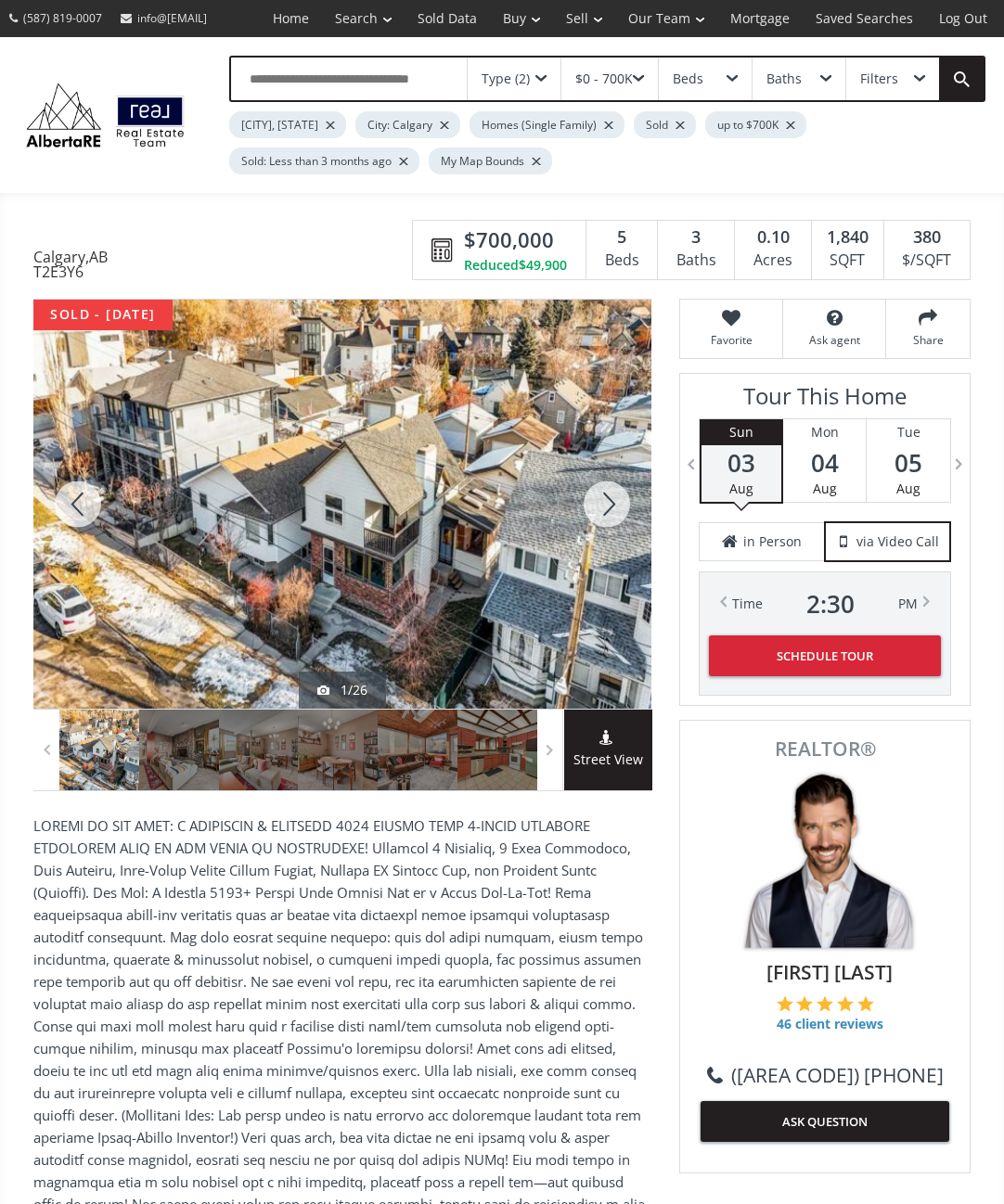 click at bounding box center [607, 504] 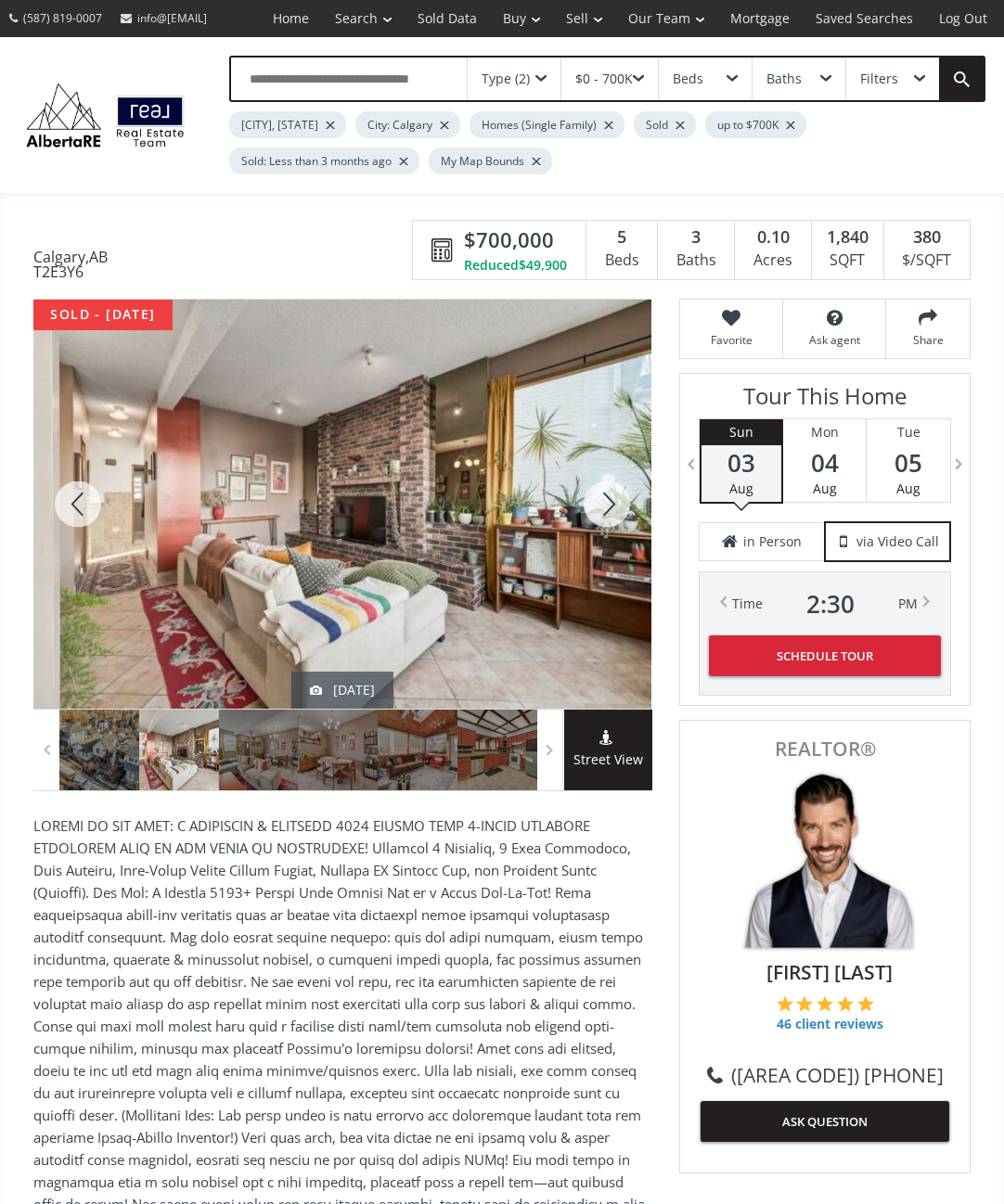 click at bounding box center (607, 504) 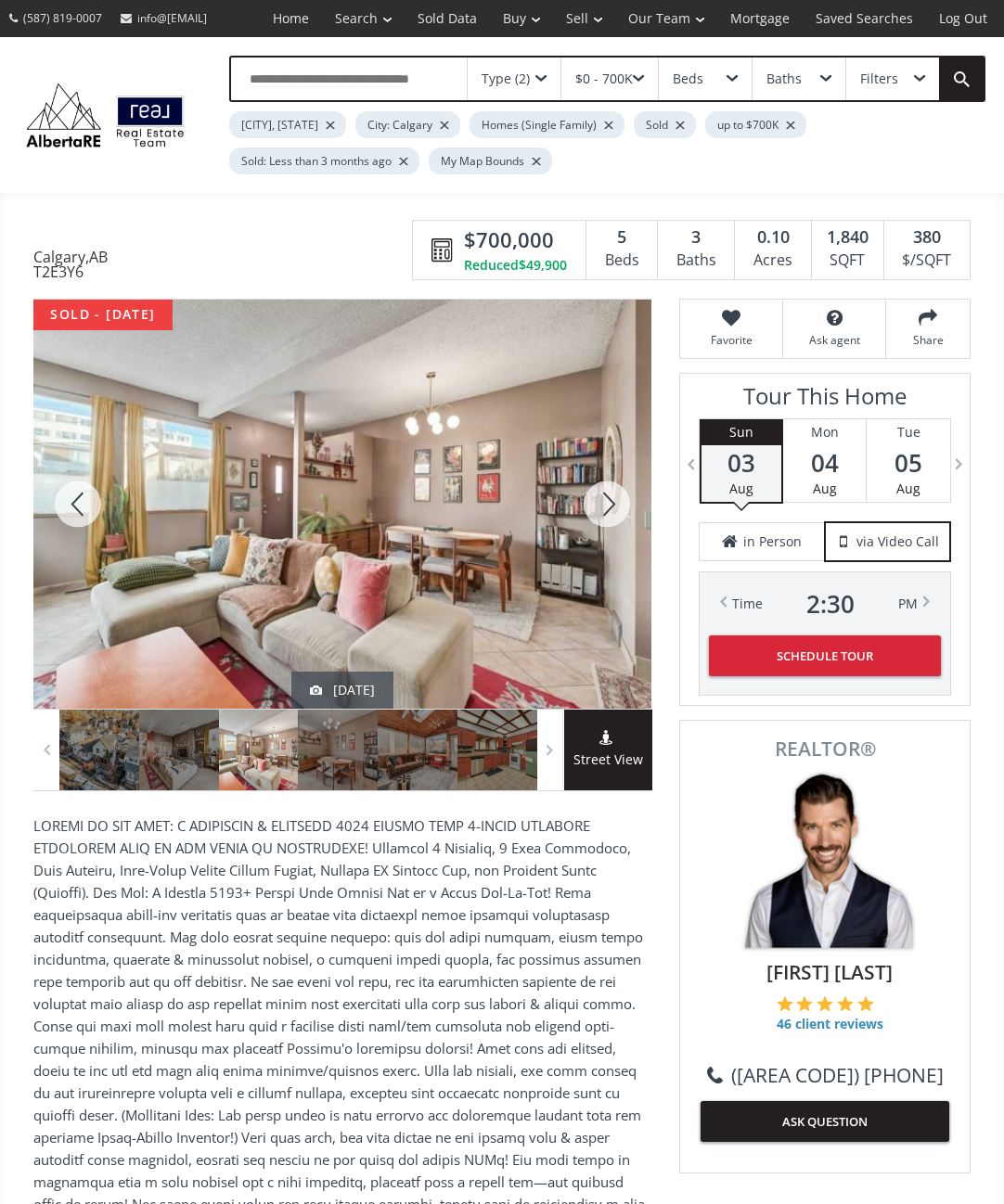 click at bounding box center [607, 504] 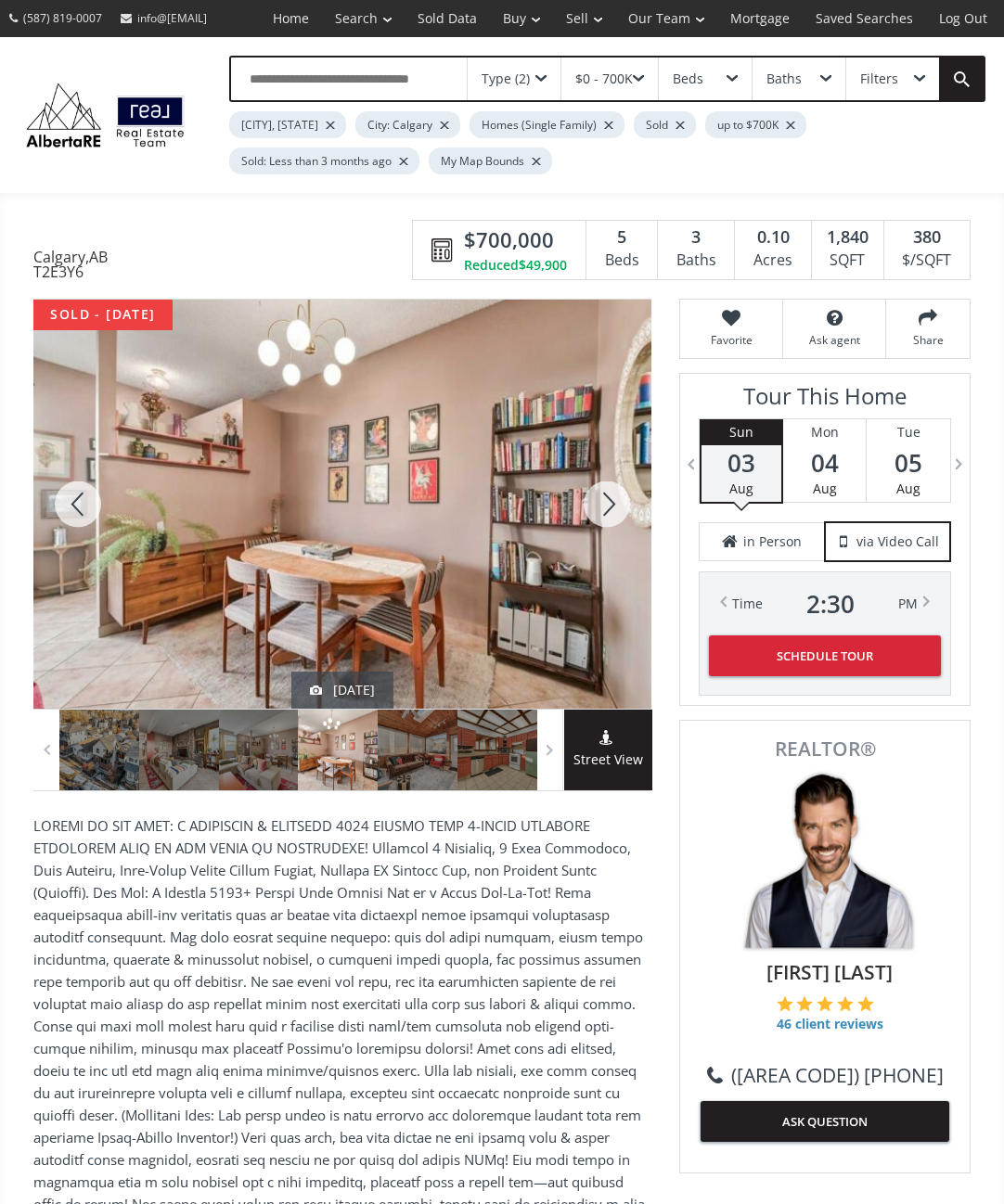 click at bounding box center (607, 504) 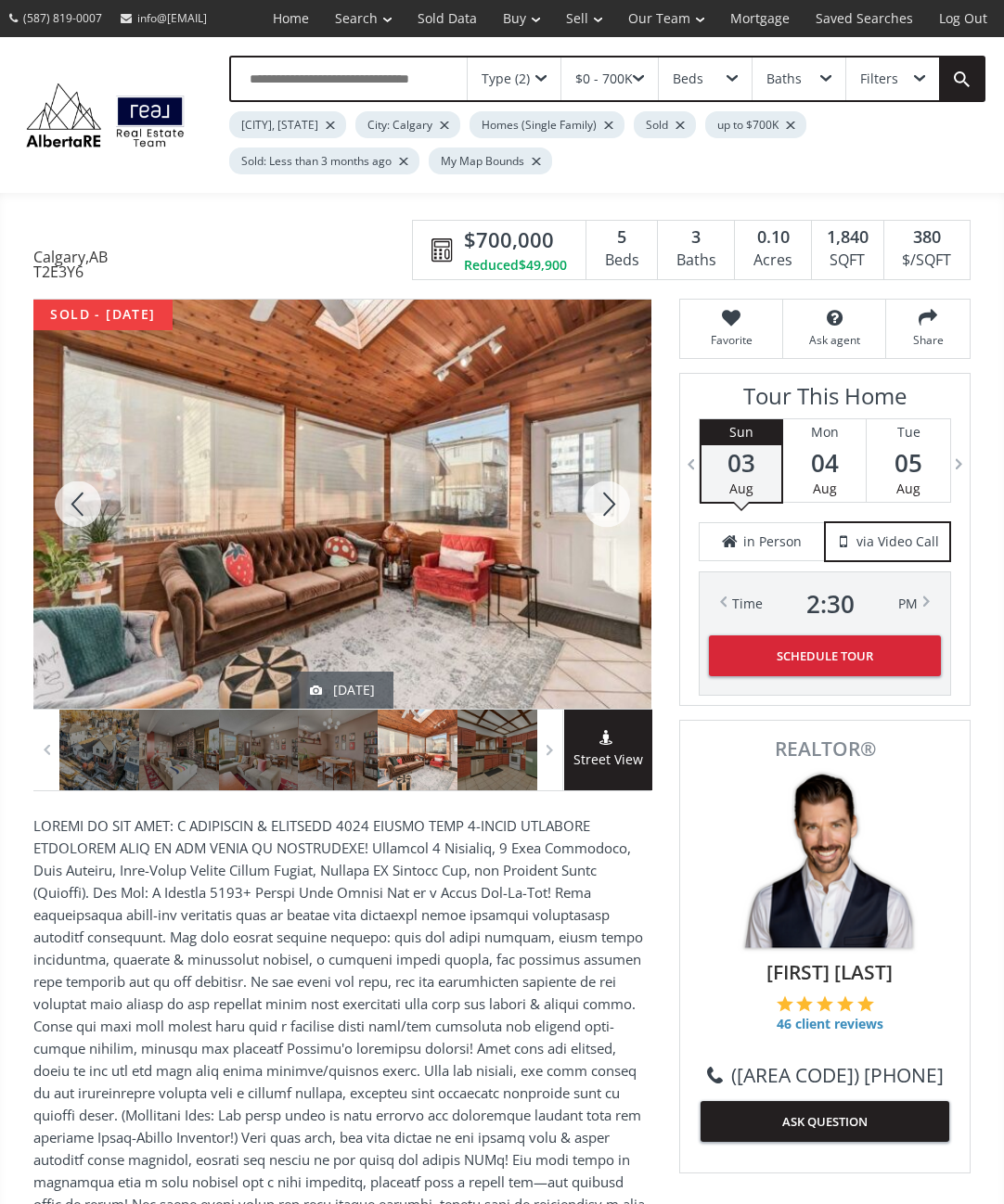 click at bounding box center [607, 504] 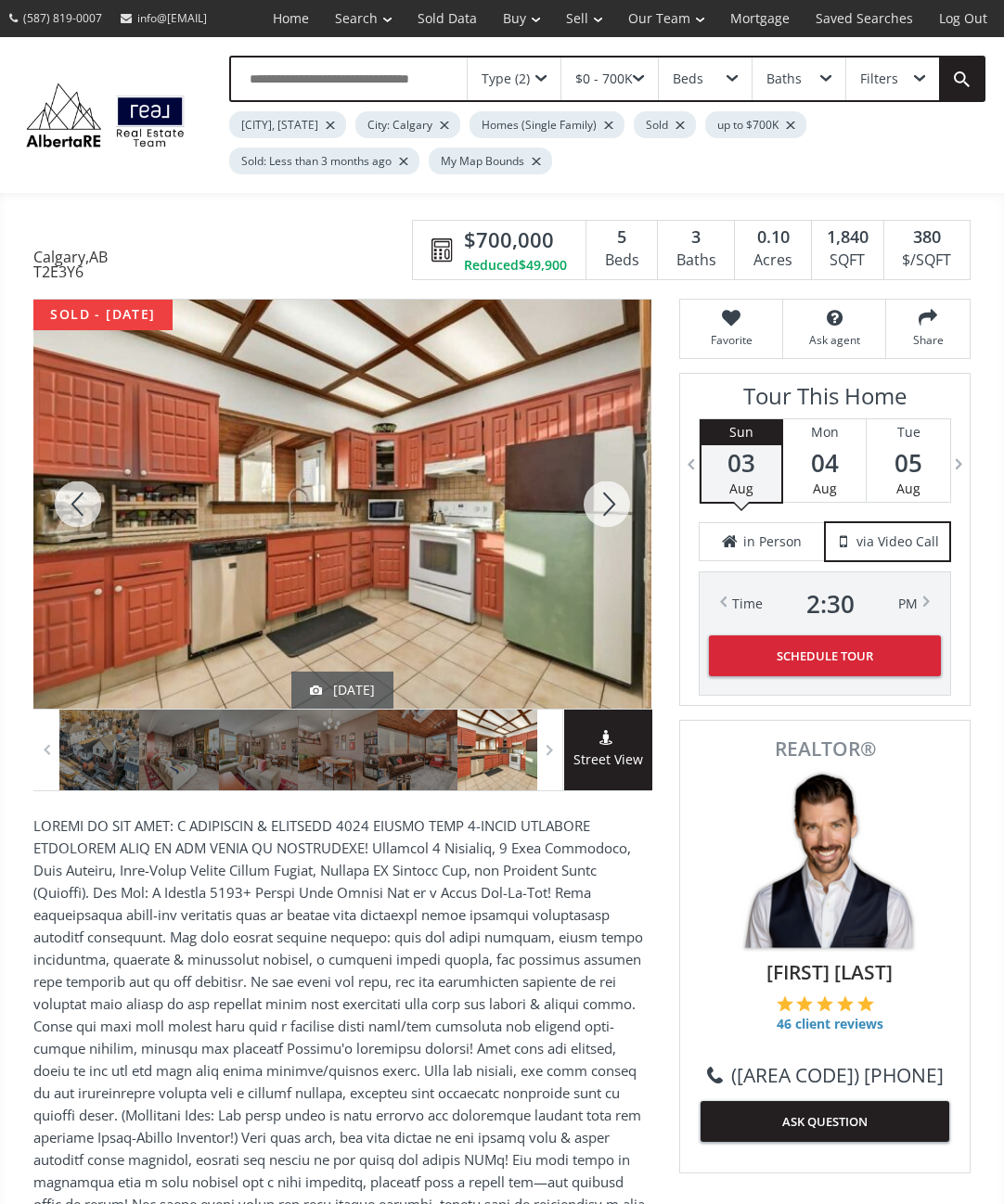 click at bounding box center (607, 504) 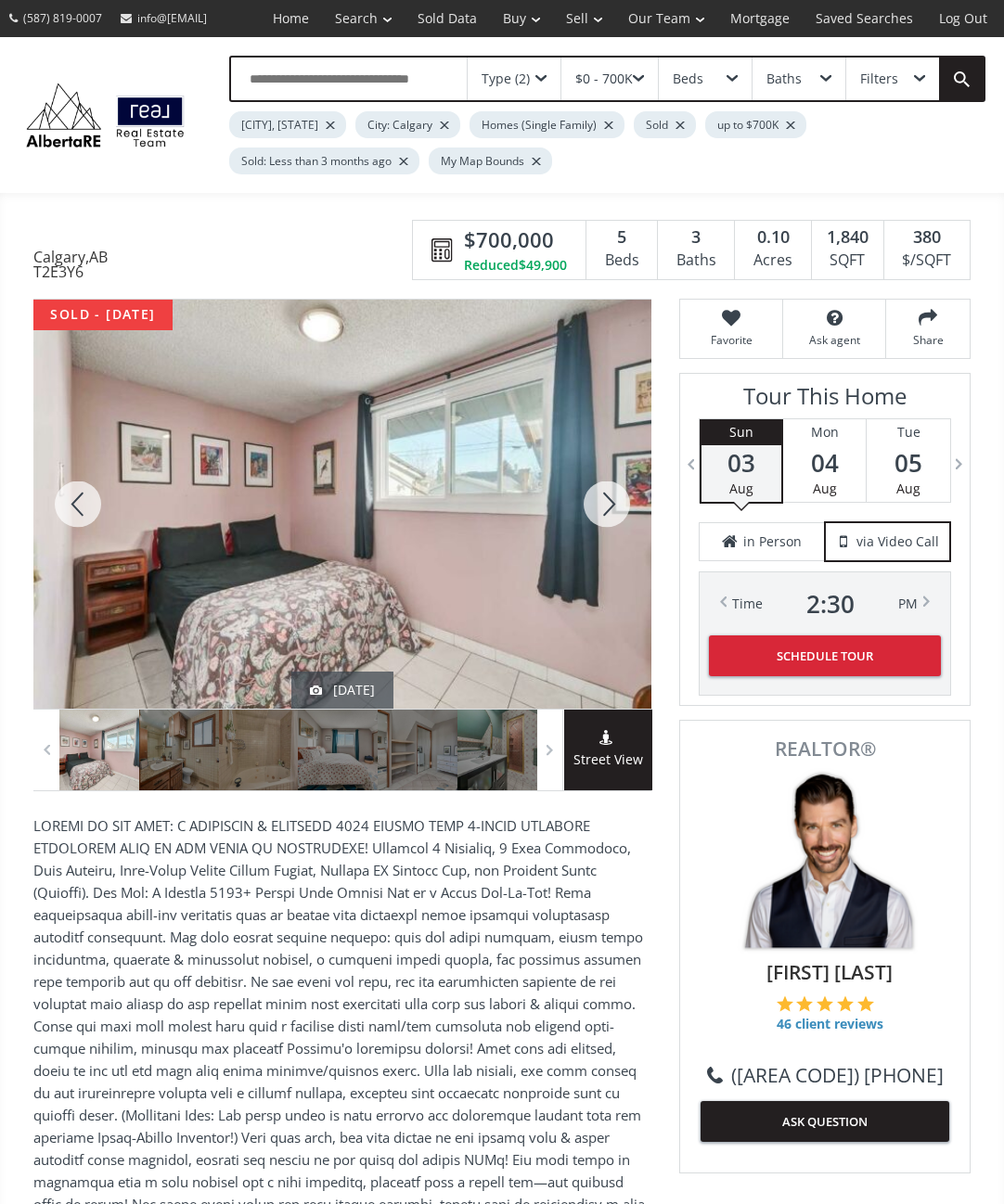 click at bounding box center [607, 504] 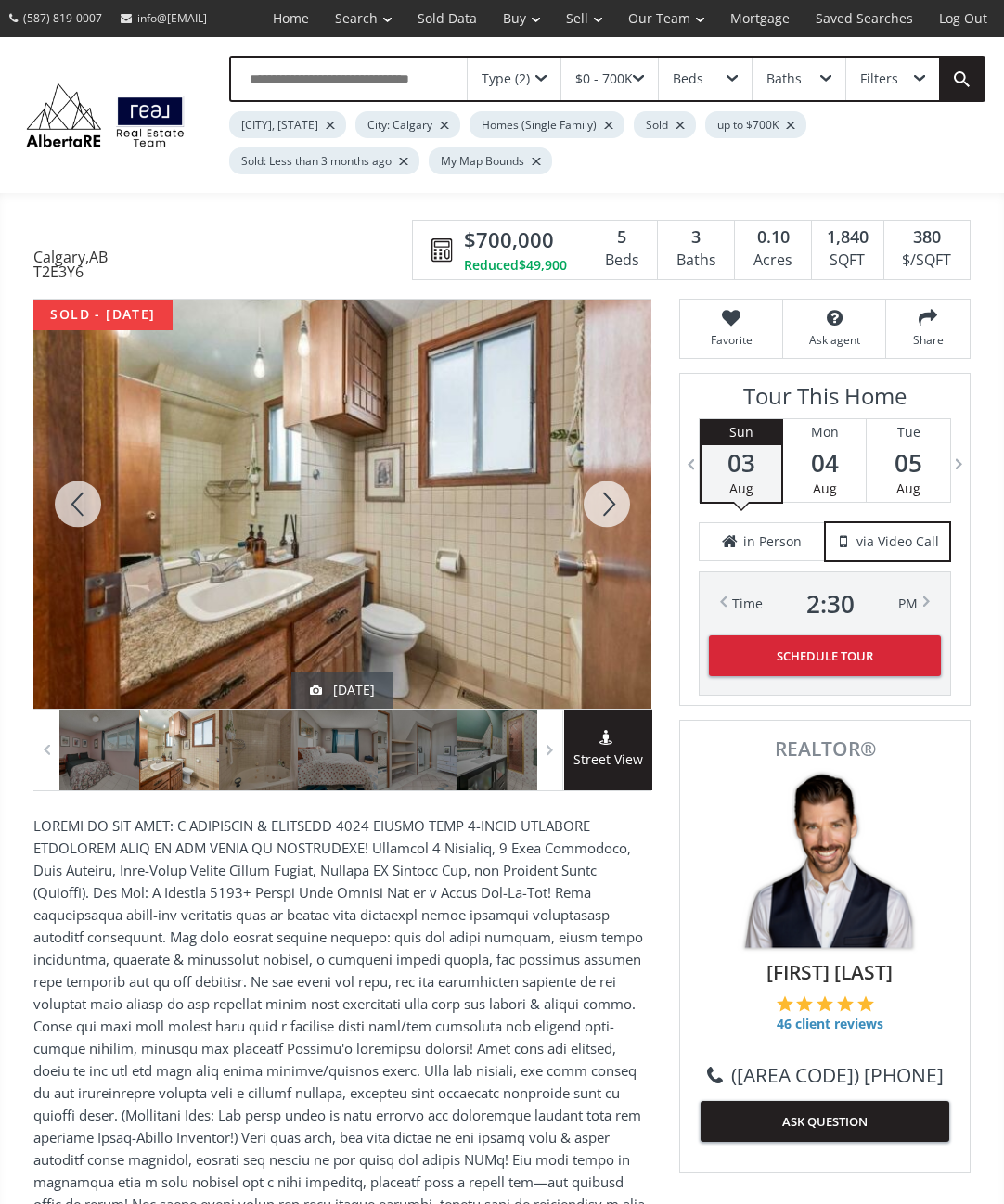 click at bounding box center [607, 504] 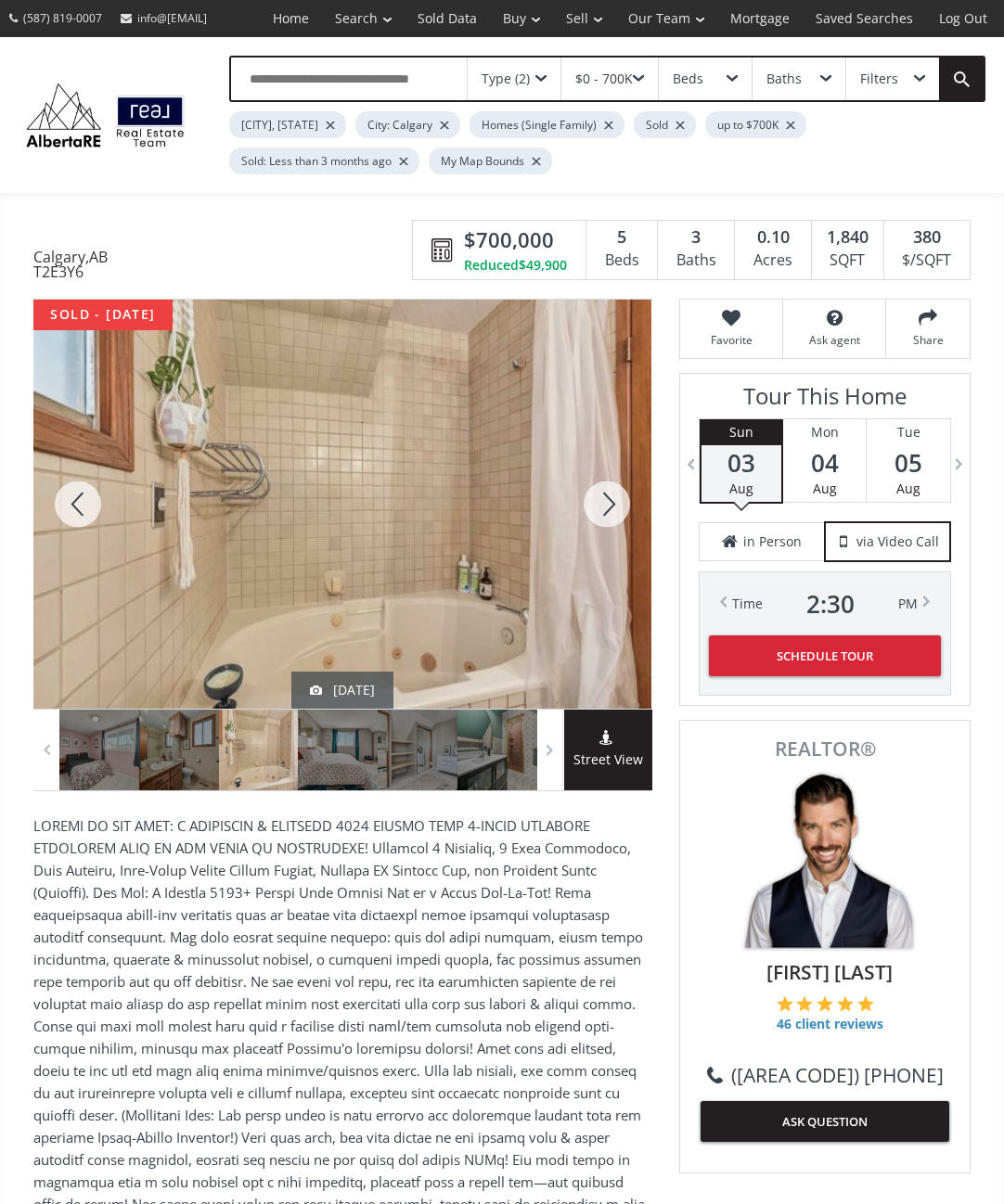 click at bounding box center (607, 504) 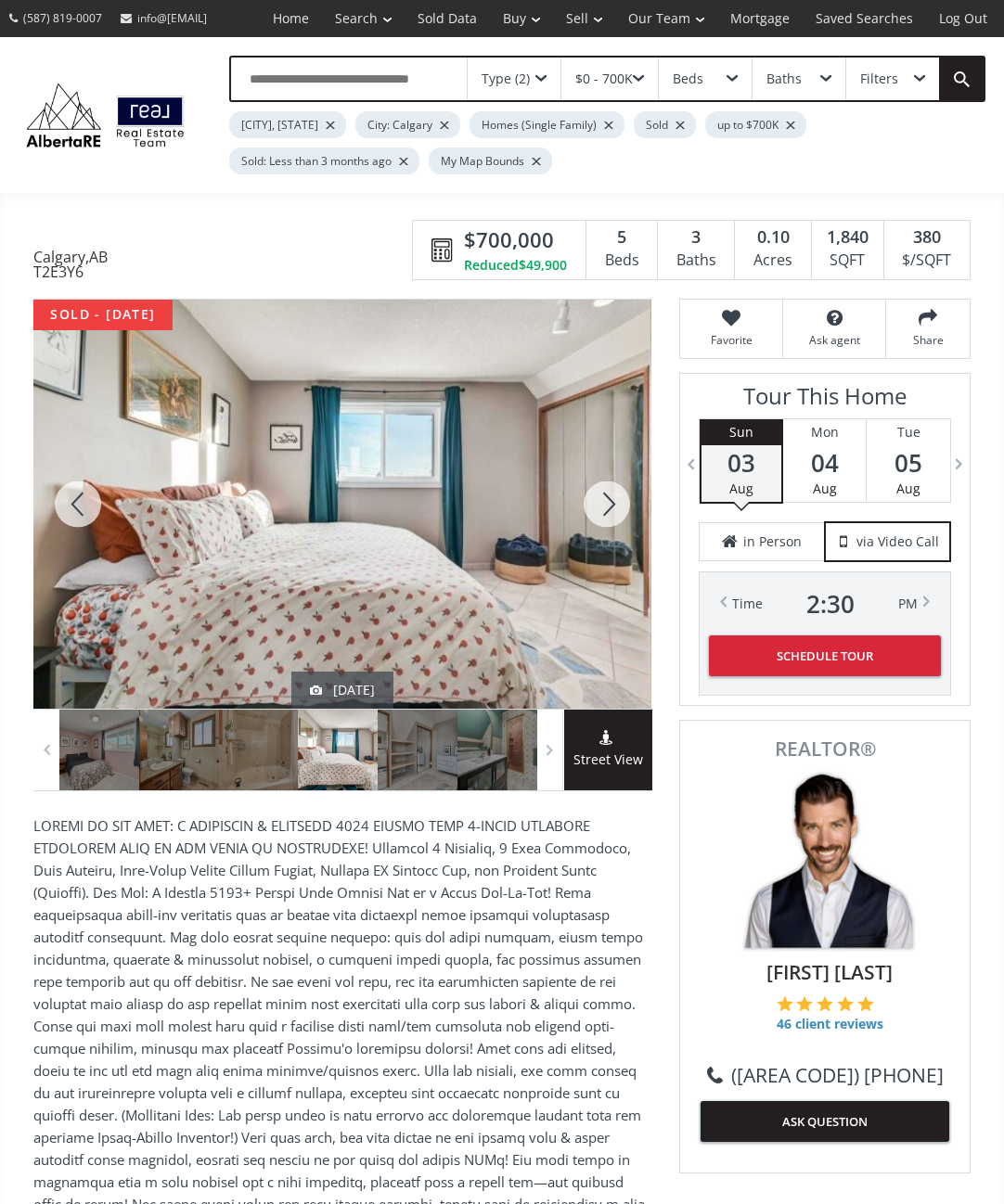 click at bounding box center [607, 504] 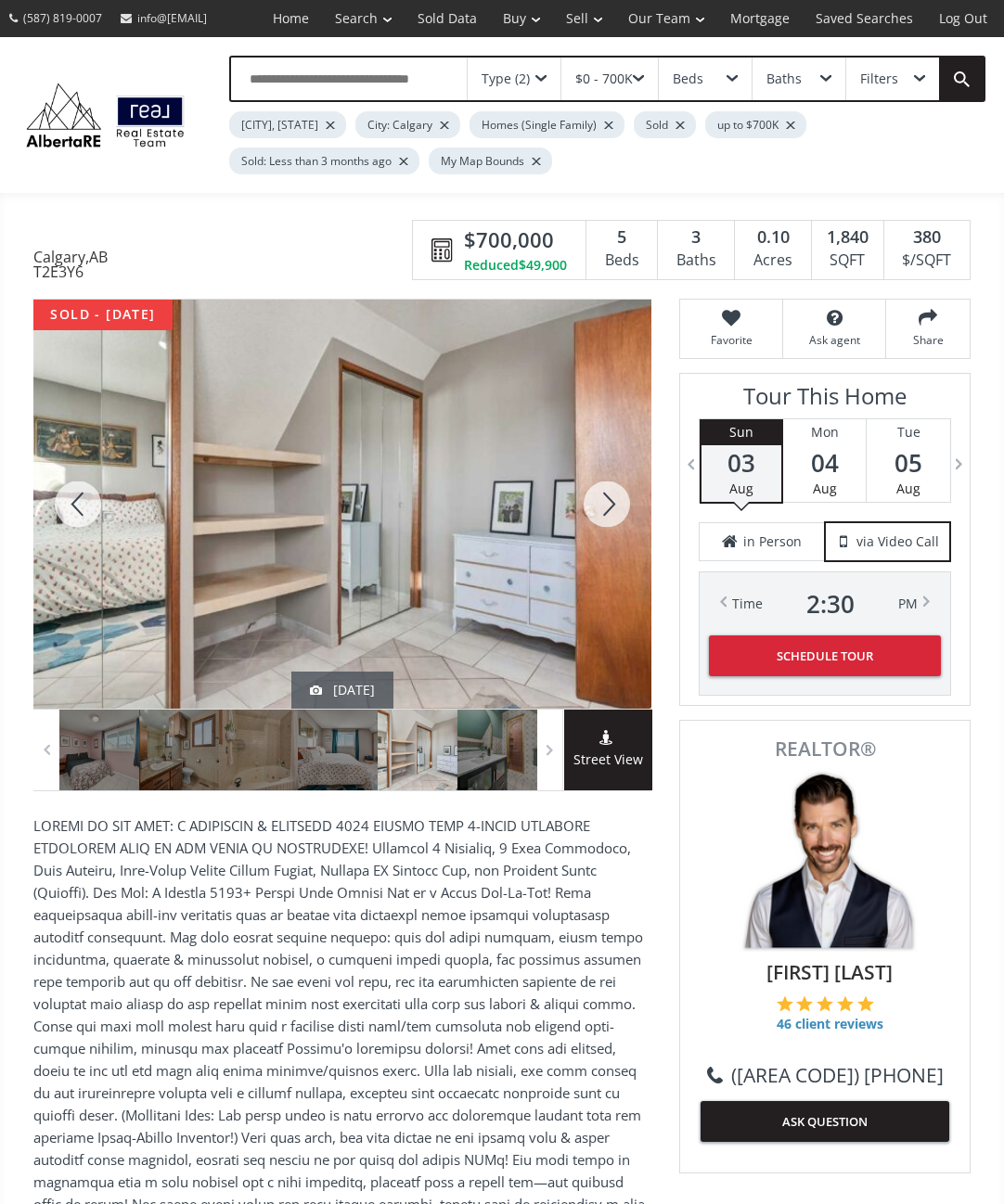 click at bounding box center [607, 504] 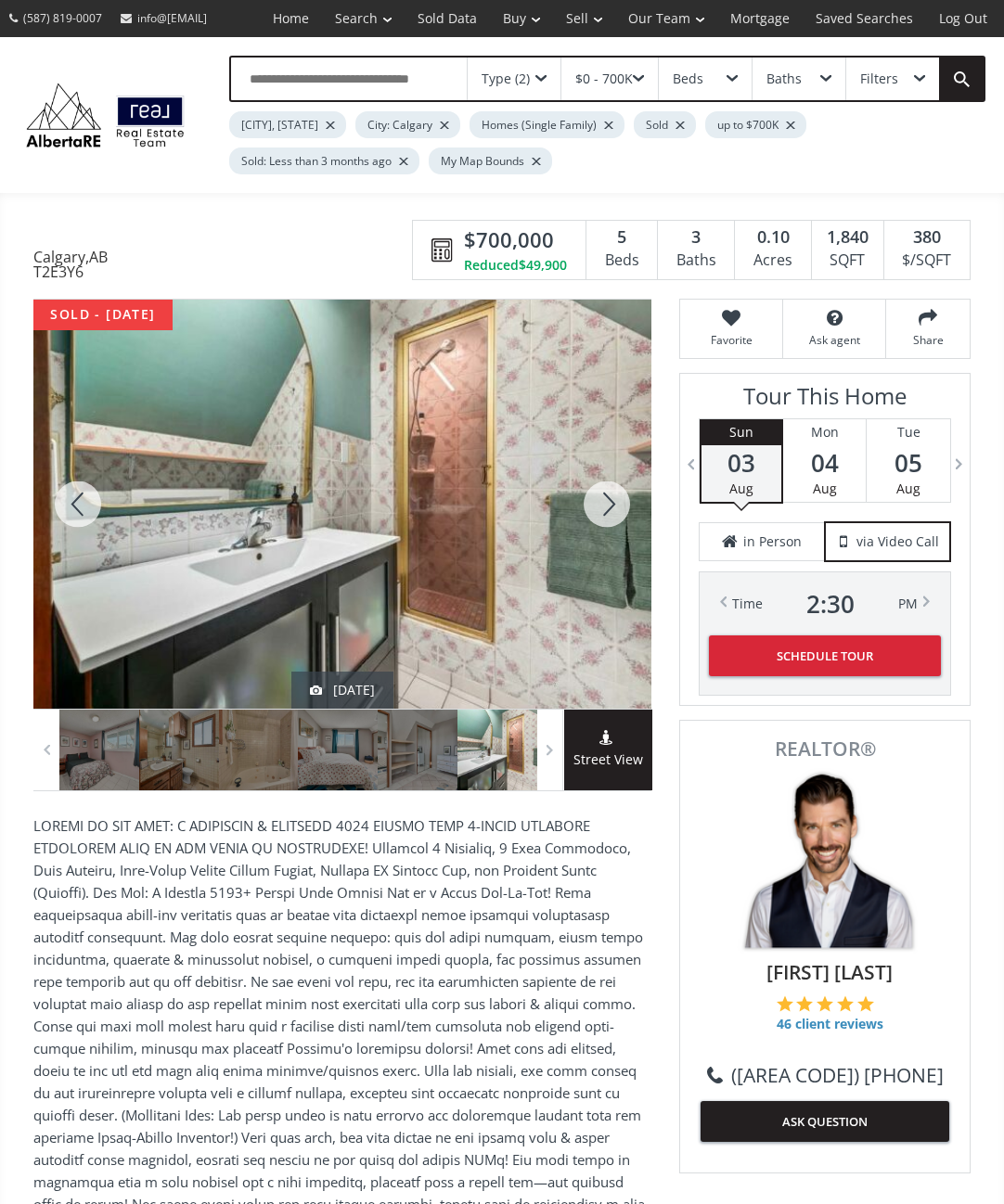 click at bounding box center (607, 504) 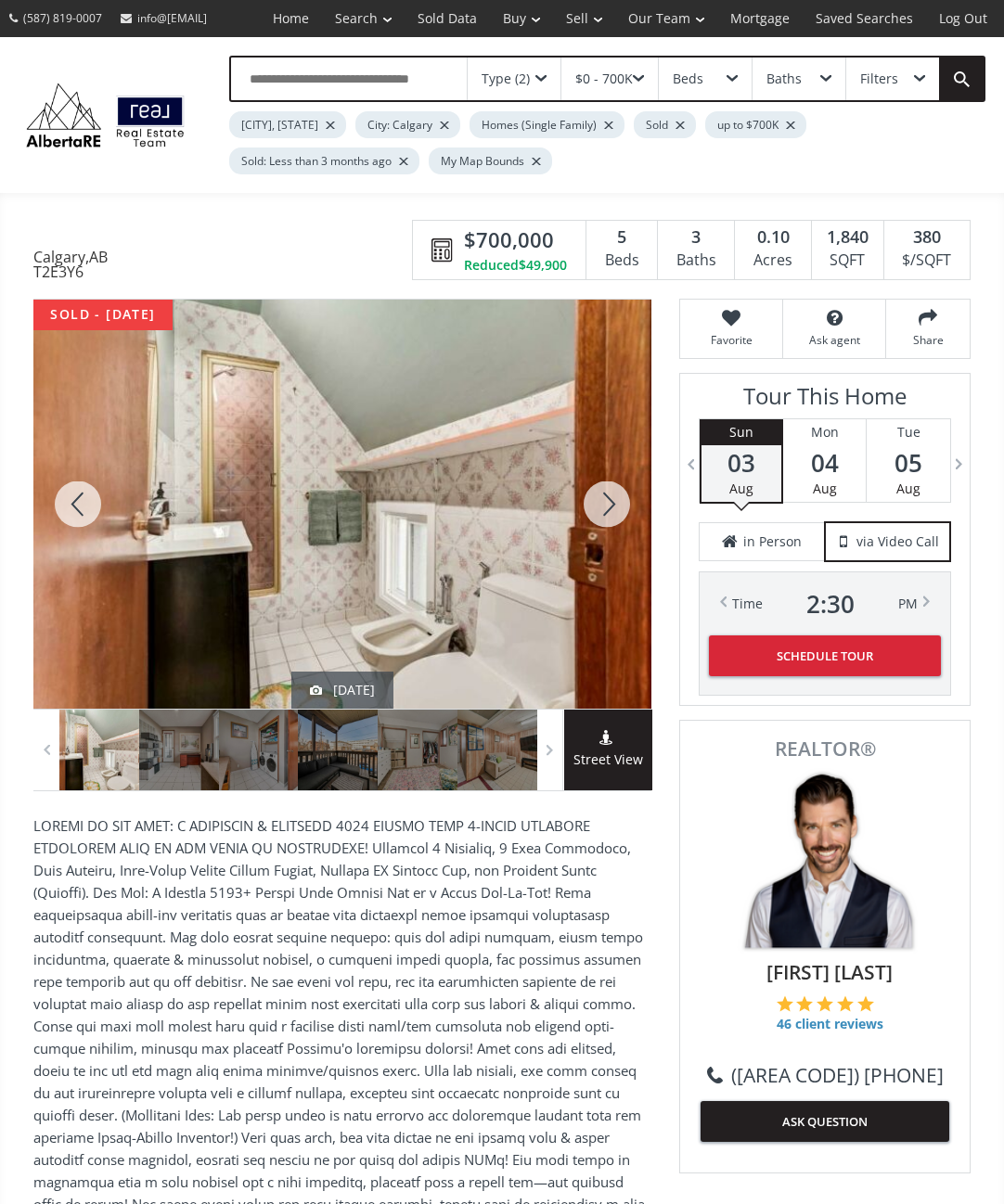 click at bounding box center [607, 504] 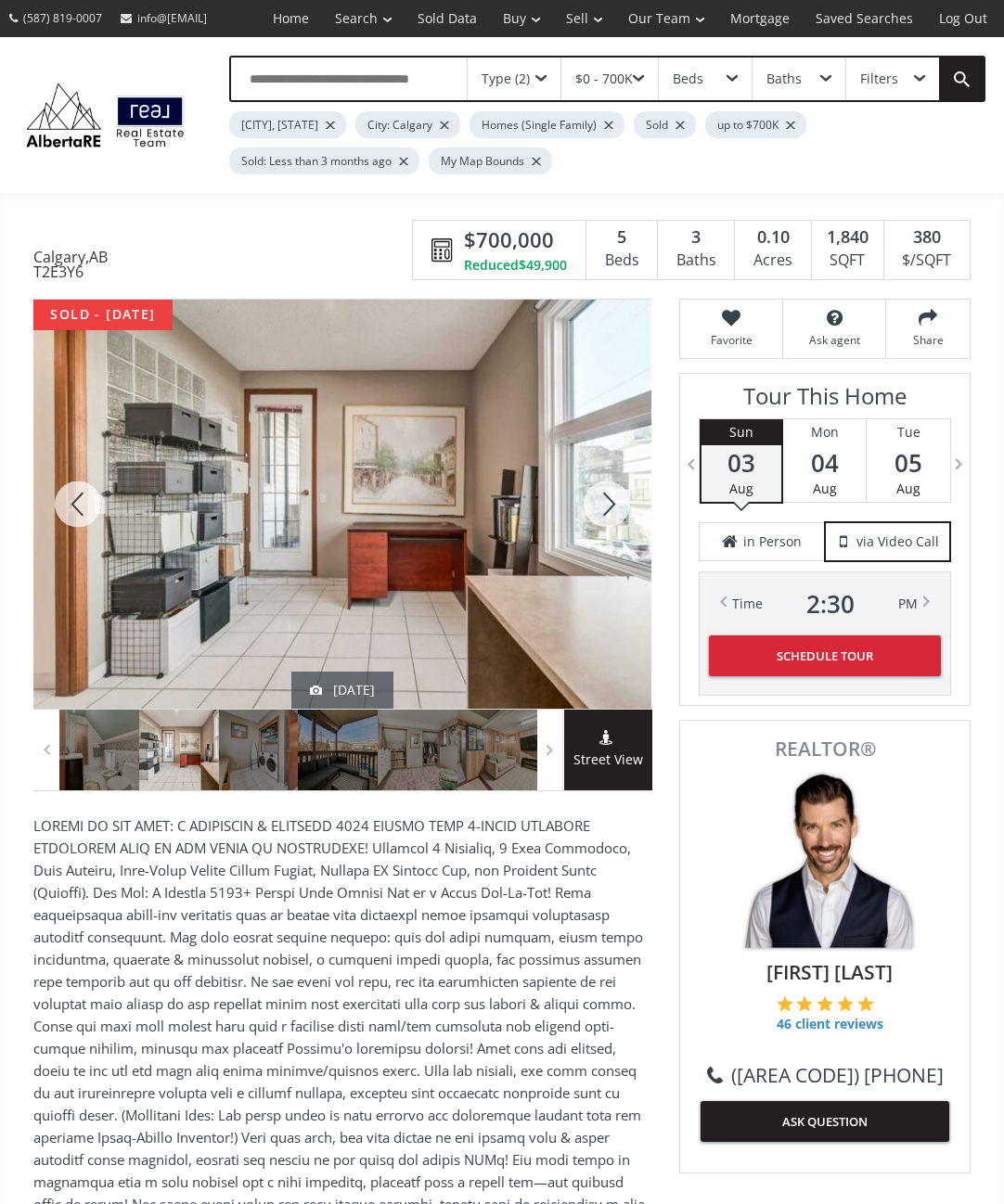 click at bounding box center [607, 504] 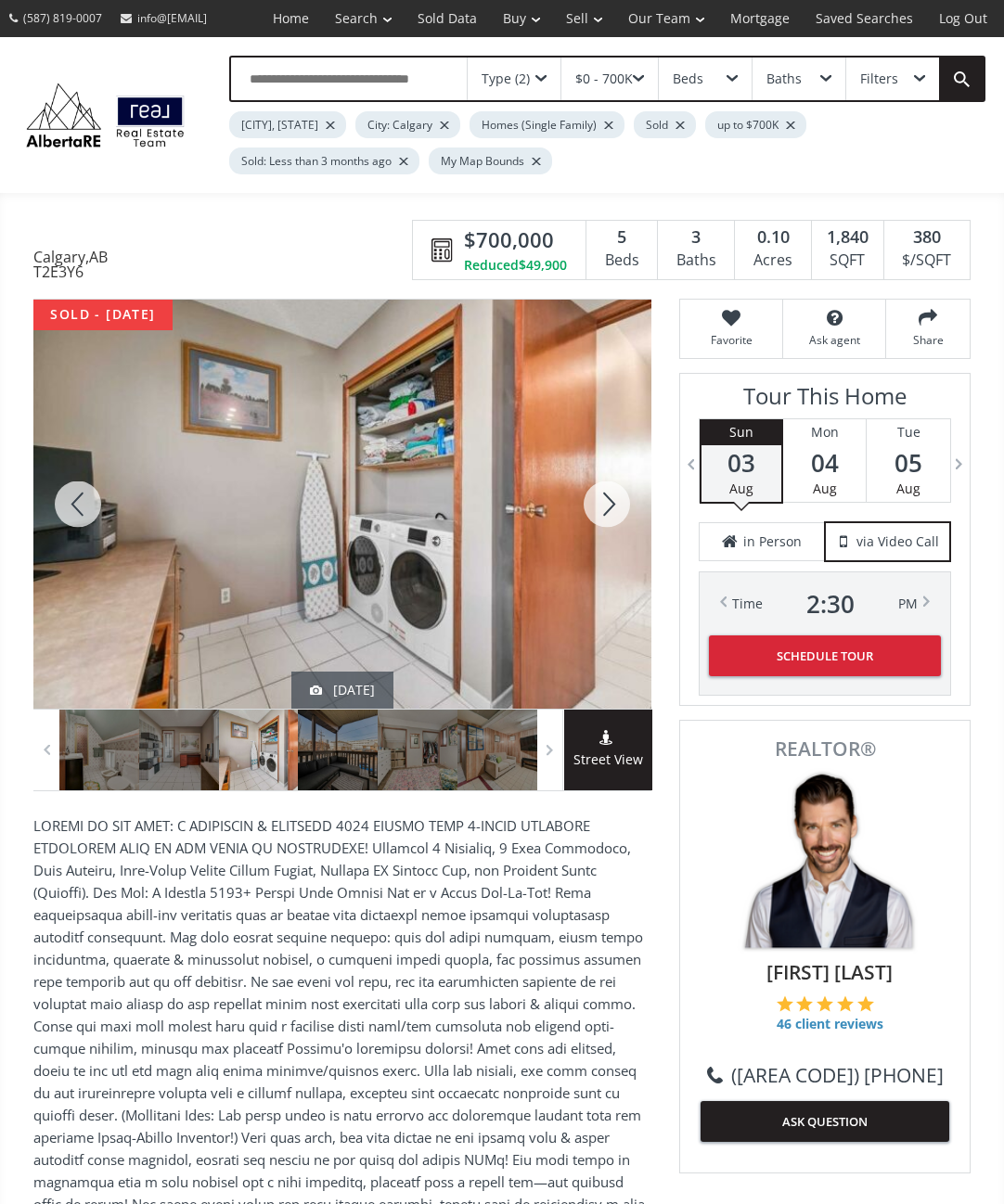 click at bounding box center [607, 504] 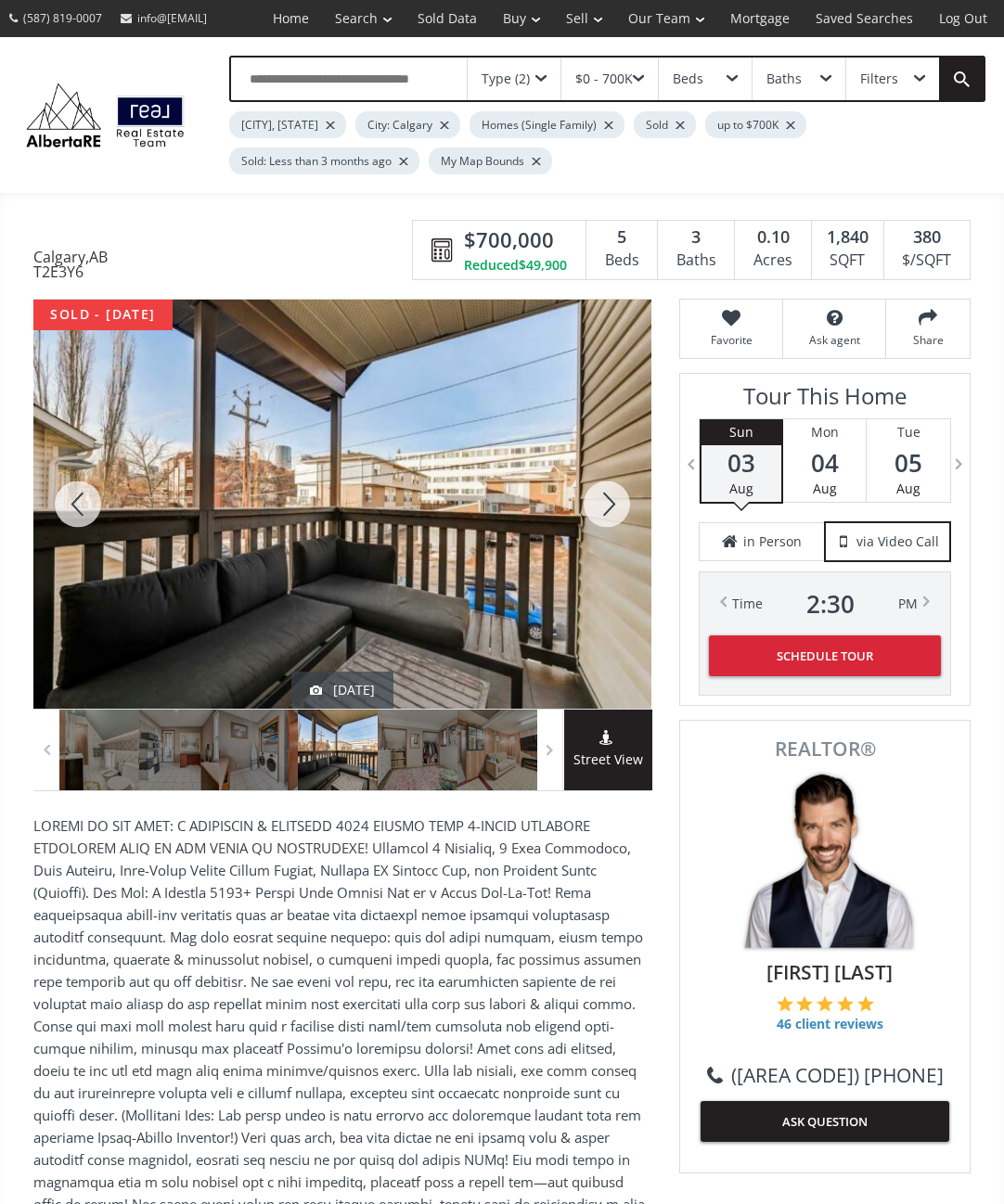 click at bounding box center (607, 504) 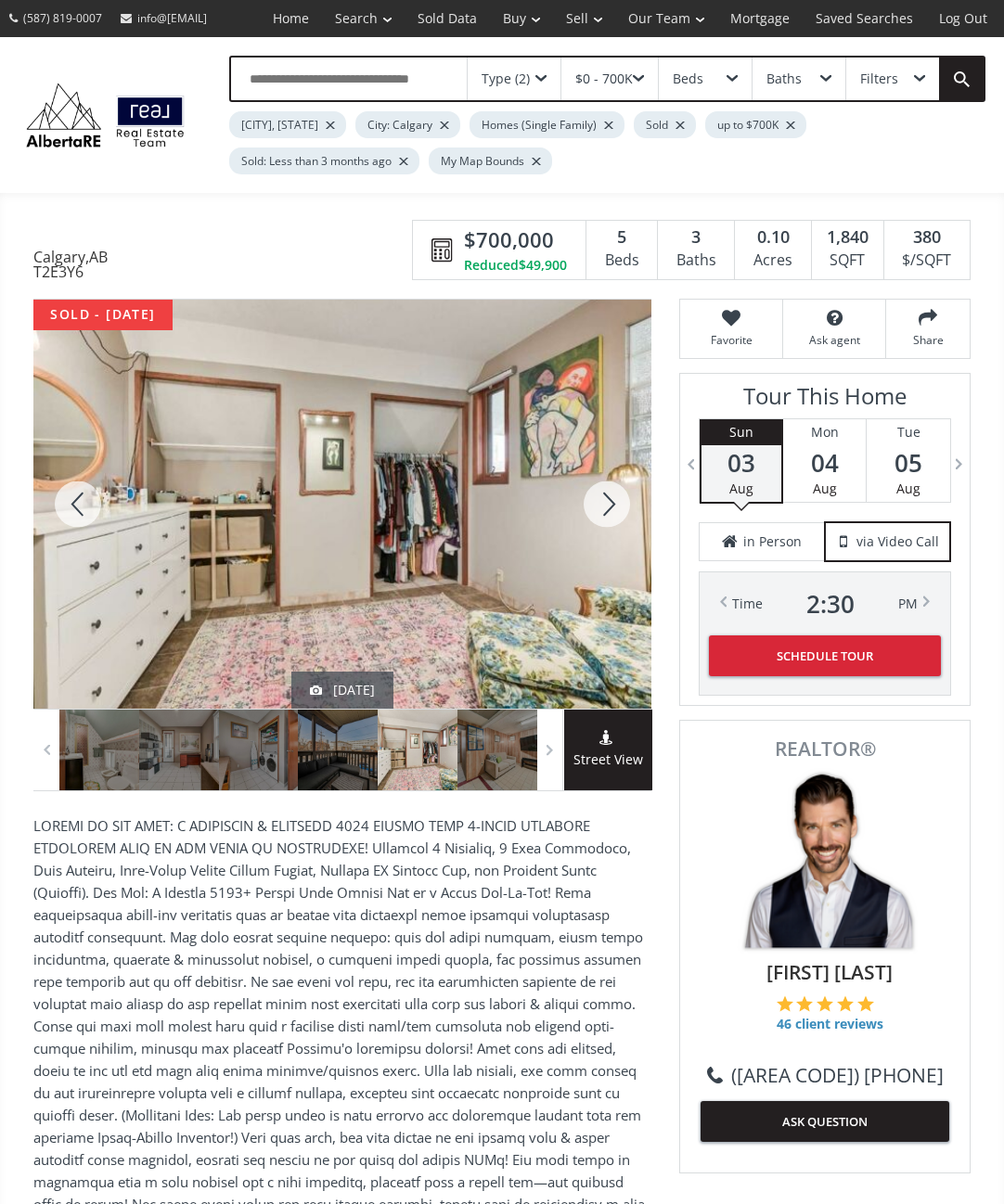 click at bounding box center [607, 504] 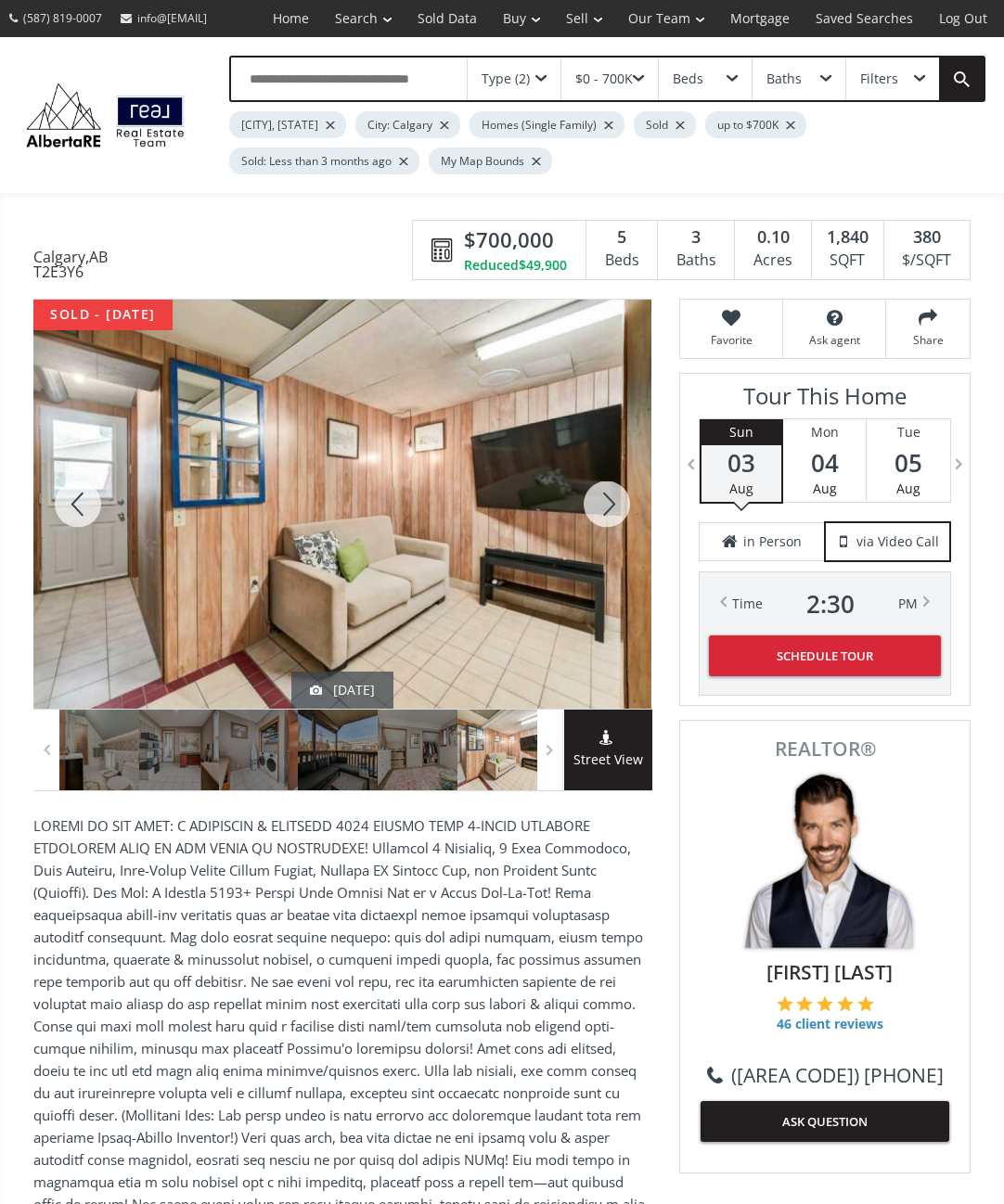 click at bounding box center [607, 504] 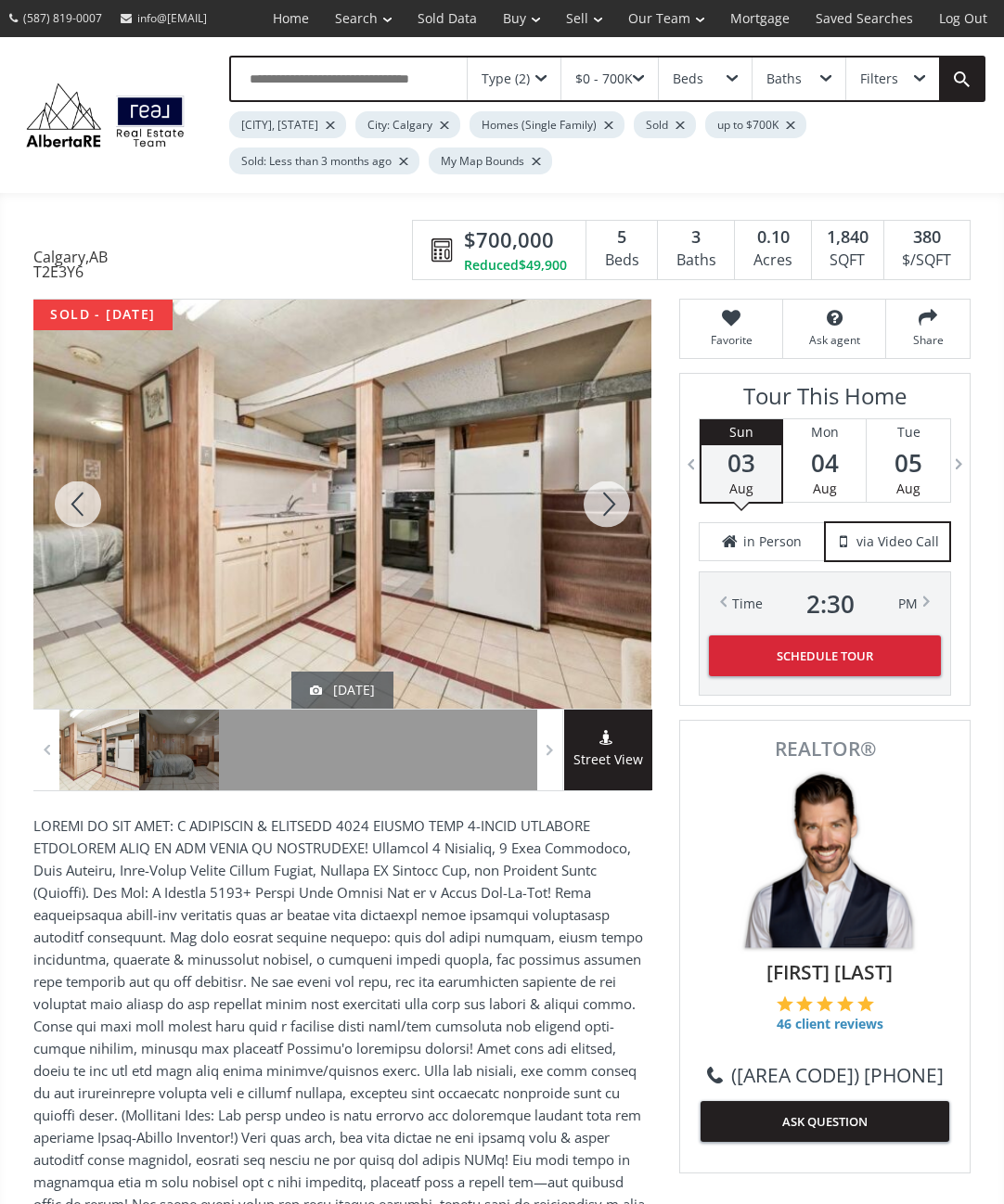 click at bounding box center (607, 504) 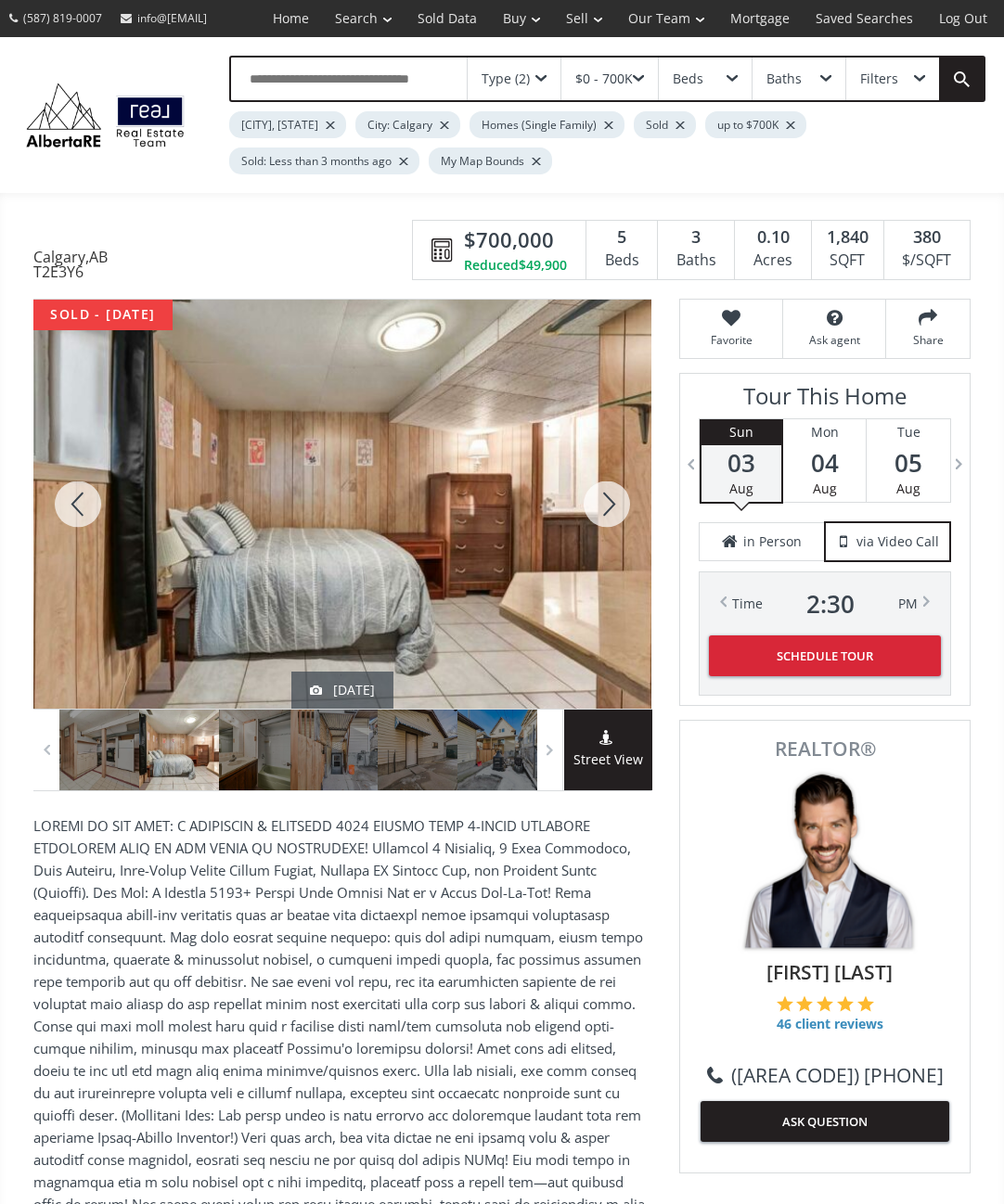 click at bounding box center (607, 504) 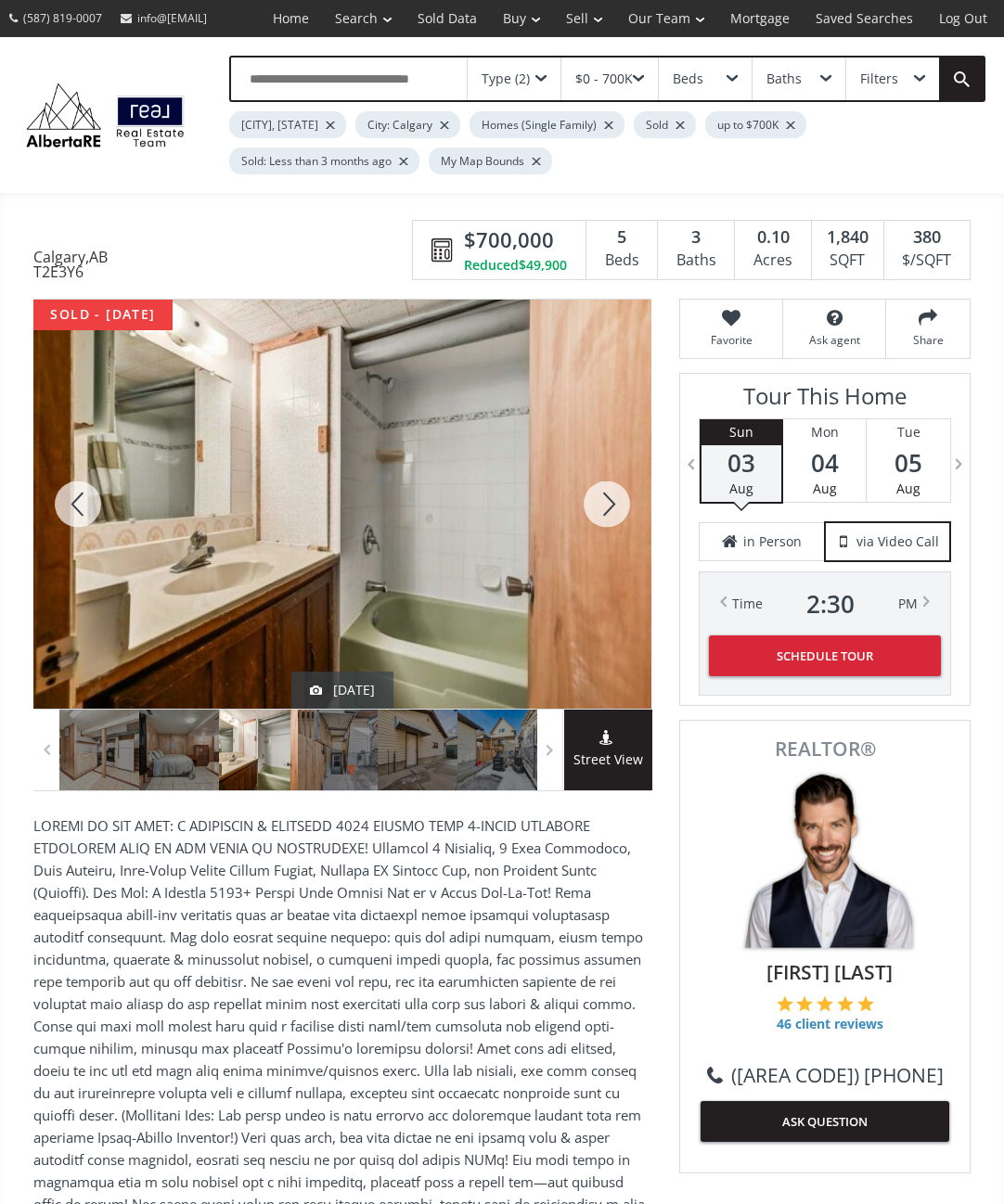 click at bounding box center [607, 504] 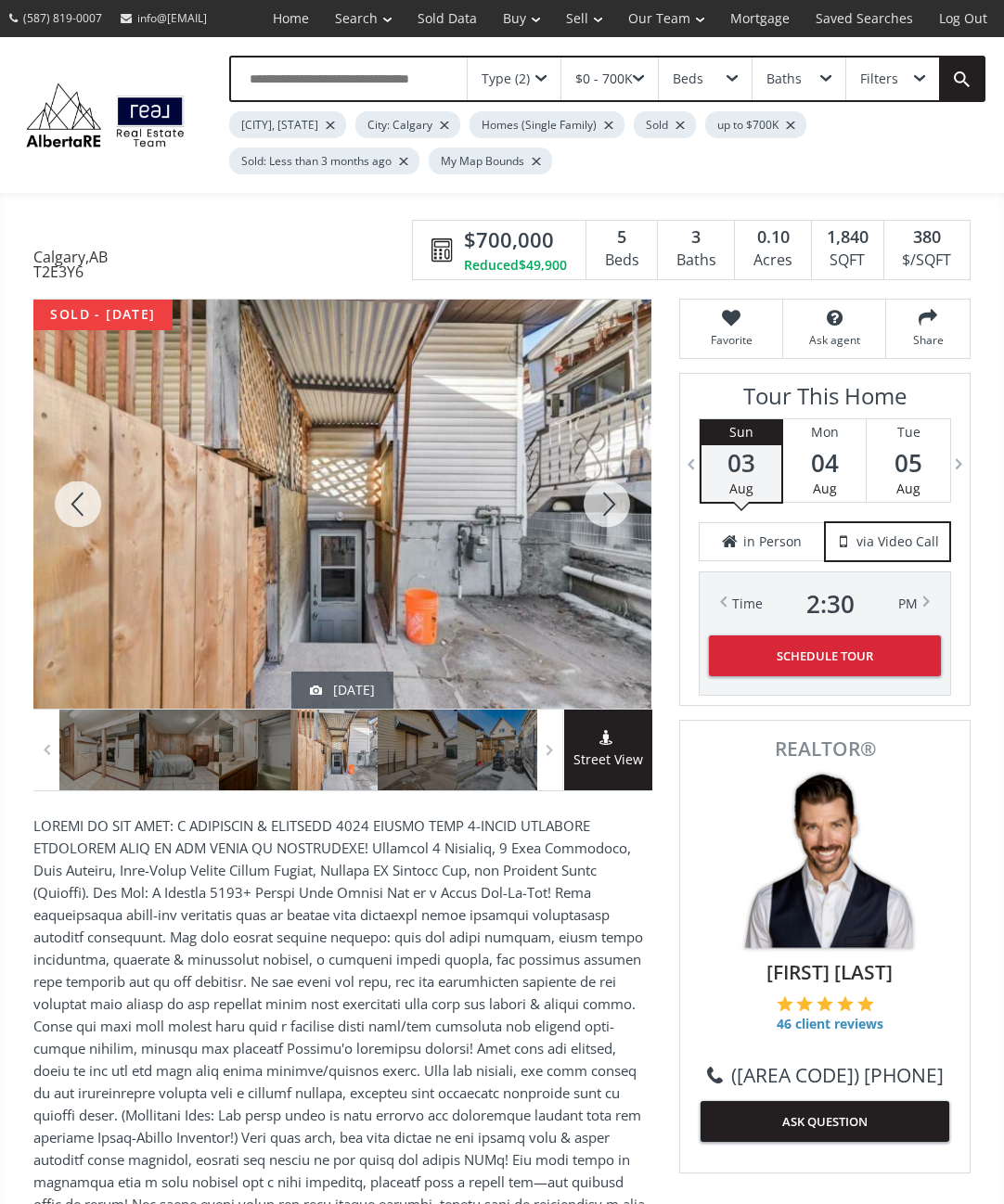 click at bounding box center [607, 504] 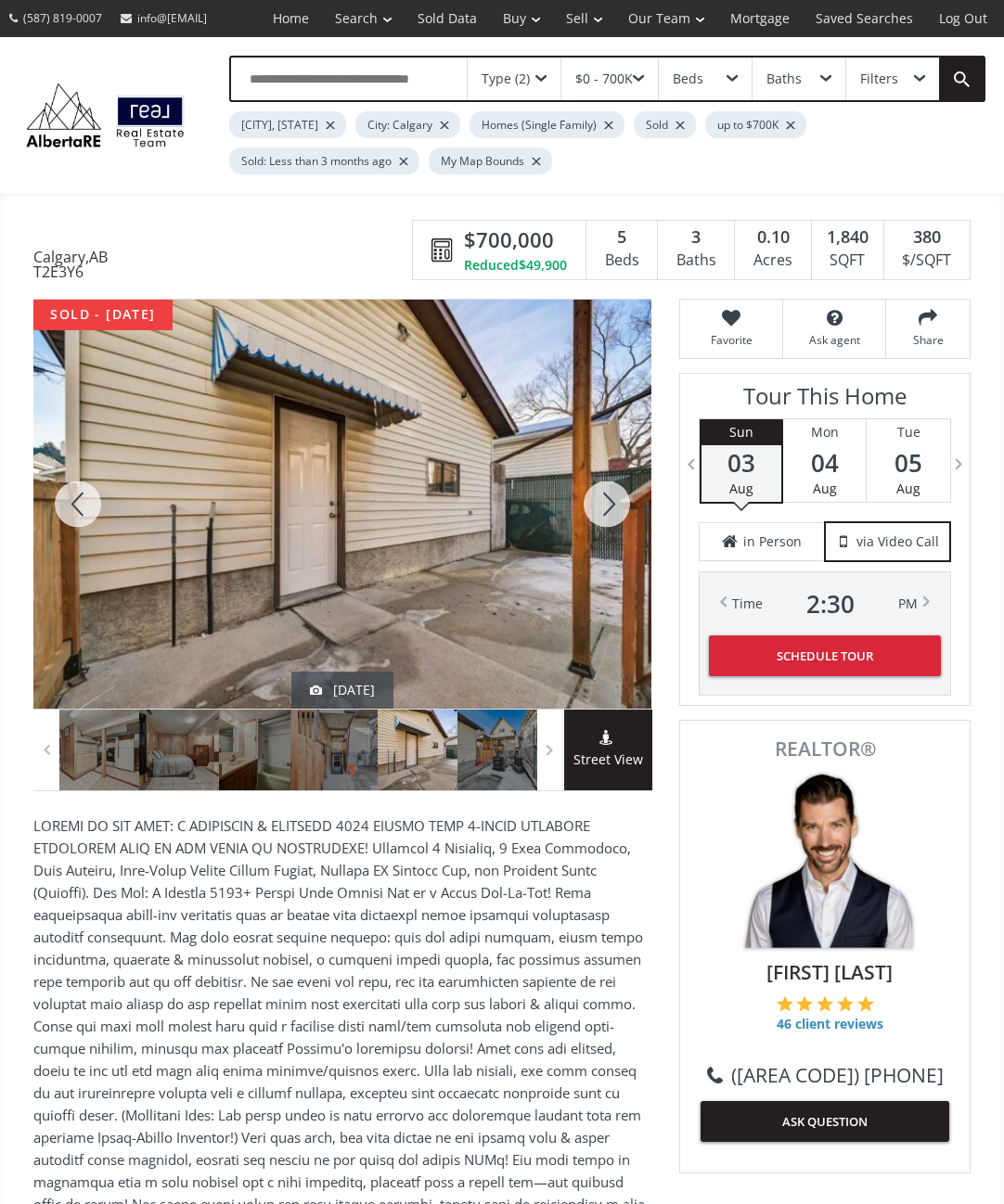 click at bounding box center [607, 504] 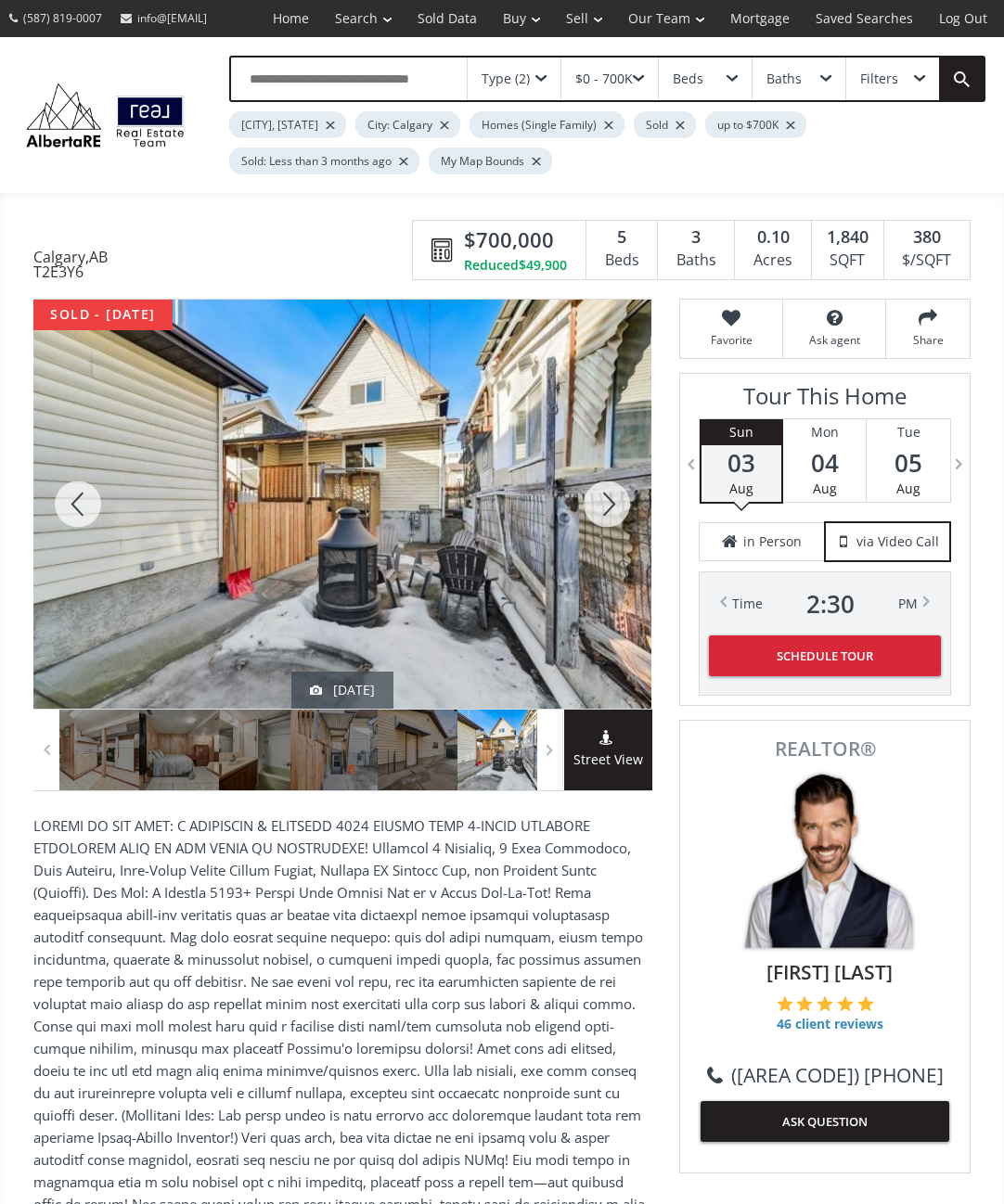 click at bounding box center (607, 504) 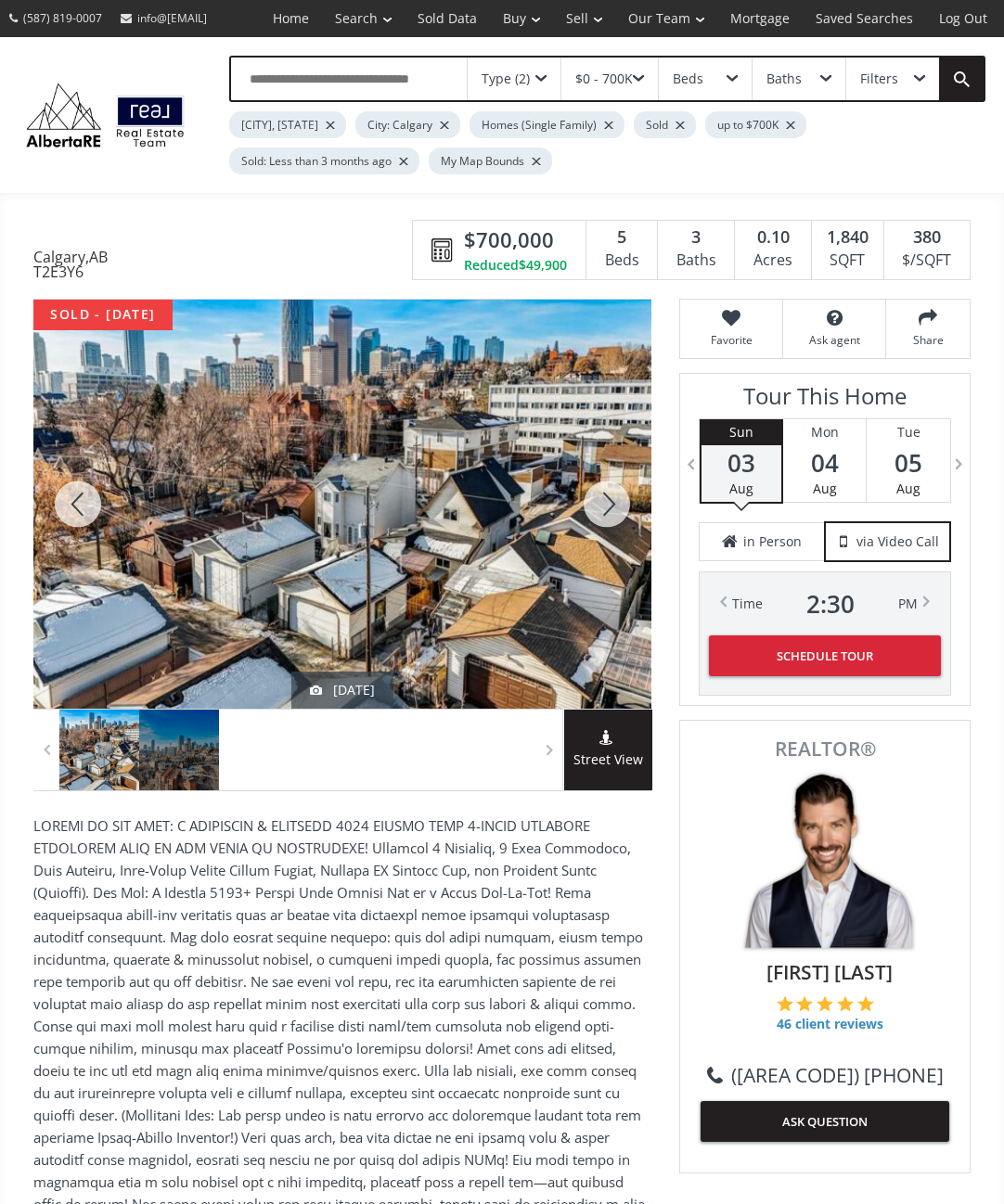 click at bounding box center [607, 504] 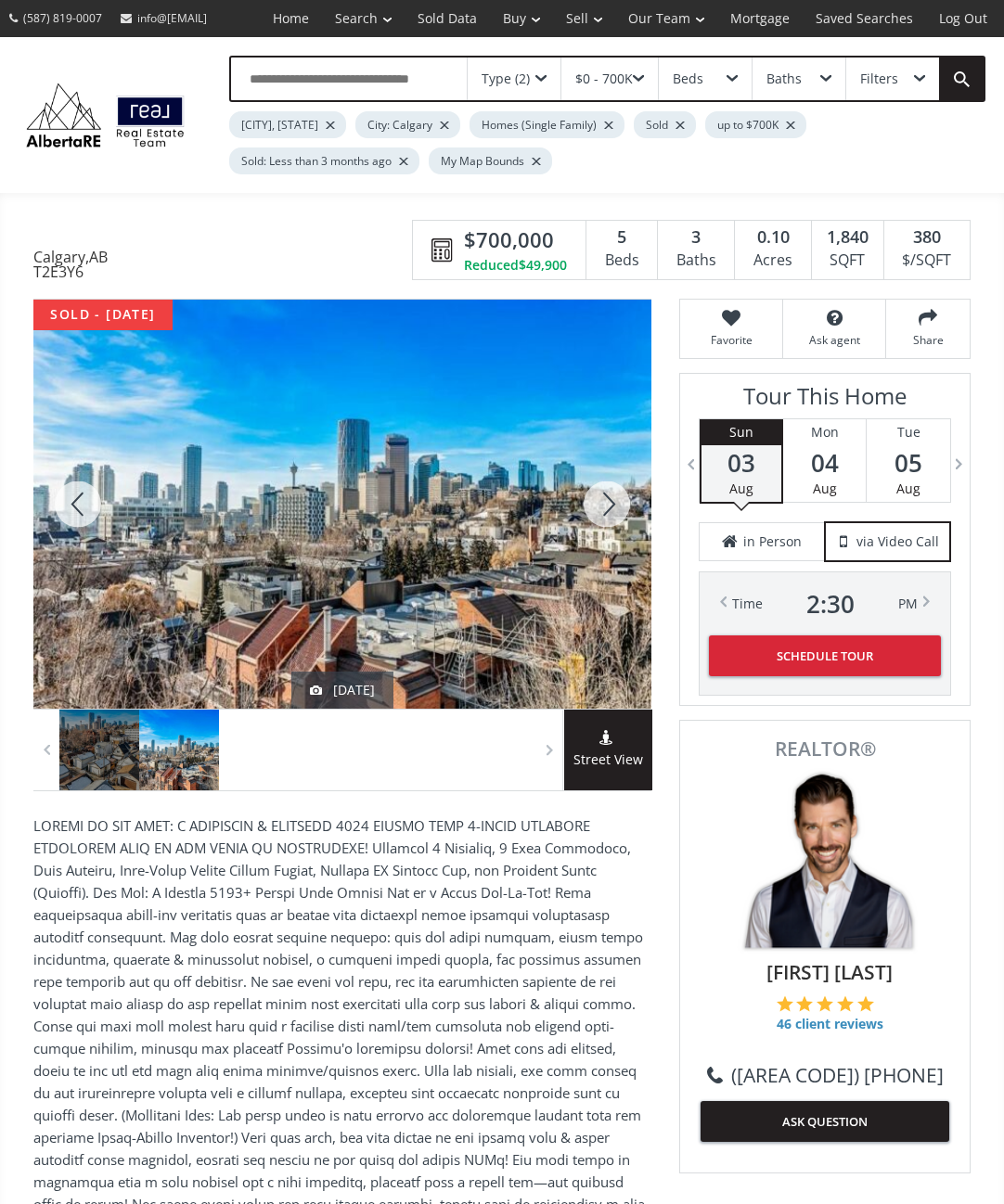click at bounding box center [607, 504] 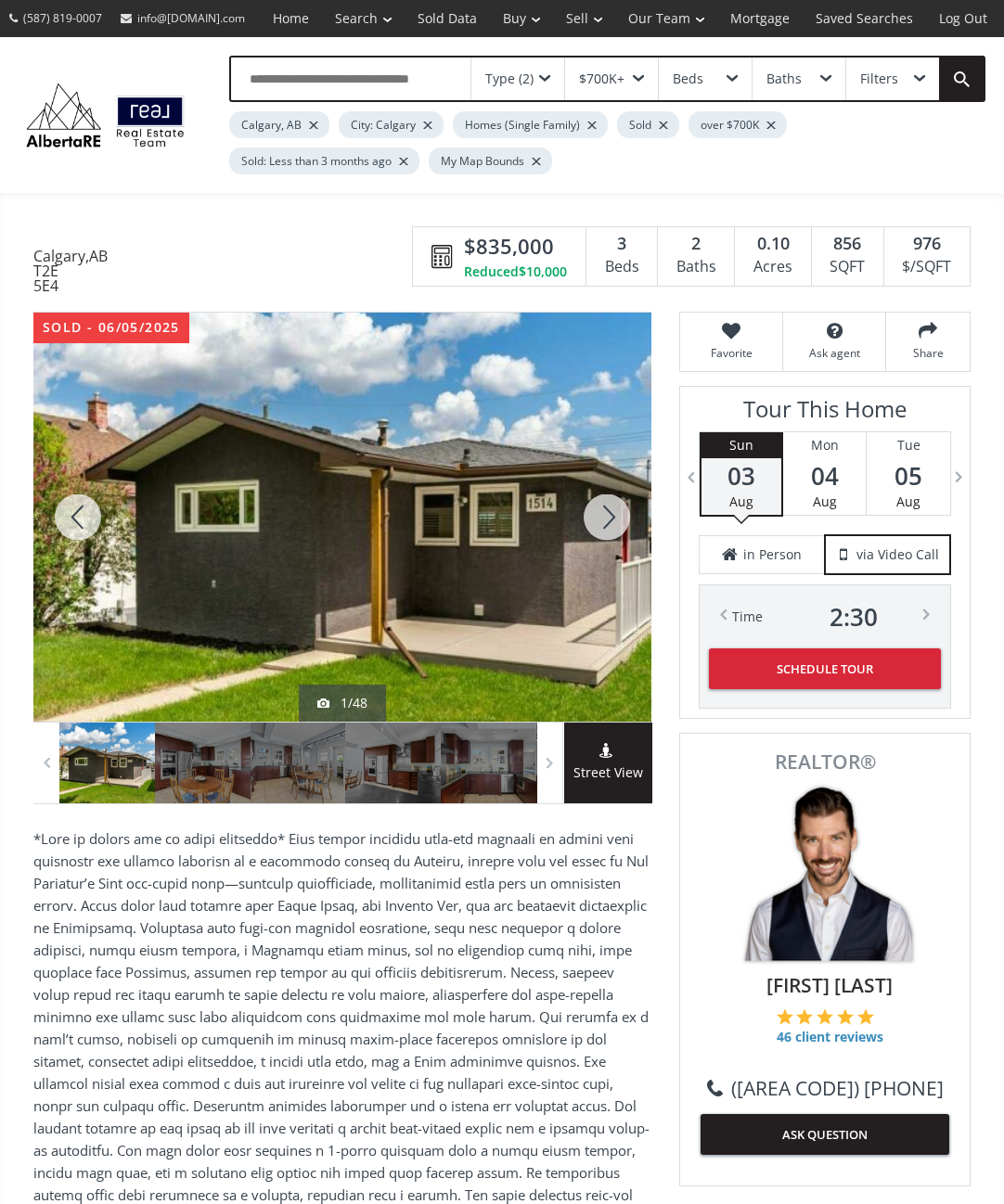 scroll, scrollTop: 0, scrollLeft: 0, axis: both 